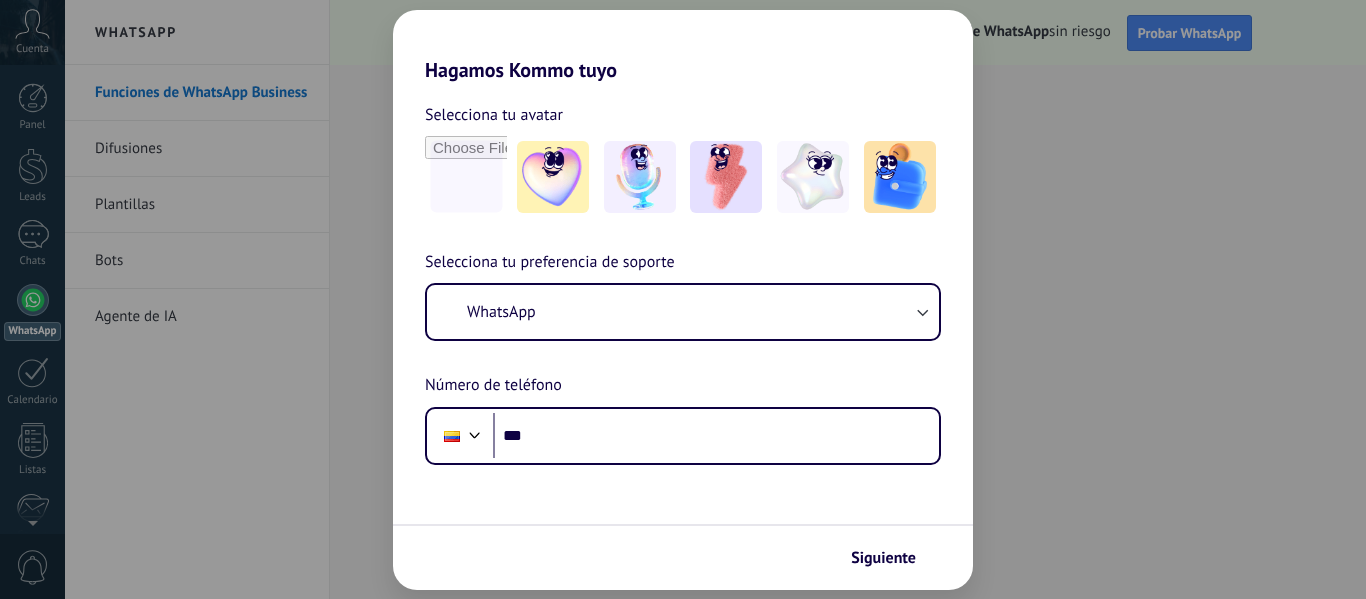 scroll, scrollTop: 0, scrollLeft: 0, axis: both 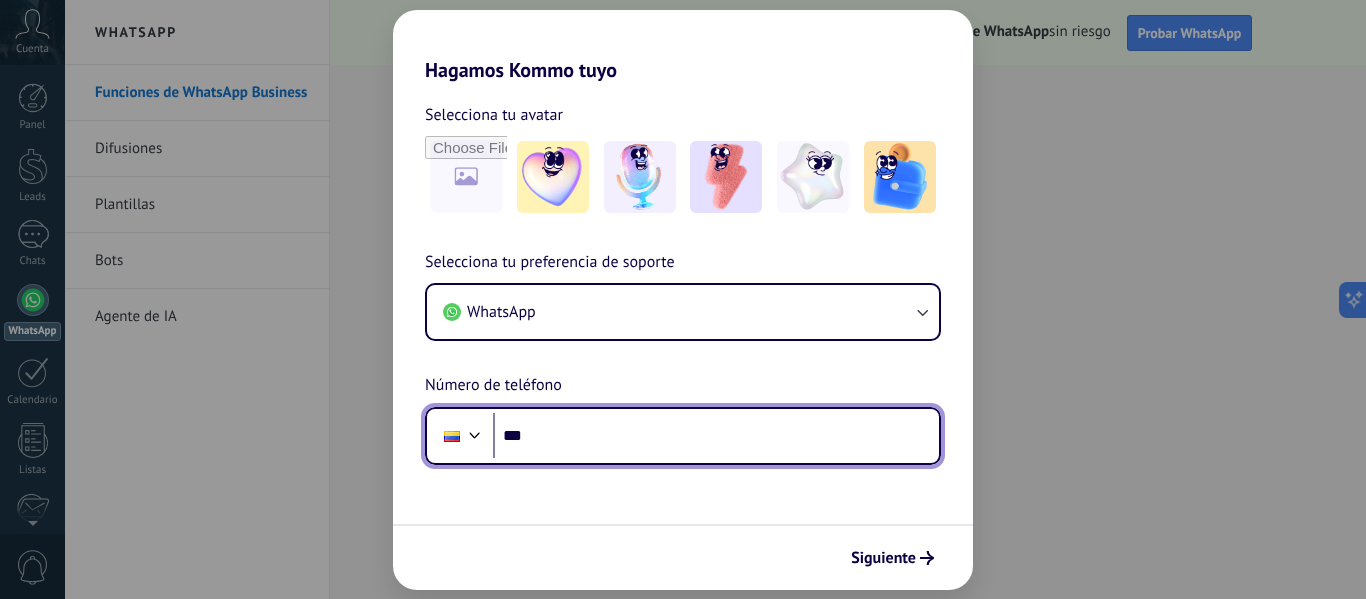 click on "***" at bounding box center [716, 436] 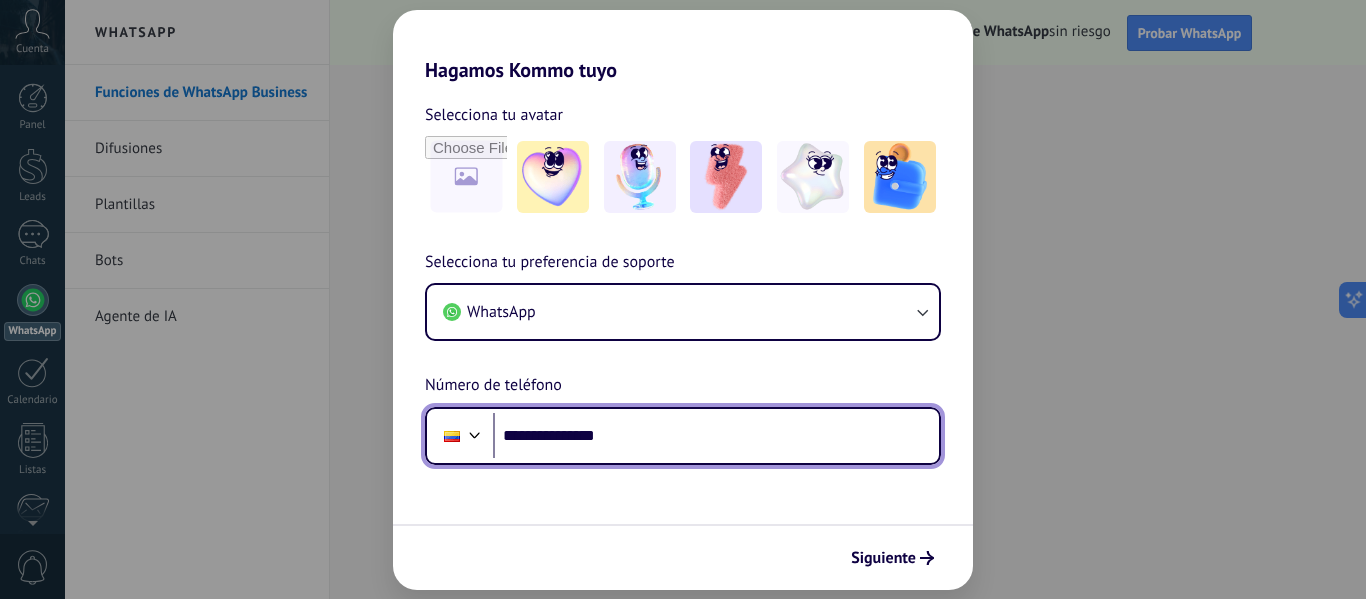 type on "**********" 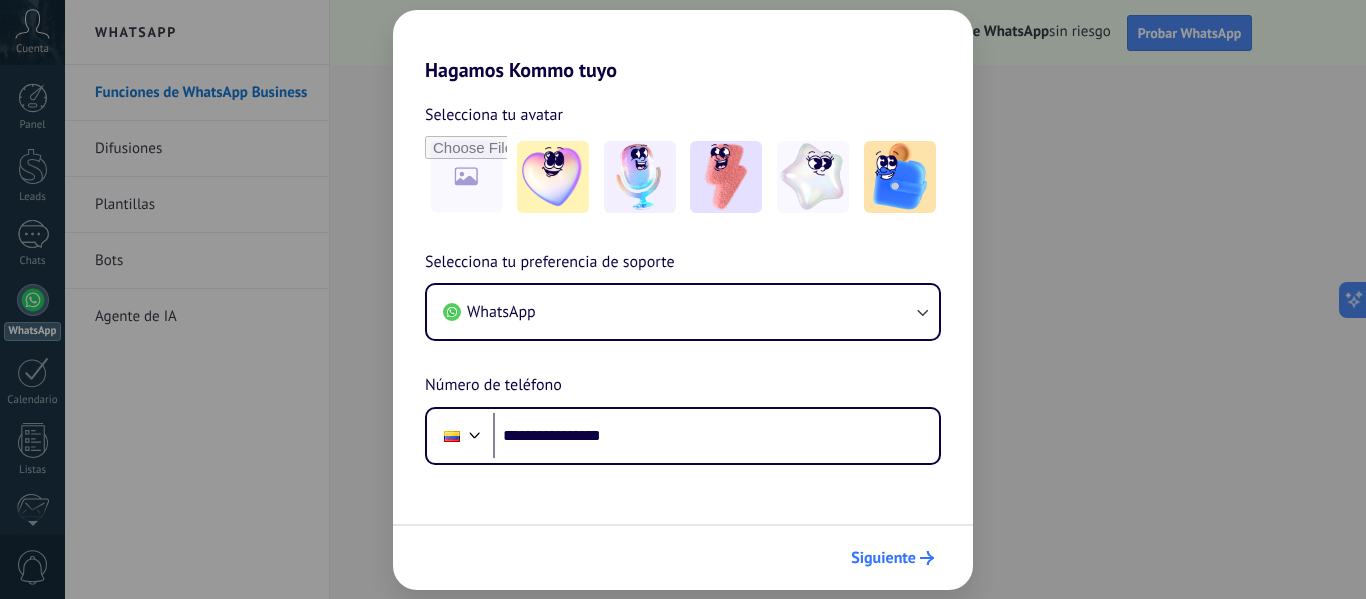 click on "Siguiente" at bounding box center (883, 558) 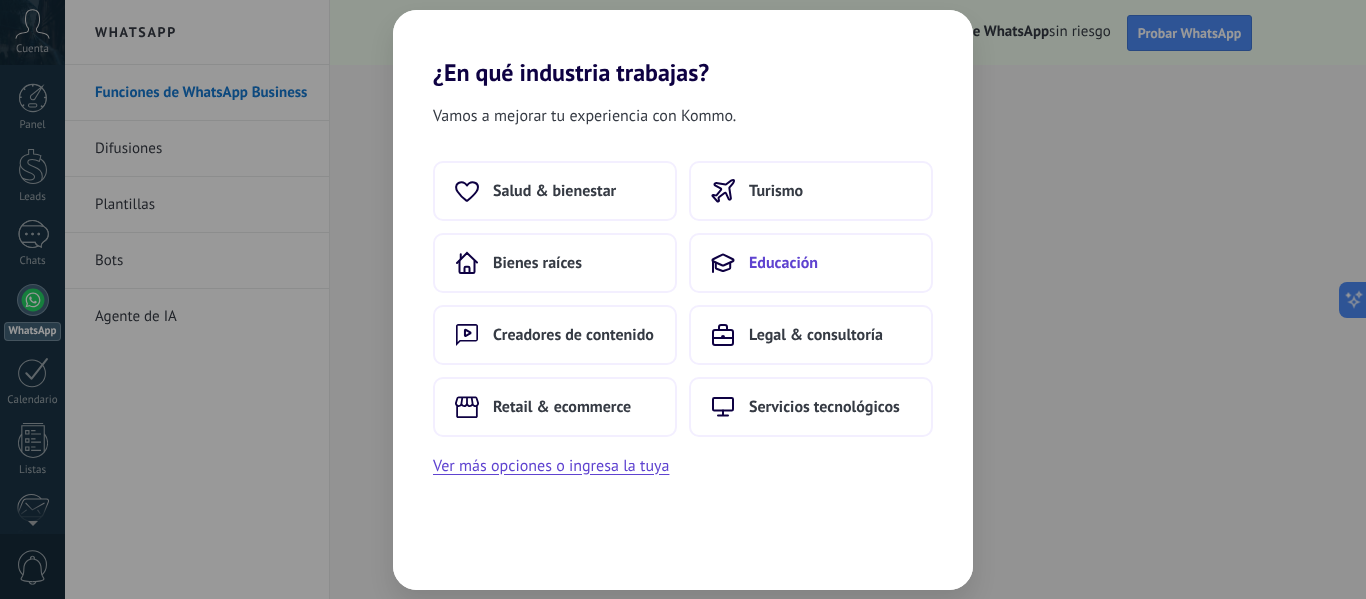 click on "Educación" at bounding box center (783, 263) 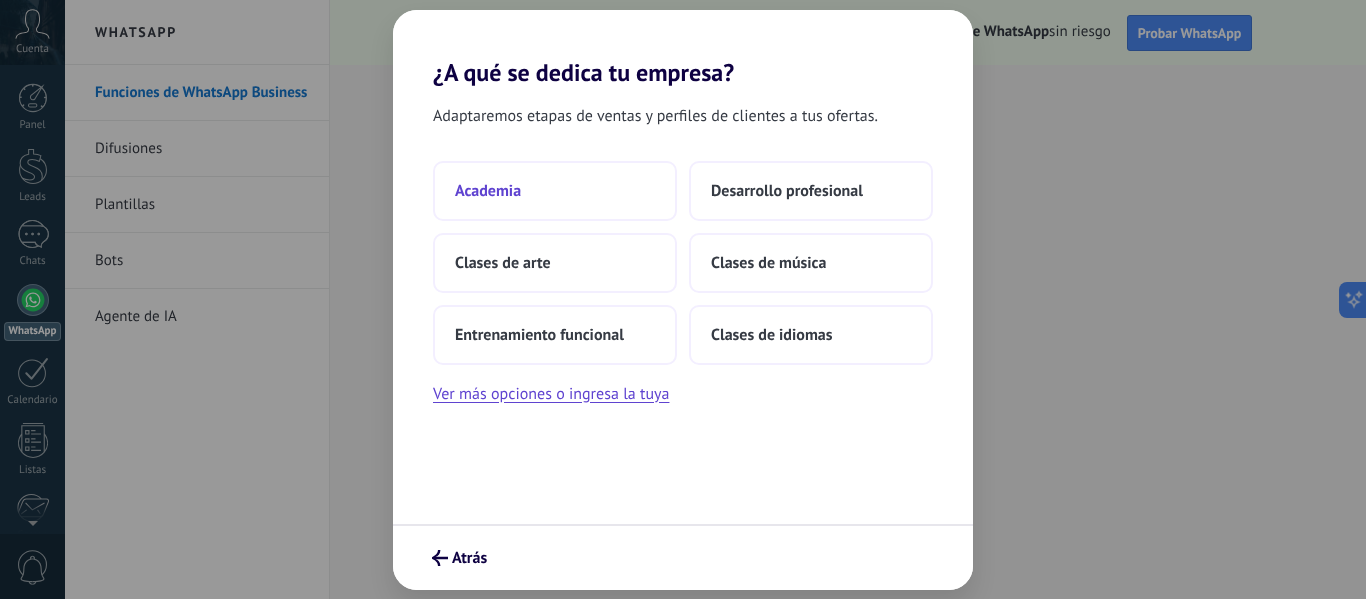 click on "Academia" at bounding box center (555, 191) 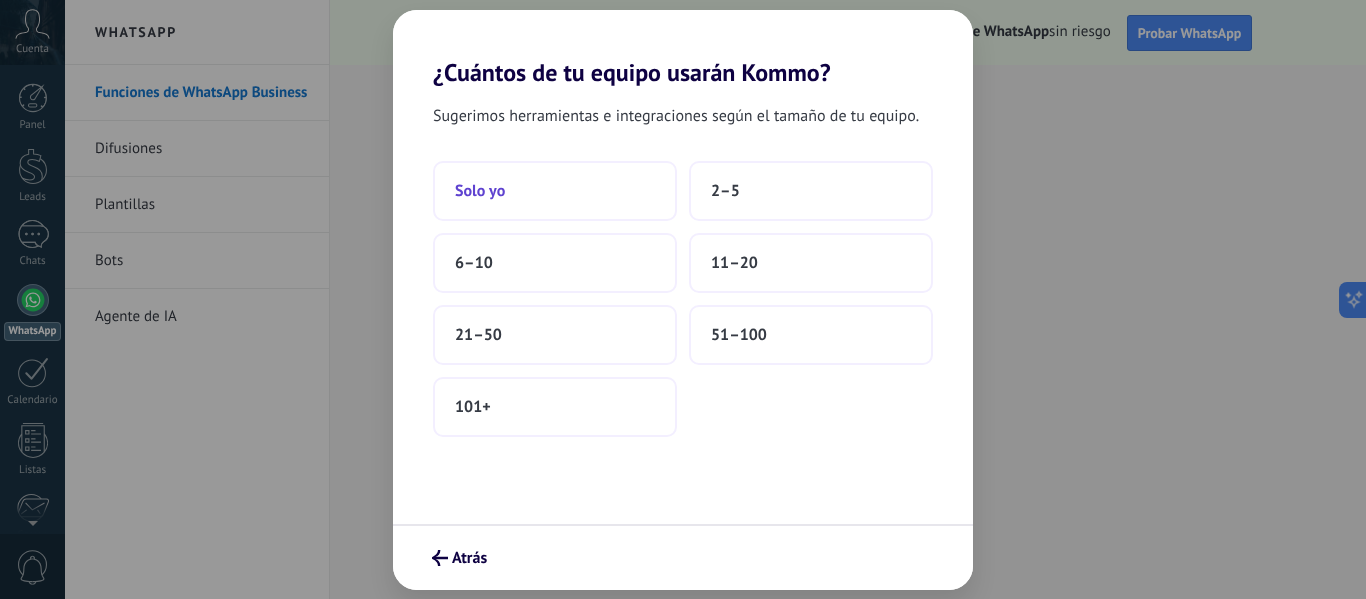 click on "Solo yo" at bounding box center (555, 191) 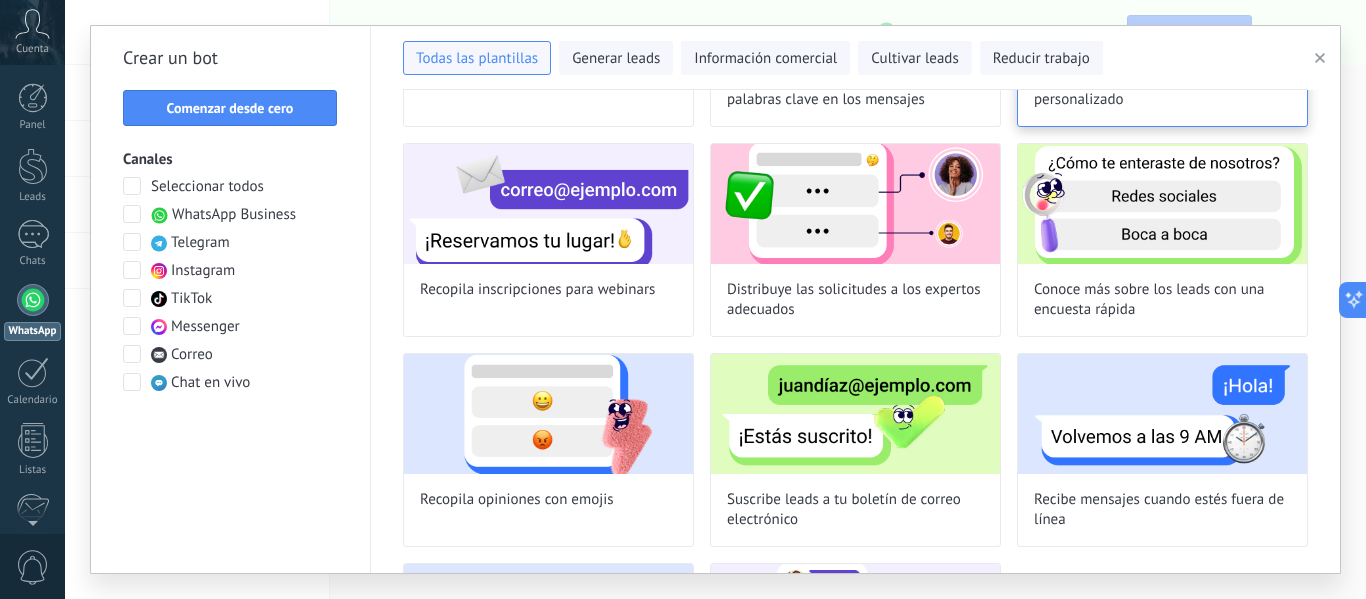 scroll, scrollTop: 0, scrollLeft: 0, axis: both 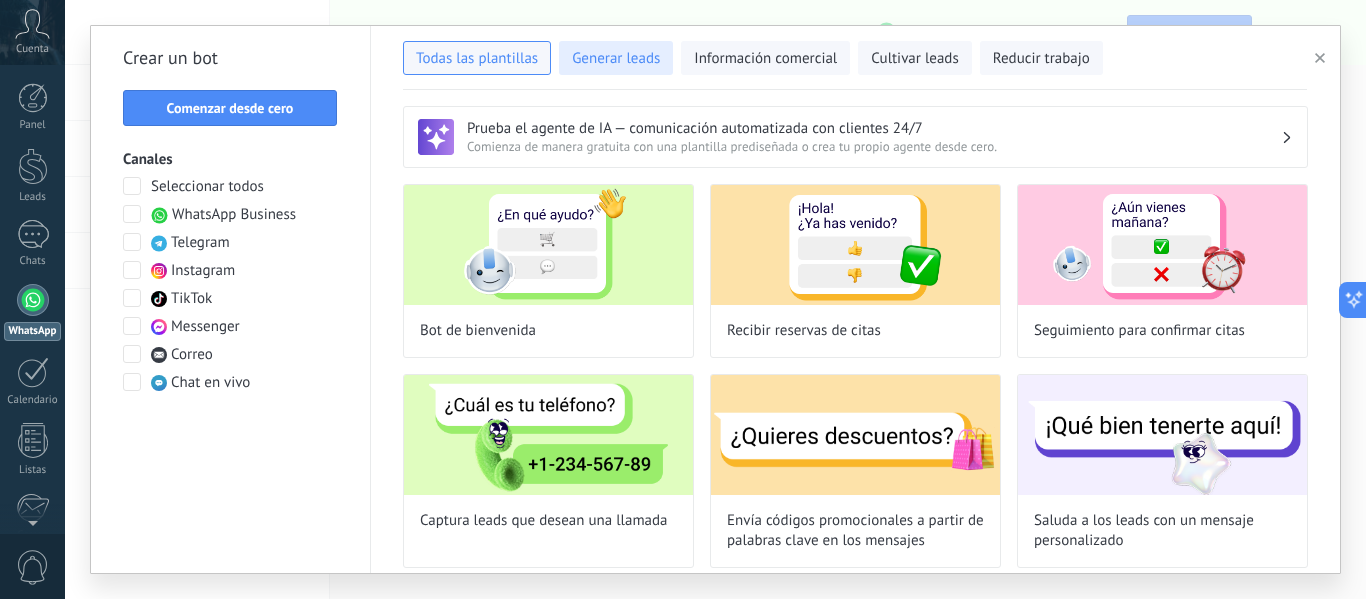 click on "Generar leads" at bounding box center [616, 59] 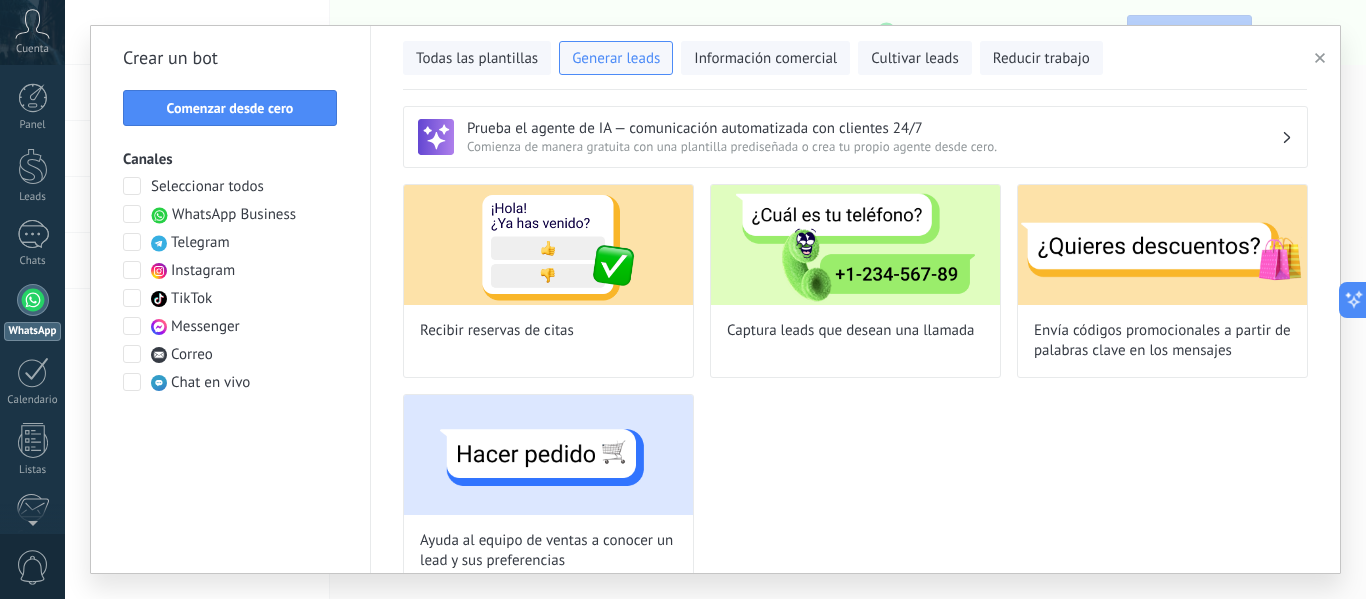 scroll, scrollTop: 31, scrollLeft: 0, axis: vertical 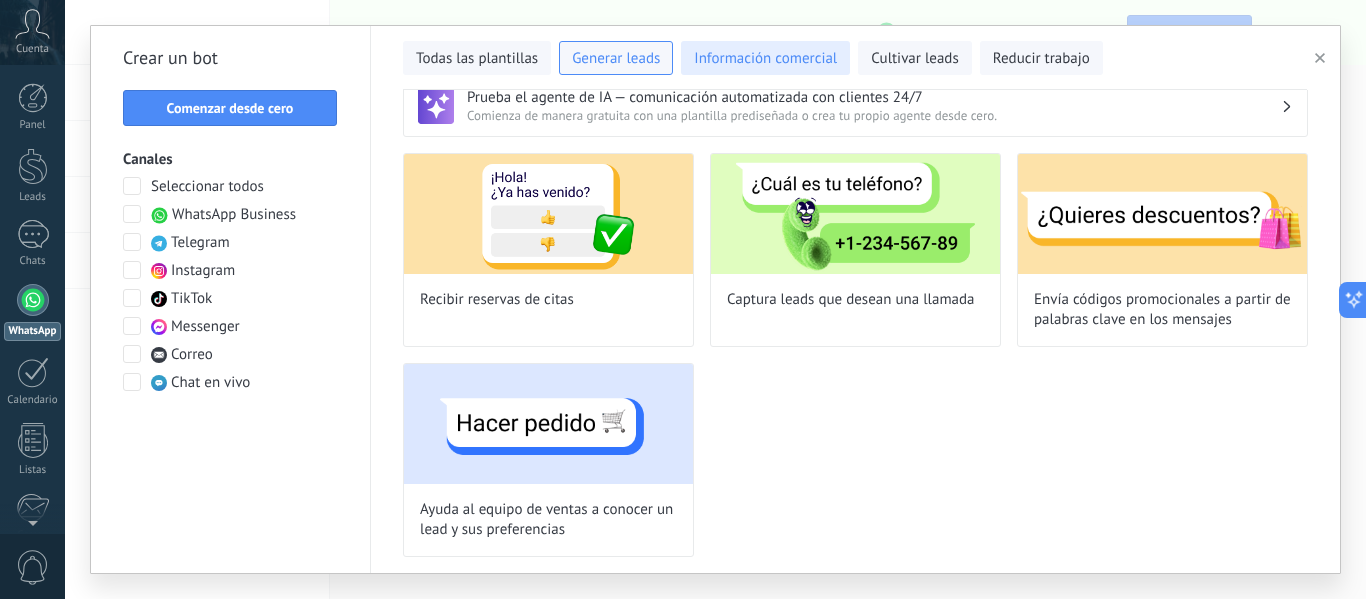 click on "Información comercial" at bounding box center (765, 59) 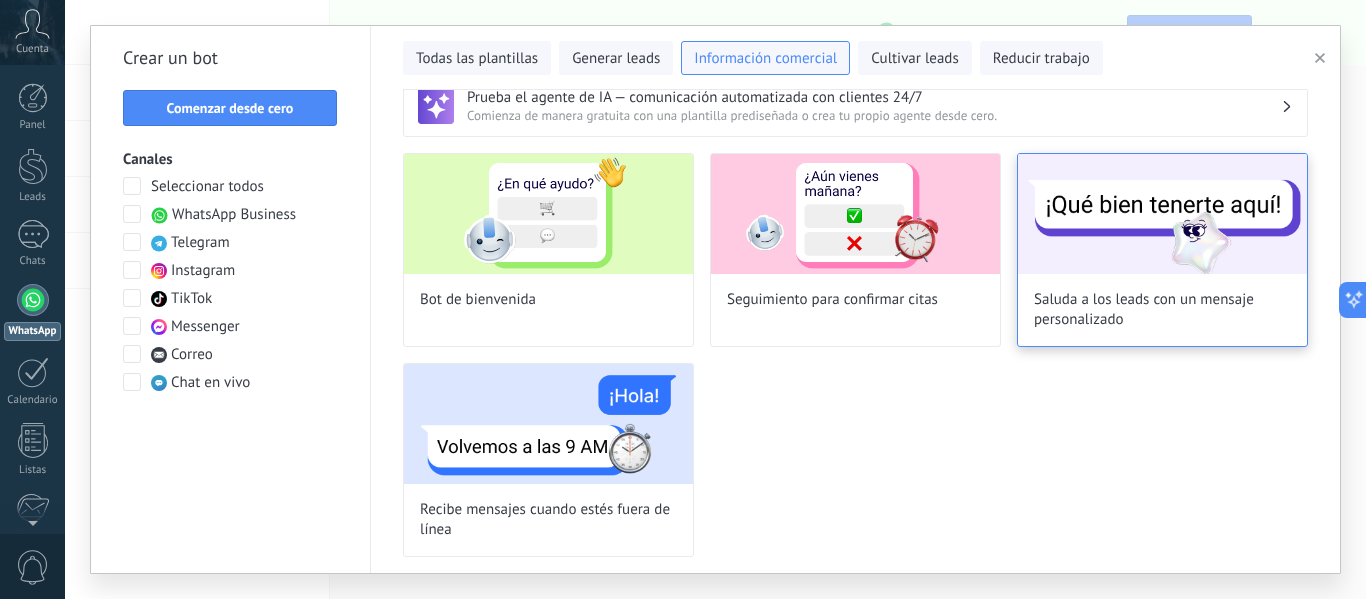 click at bounding box center [1162, 214] 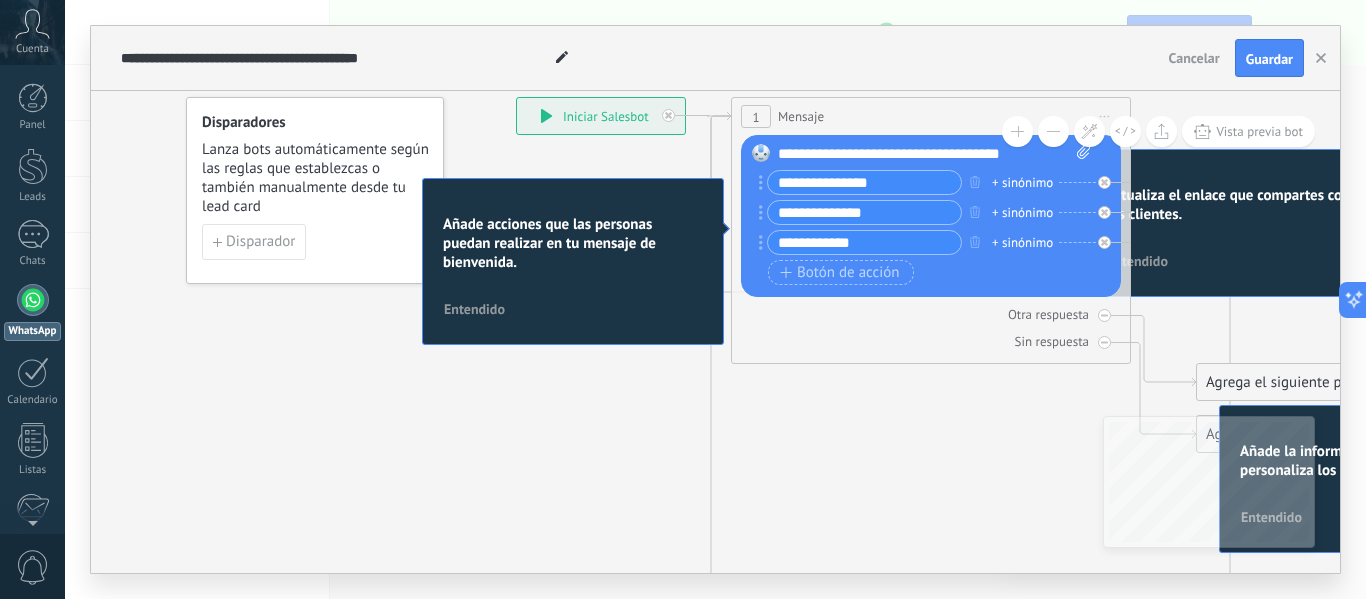 click on "Entendido" at bounding box center (474, 309) 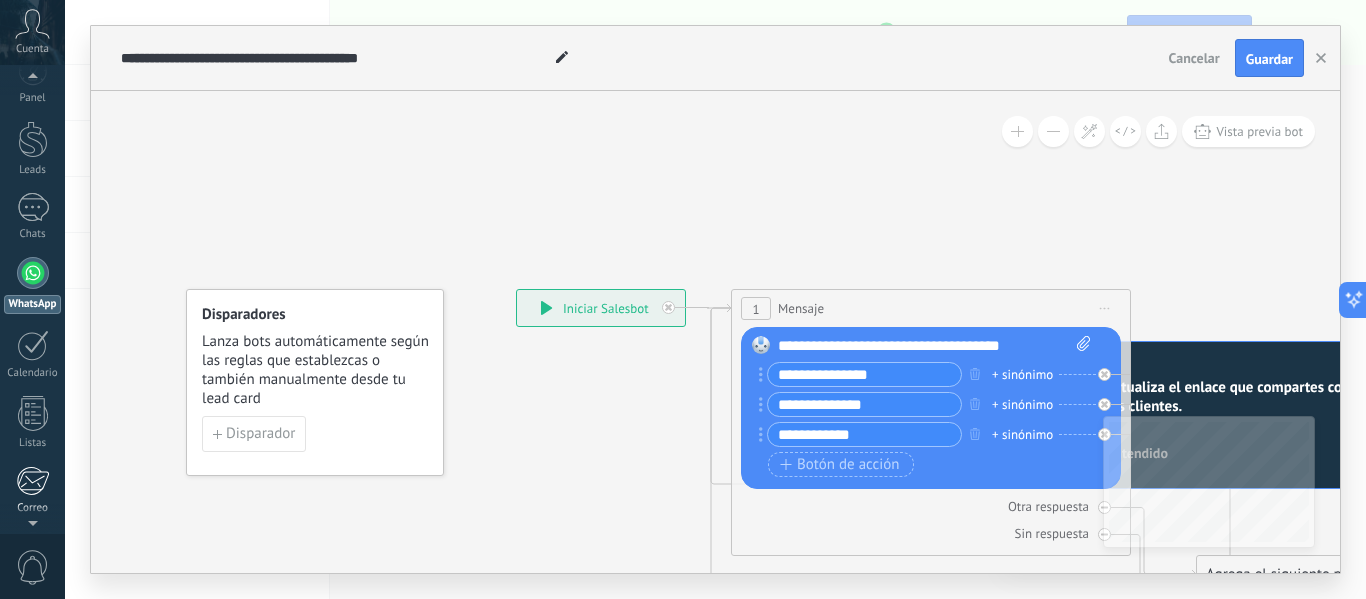 scroll, scrollTop: 30, scrollLeft: 0, axis: vertical 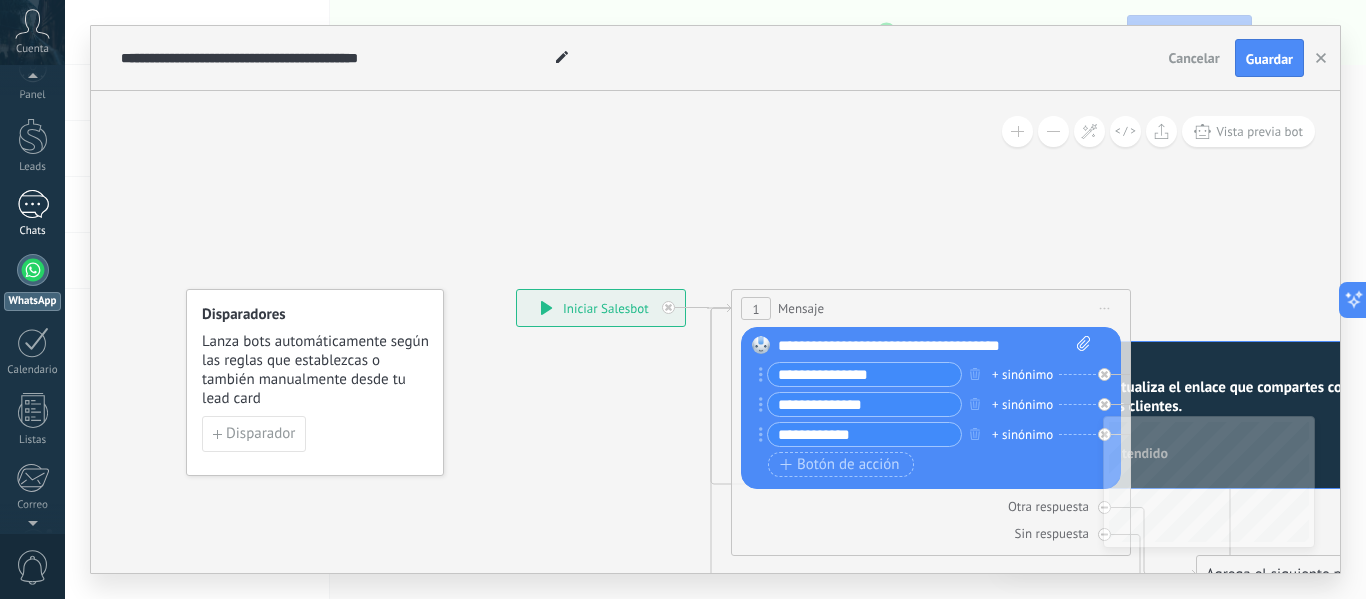 click on "Chats" at bounding box center [32, 214] 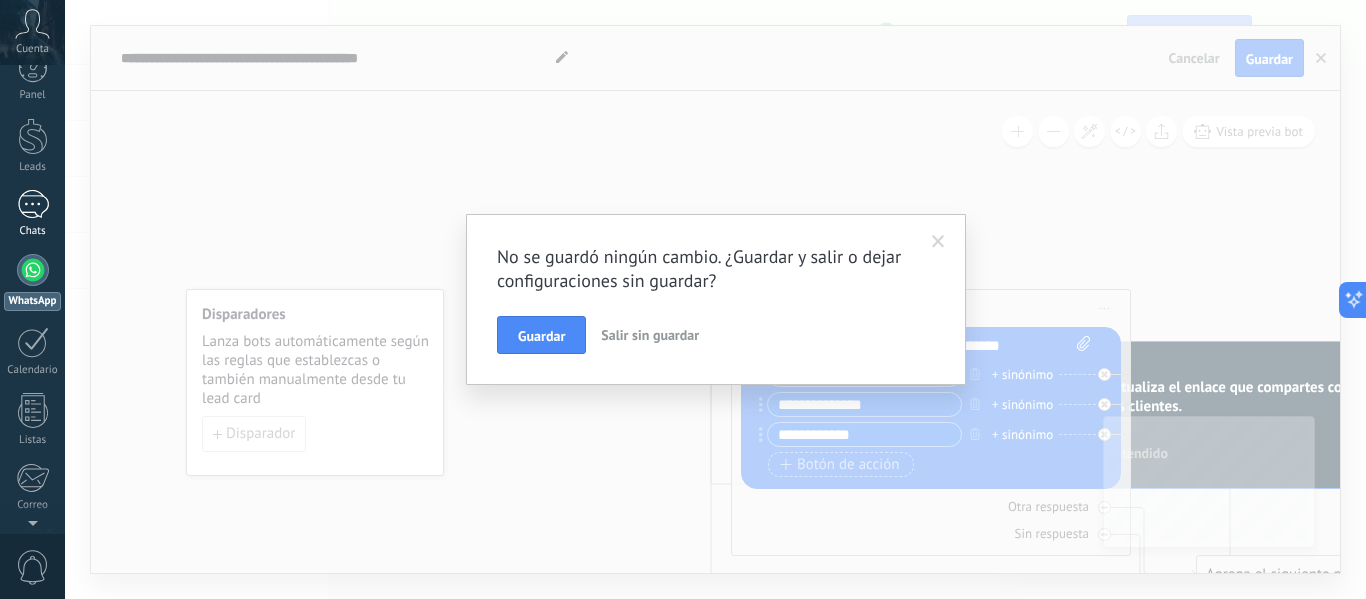 scroll, scrollTop: 0, scrollLeft: 0, axis: both 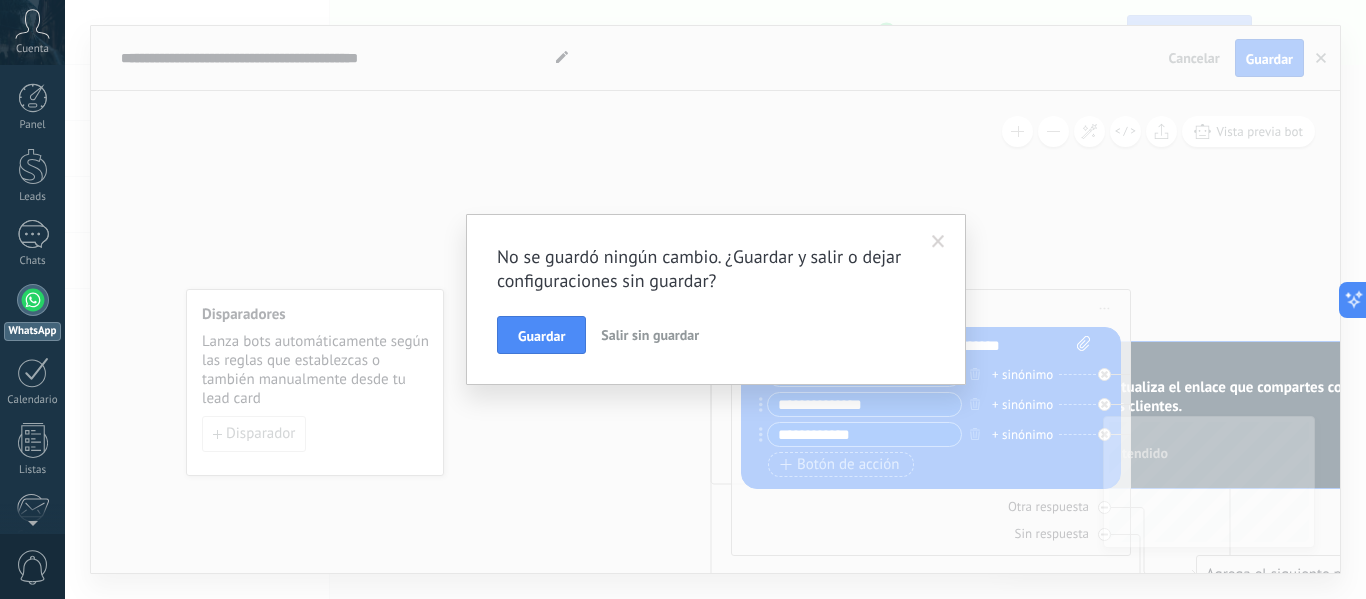click on "Salir sin guardar" at bounding box center (650, 335) 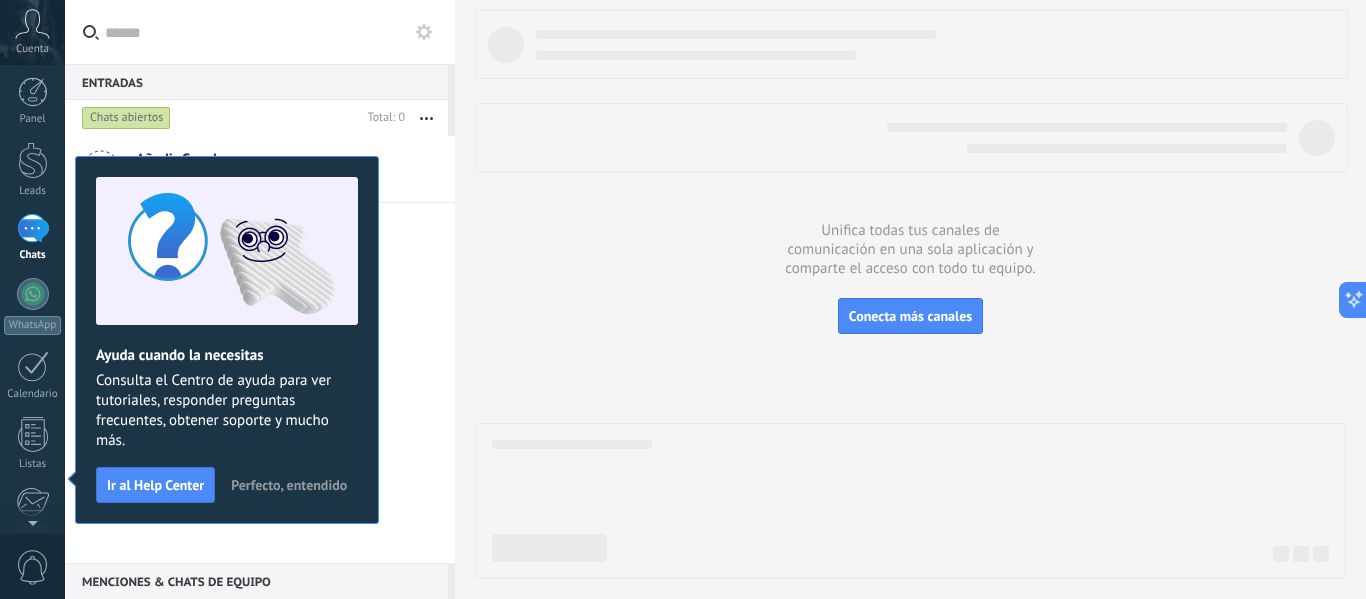 scroll, scrollTop: 0, scrollLeft: 0, axis: both 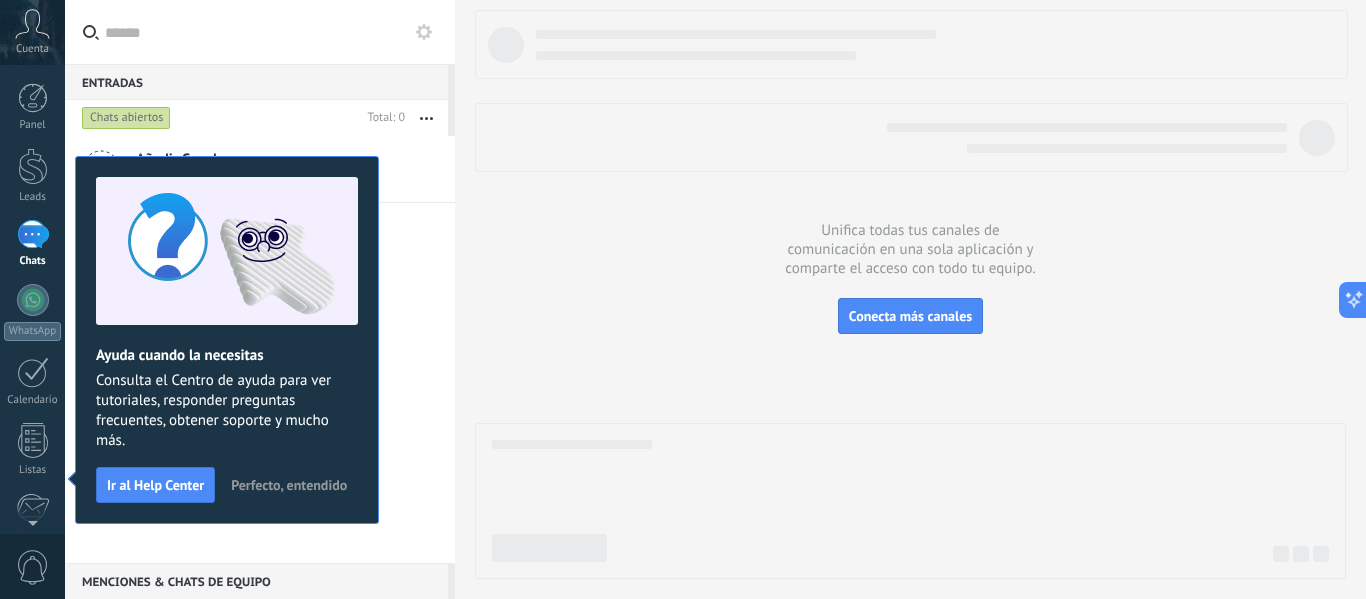 click on "Perfecto, entendido" at bounding box center (289, 485) 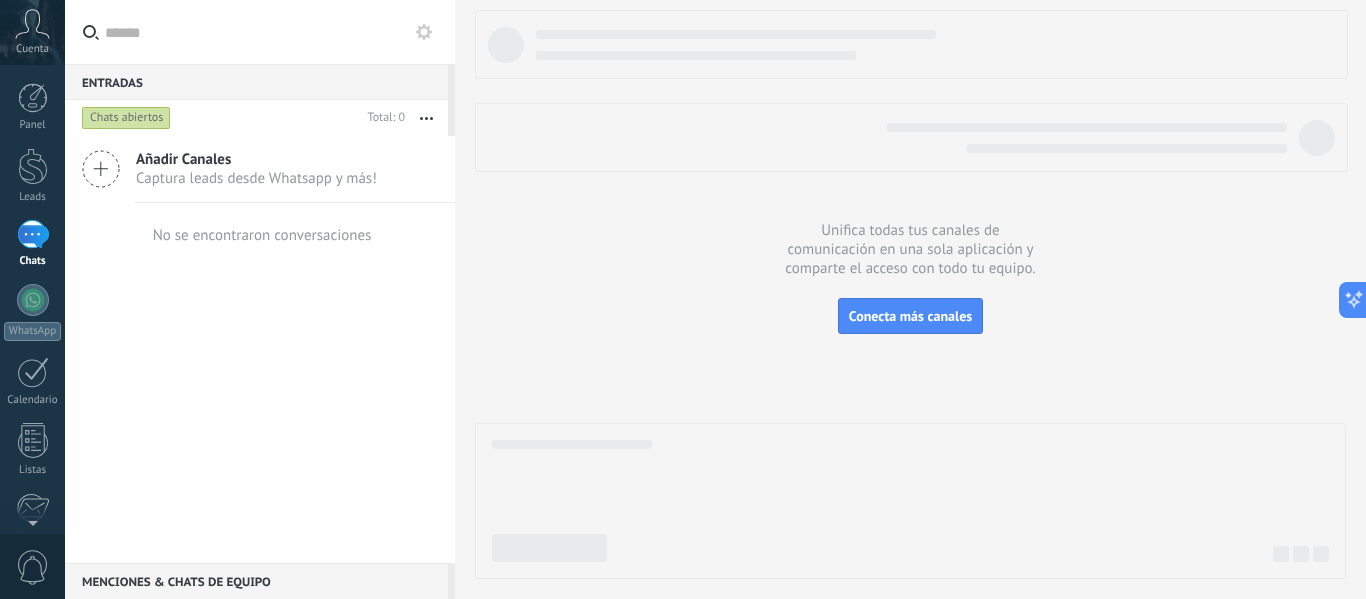 click on "Captura leads desde Whatsapp y más!" at bounding box center [256, 178] 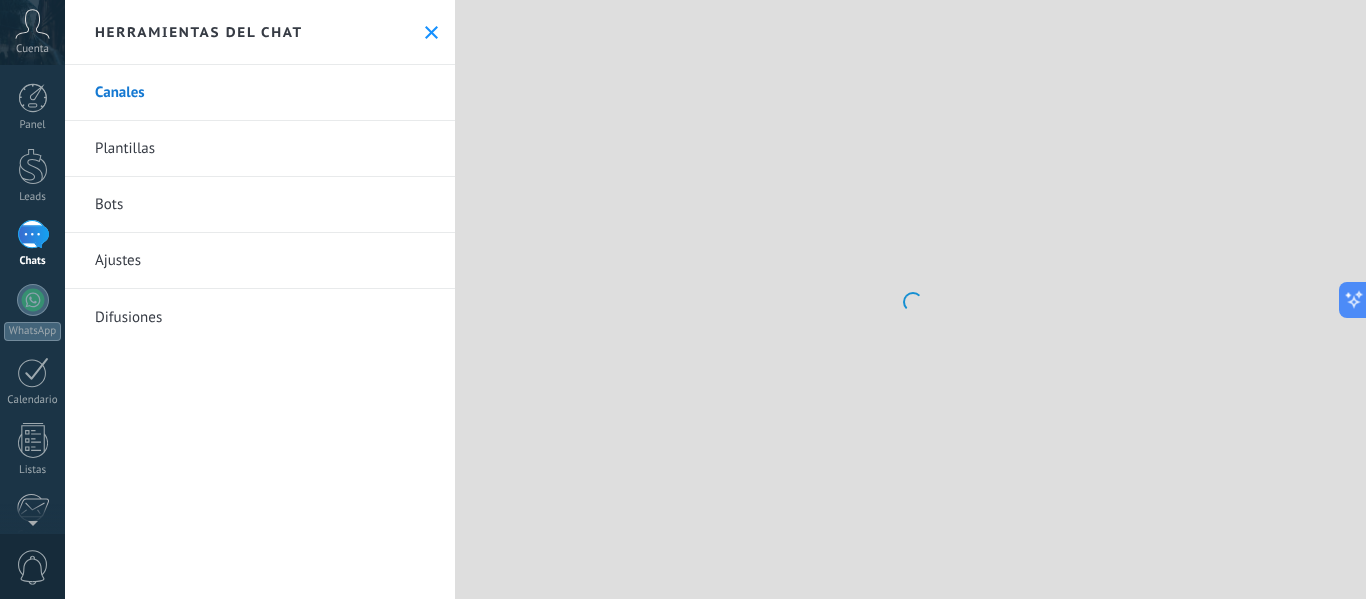 click on "Plantillas" at bounding box center (260, 149) 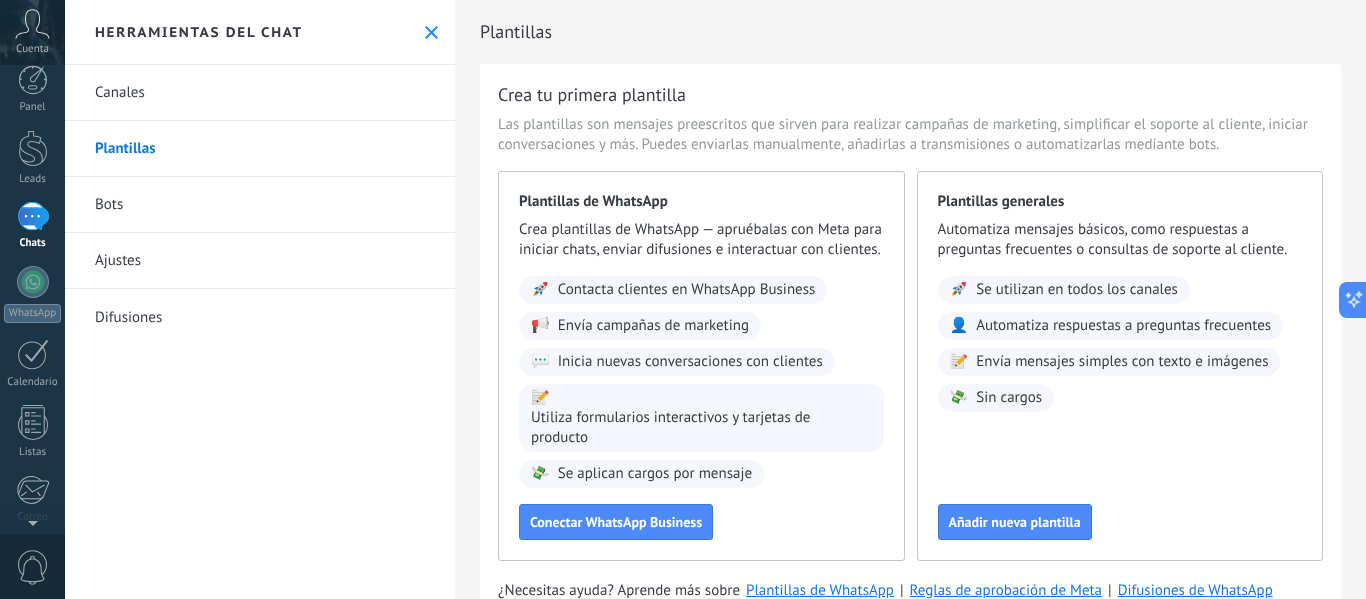 scroll, scrollTop: 0, scrollLeft: 0, axis: both 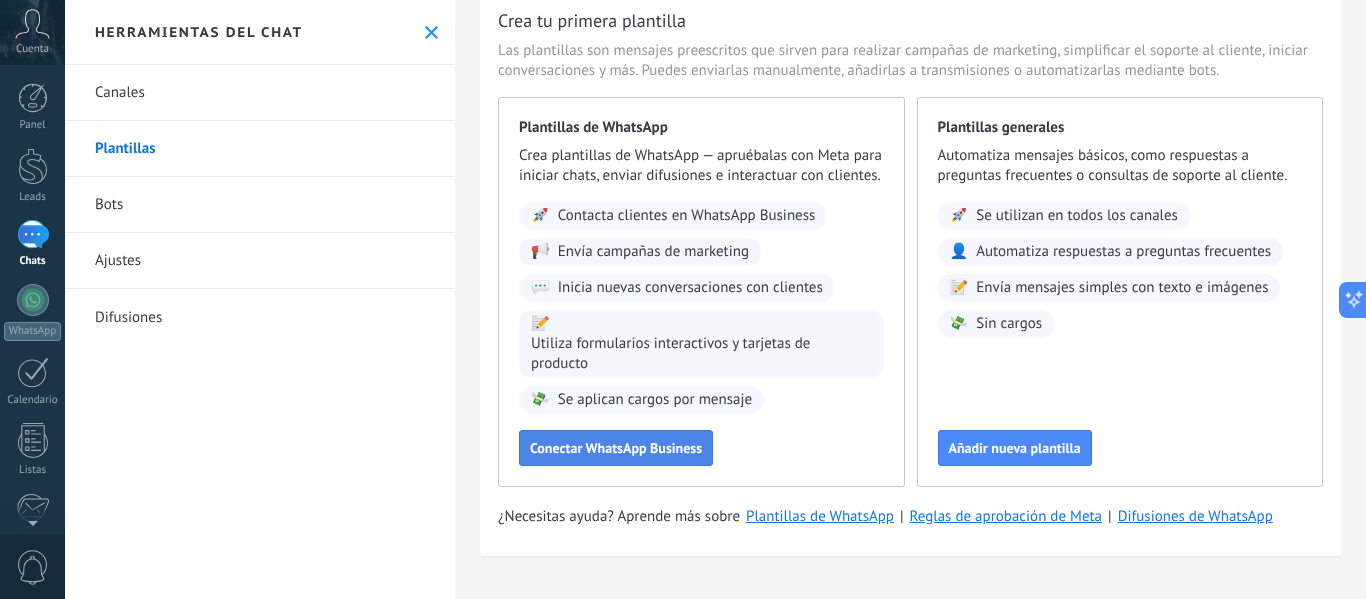 click on "Conectar WhatsApp Business" at bounding box center [616, 448] 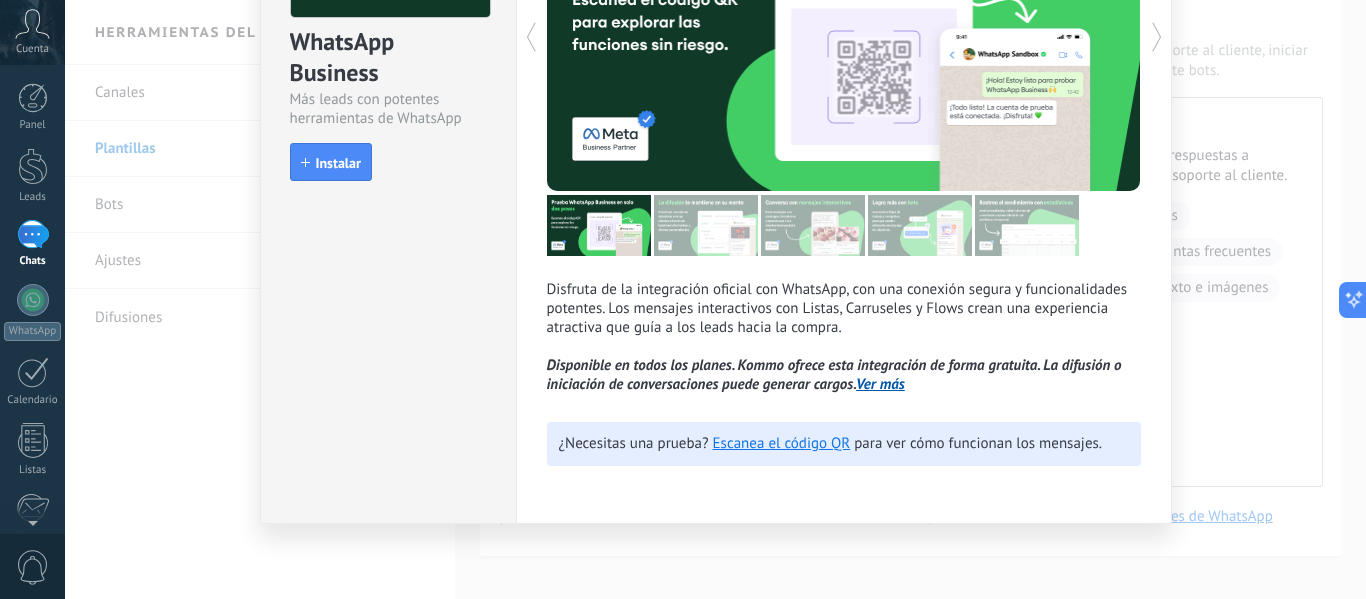 scroll, scrollTop: 18, scrollLeft: 0, axis: vertical 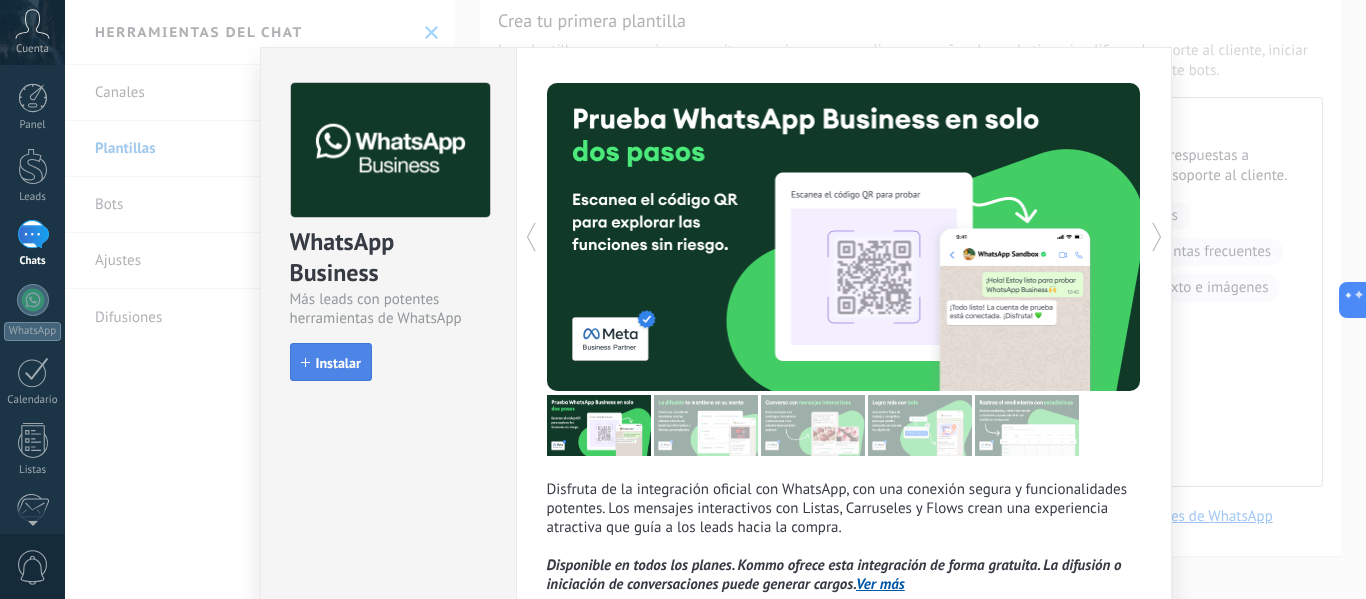 click on "Instalar" at bounding box center (331, 362) 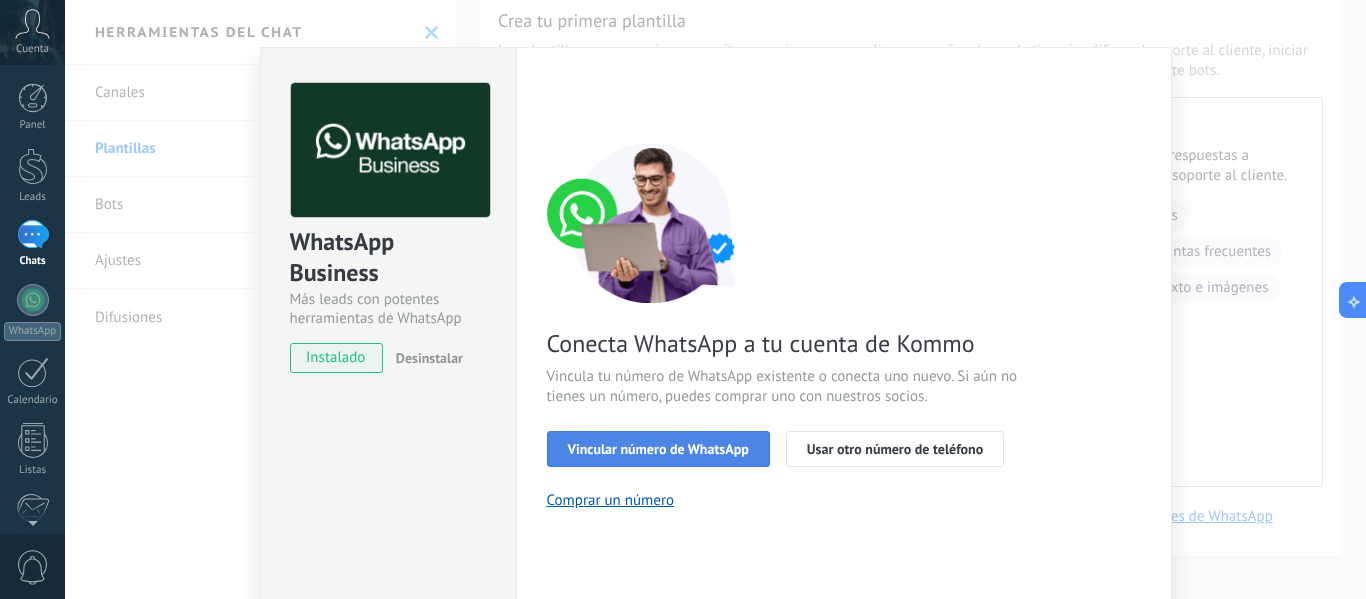 click on "Vincular número de WhatsApp" at bounding box center [658, 449] 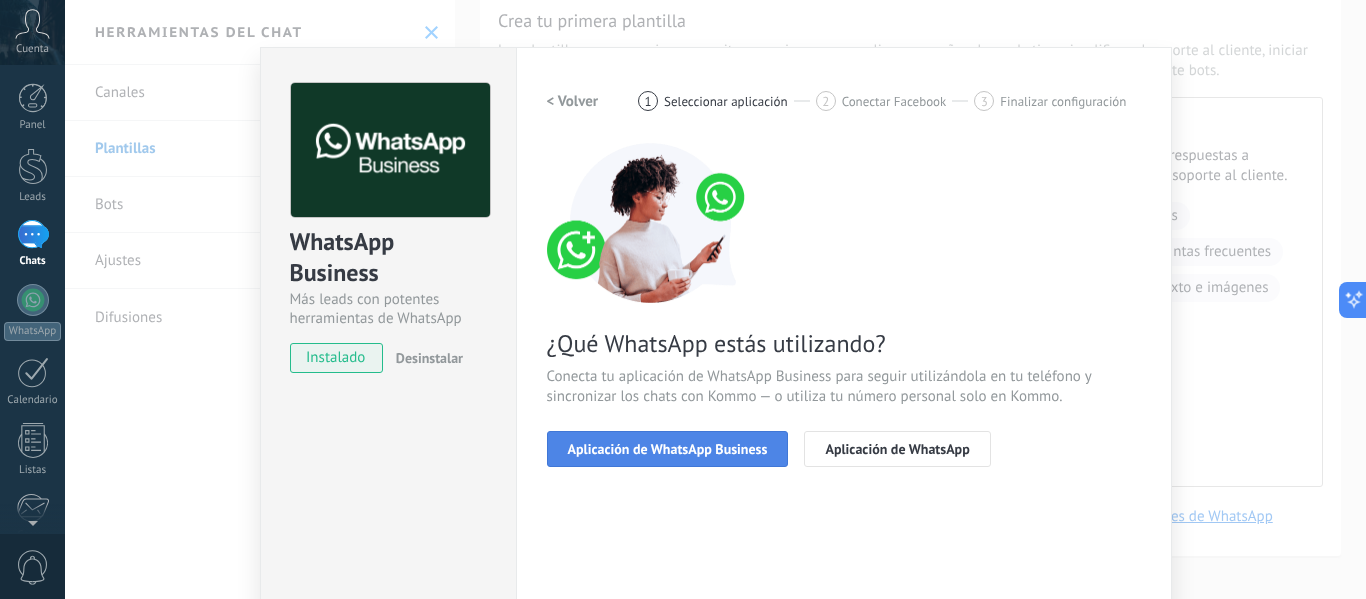 click on "Aplicación de WhatsApp Business" at bounding box center [668, 449] 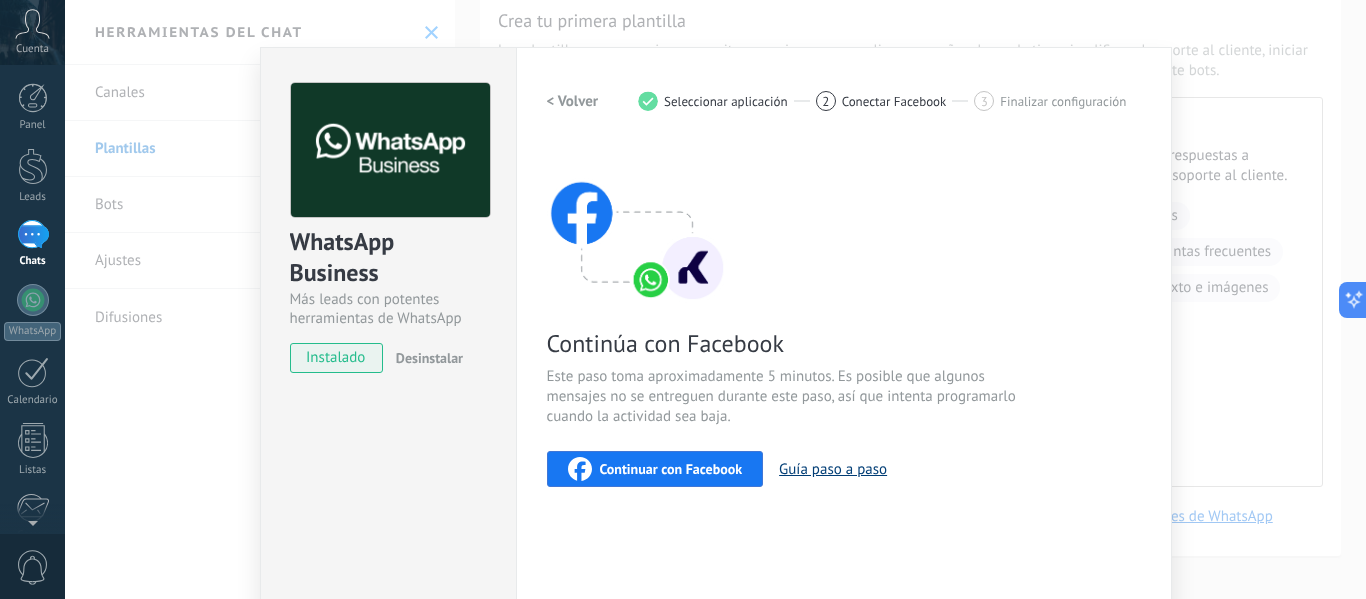 click on "Guía paso a paso" at bounding box center (833, 469) 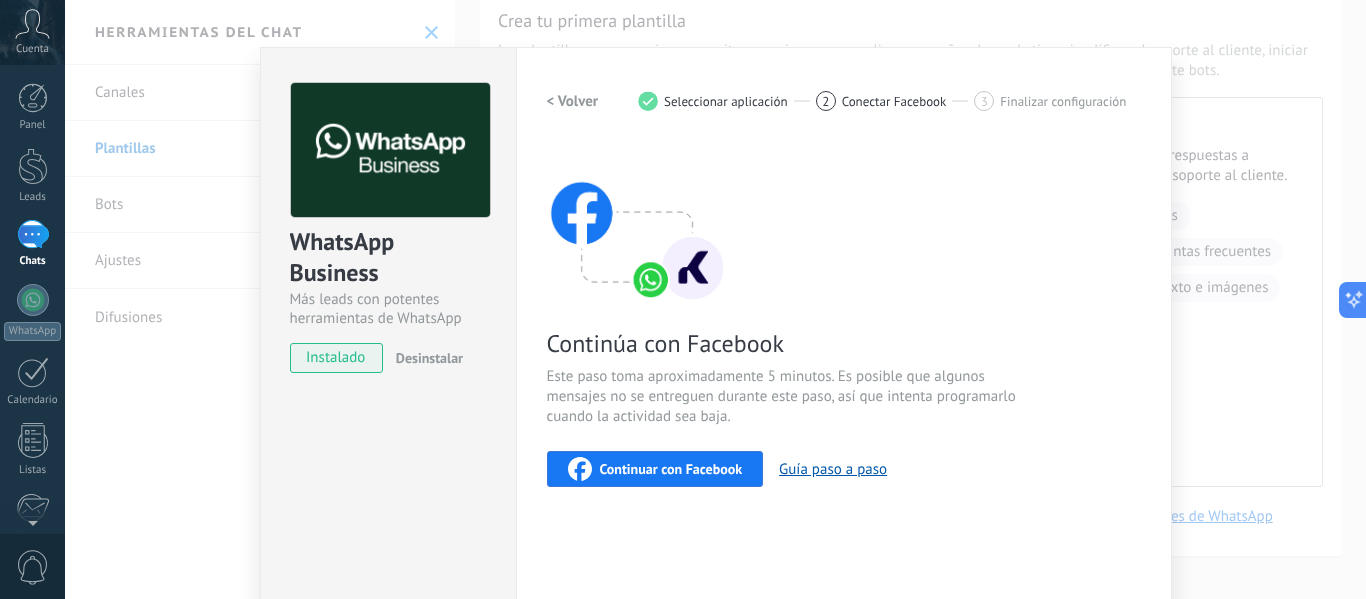 click on "WhatsApp Business Más leads con potentes herramientas de WhatsApp instalado Desinstalar ¿Quieres probar la integración primero?   Escanea el código QR   para ver cómo funciona. ¿Quieres probar la integración primero?   Escanea el código QR   para ver cómo funciona. Configuraciones Autorizaciones Esta pestaña registra a los usuarios que han concedido acceso a las integración a esta cuenta. Si deseas remover la posibilidad que un usuario pueda enviar solicitudes a la cuenta en nombre de esta integración, puedes revocar el acceso. Si el acceso a todos los usuarios es revocado, la integración dejará de funcionar. Esta aplicacion está instalada, pero nadie le ha dado acceso aun. WhatsApp Cloud API más _:  Guardar < Volver 1 Seleccionar aplicación 2 Conectar Facebook  3 Finalizar configuración Continúa con Facebook Este paso toma aproximadamente 5 minutos. Es posible que algunos mensajes no se entreguen durante este paso, así que intenta programarlo cuando la actividad sea baja." at bounding box center [715, 299] 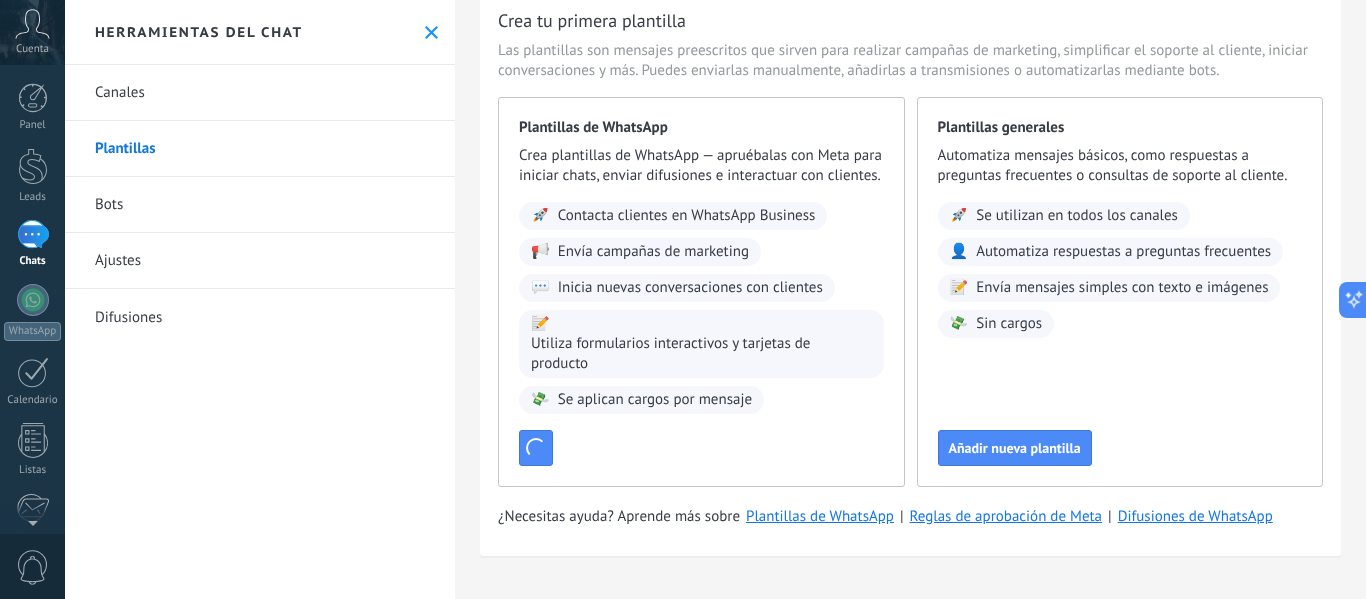 scroll, scrollTop: 0, scrollLeft: 0, axis: both 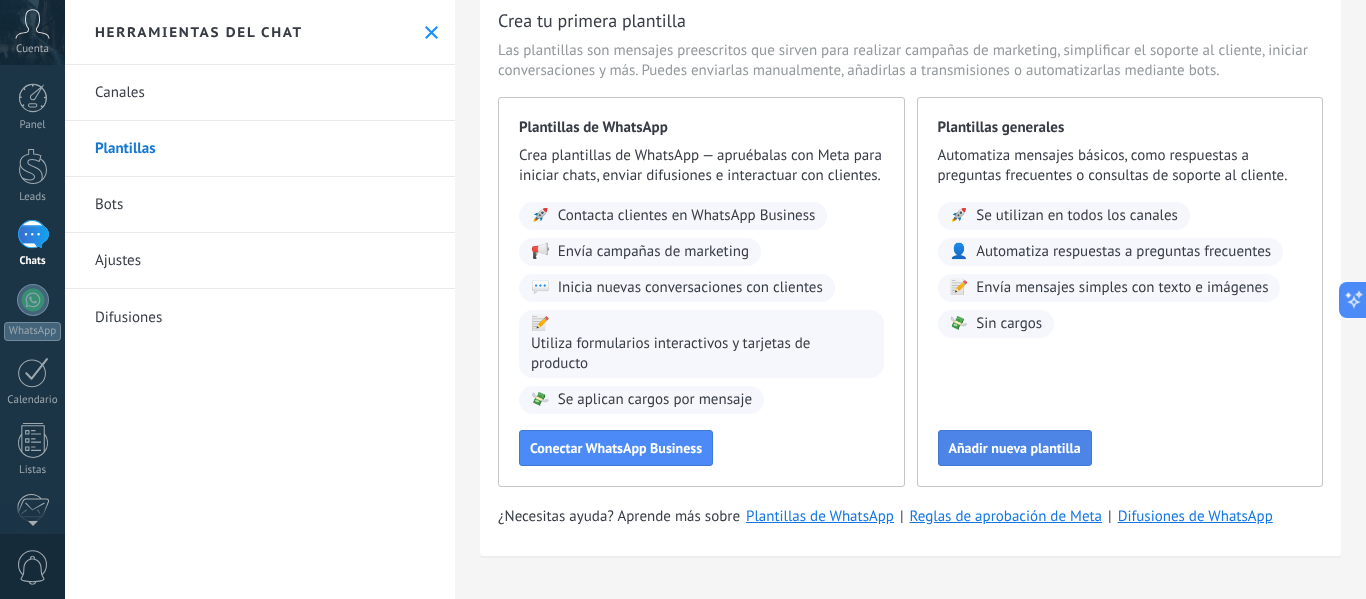 click on "Añadir nueva plantilla" at bounding box center (1015, 448) 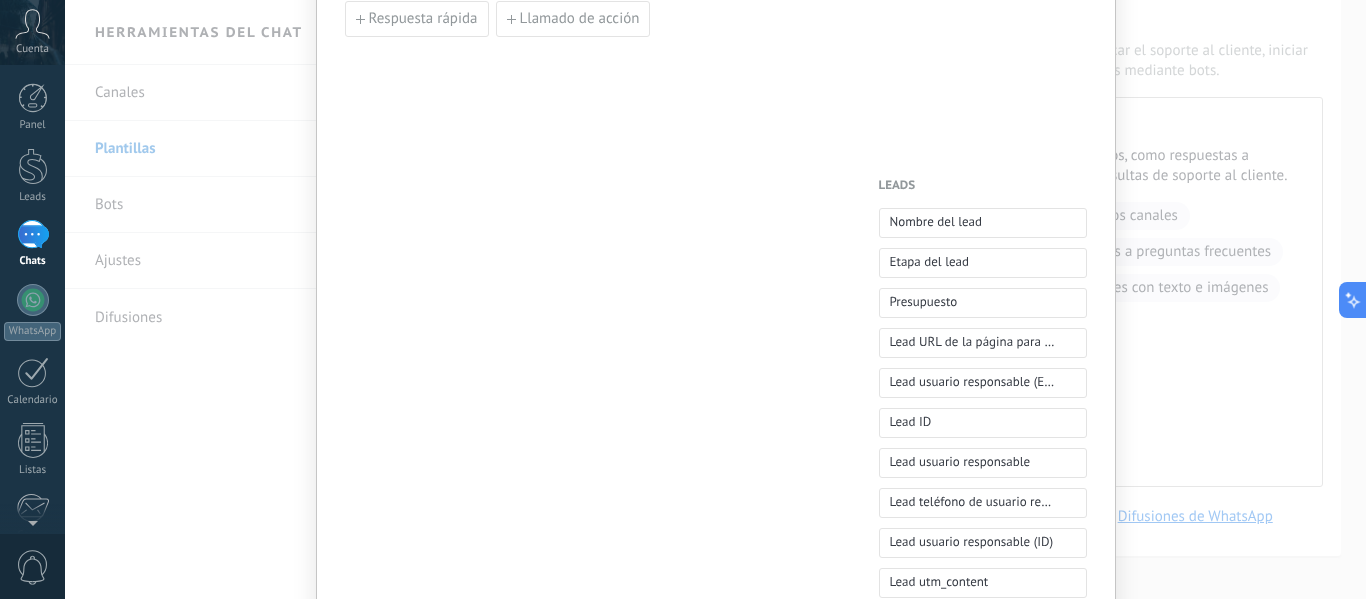 scroll, scrollTop: 0, scrollLeft: 0, axis: both 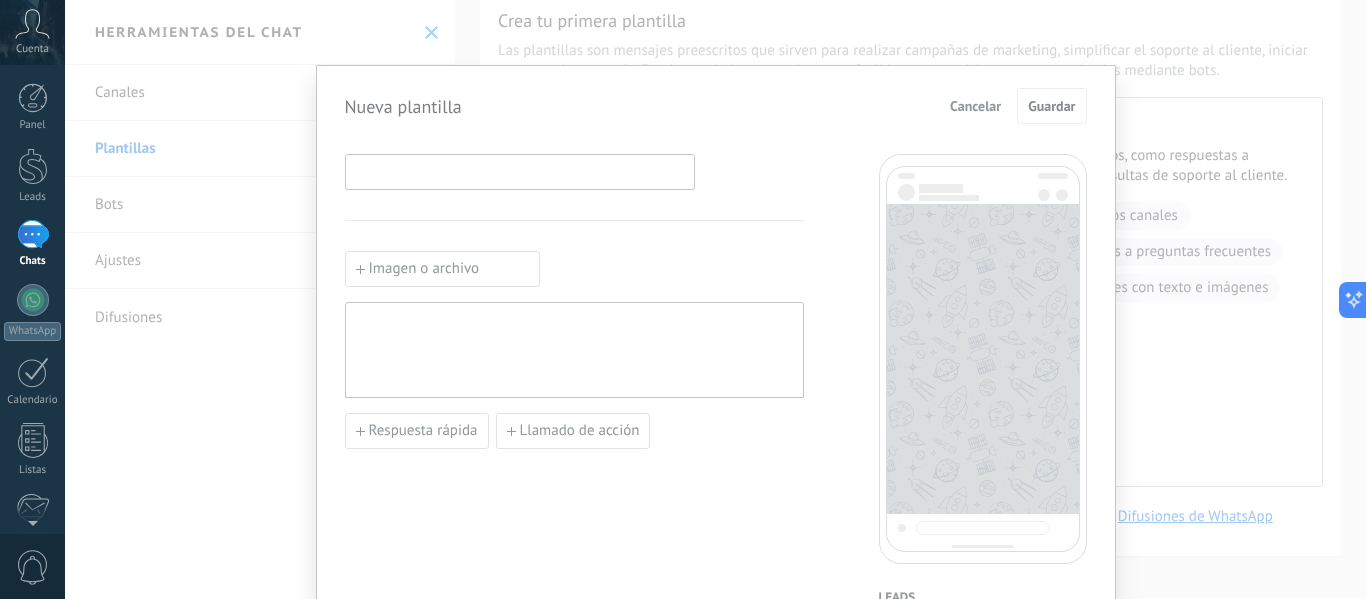 click at bounding box center (520, 171) 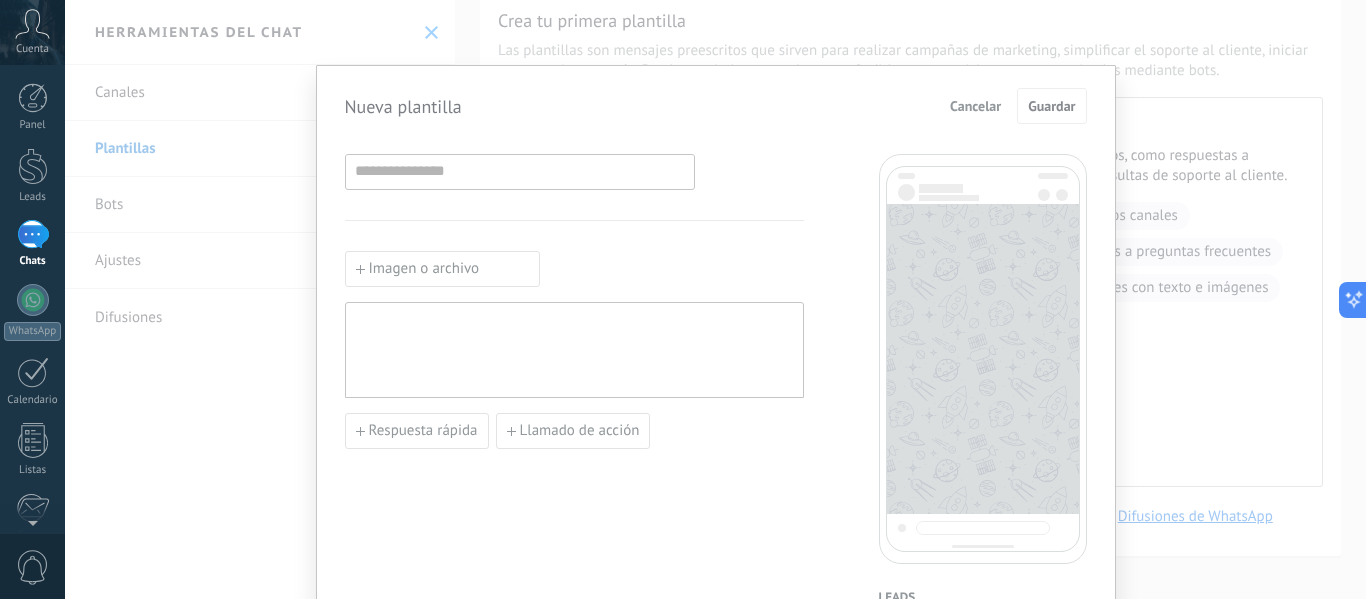 click at bounding box center [574, 350] 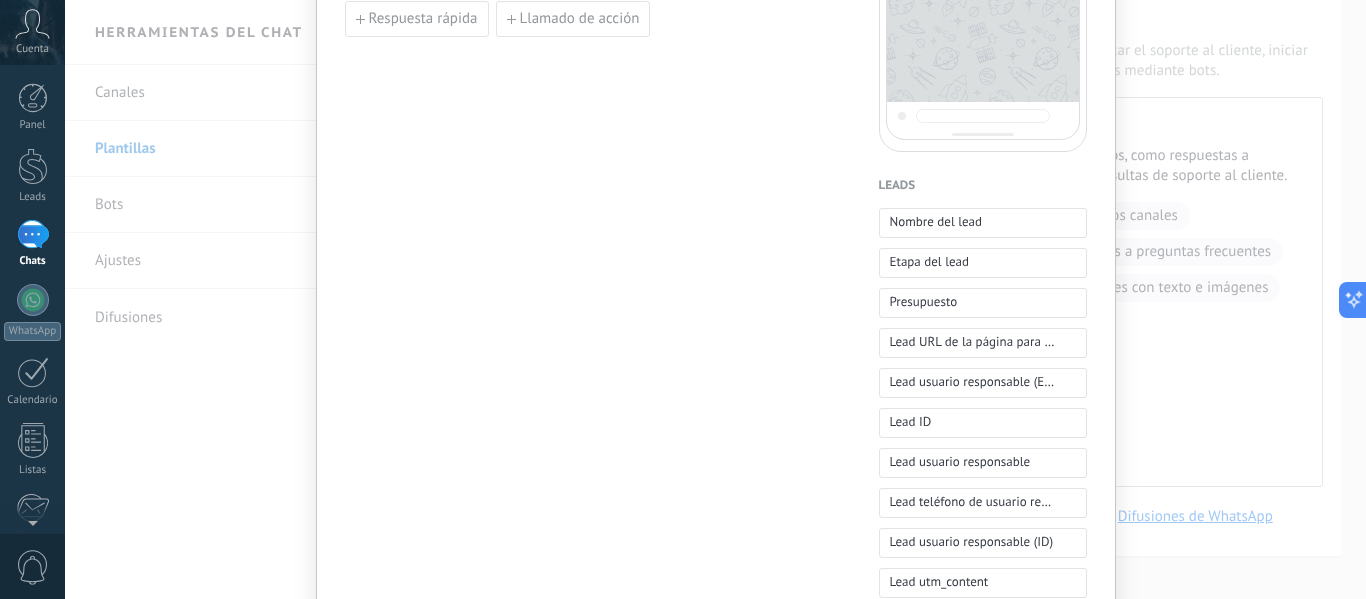 scroll, scrollTop: 0, scrollLeft: 0, axis: both 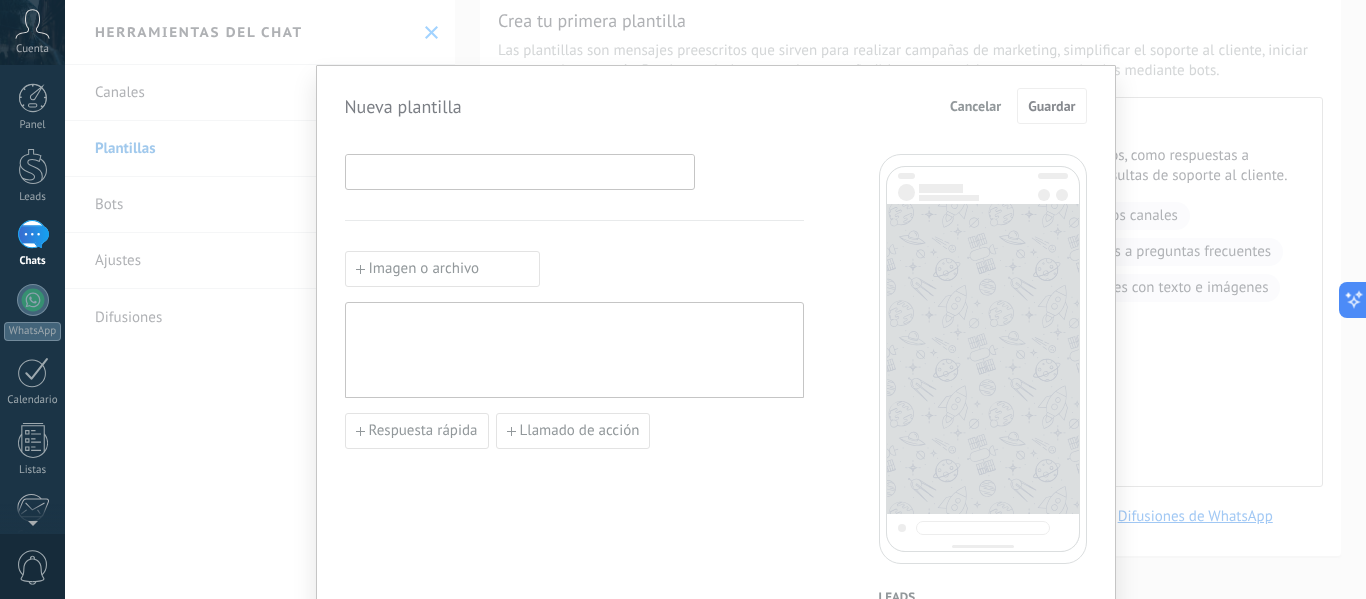 click at bounding box center [520, 171] 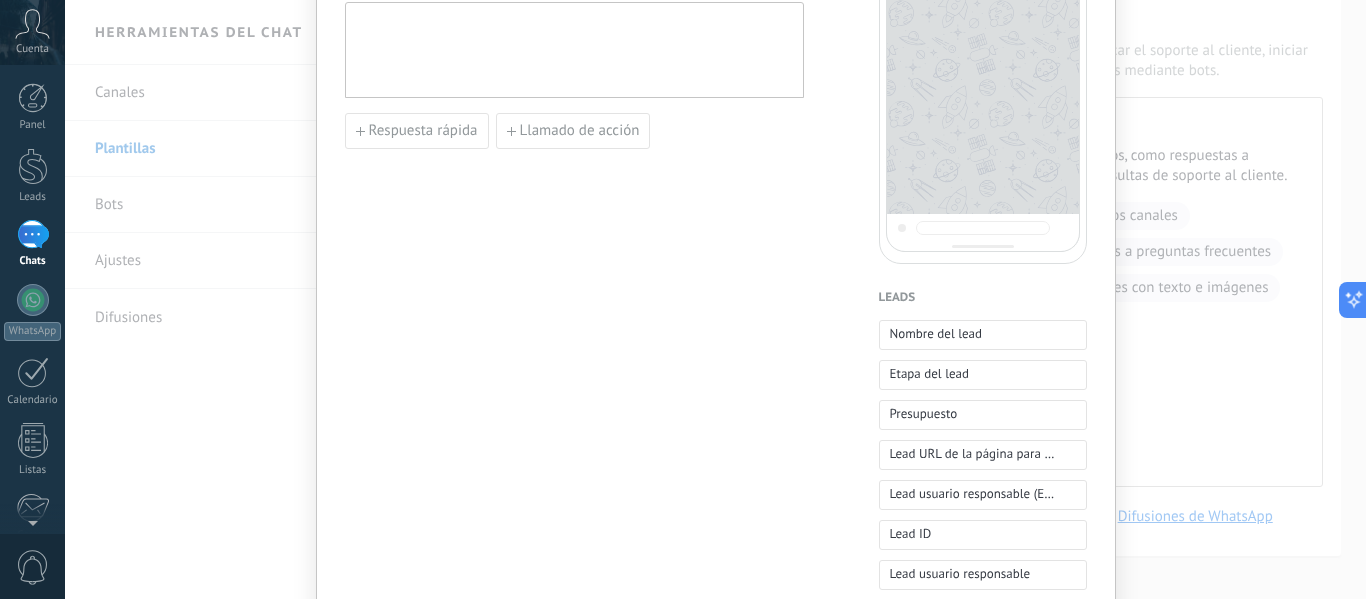 scroll, scrollTop: 0, scrollLeft: 0, axis: both 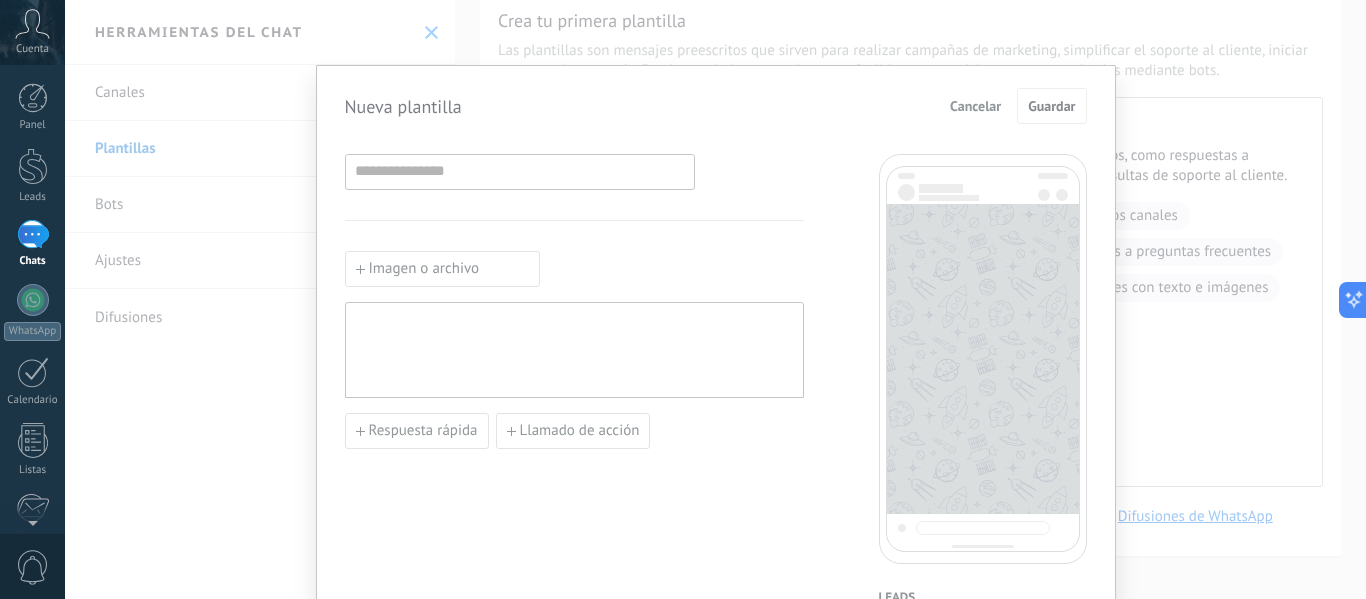 click on "Imagen o archivo" at bounding box center (442, 269) 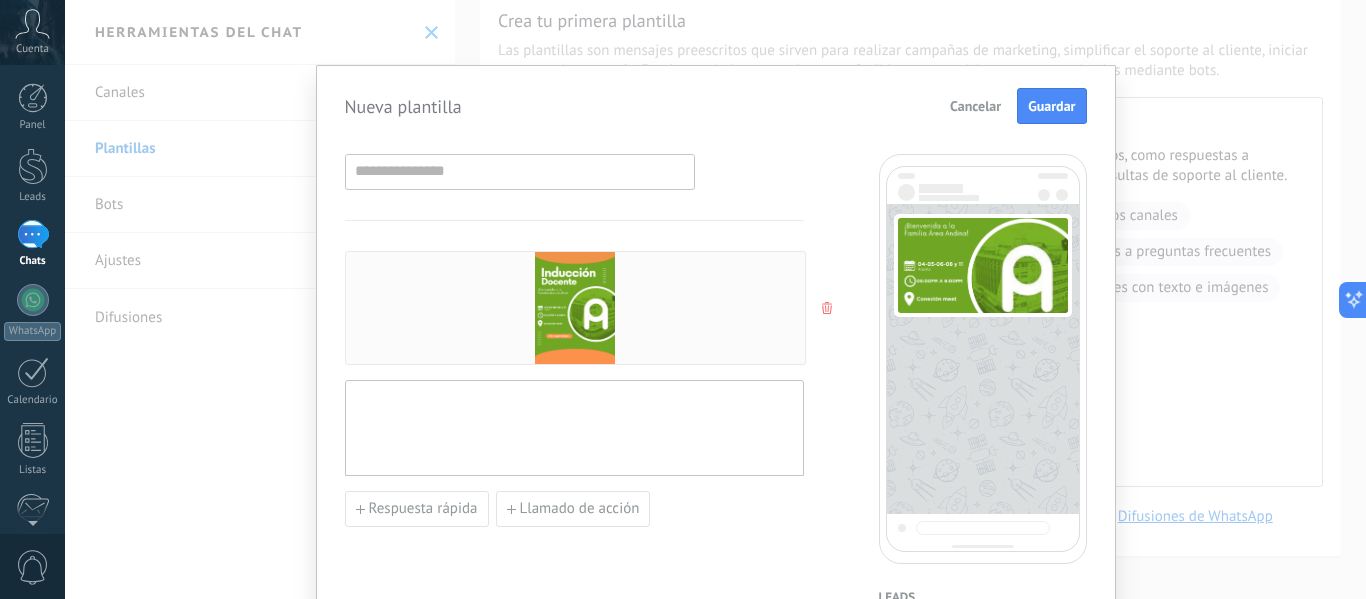click at bounding box center [574, 428] 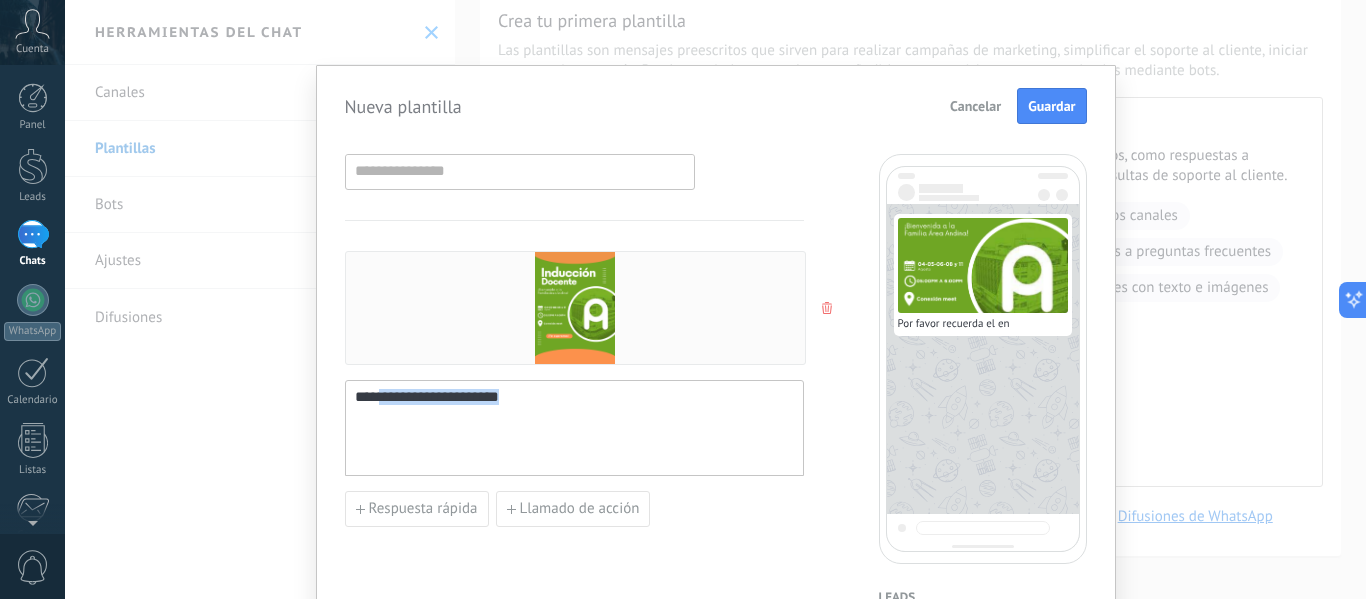 drag, startPoint x: 574, startPoint y: 402, endPoint x: 377, endPoint y: 394, distance: 197.16237 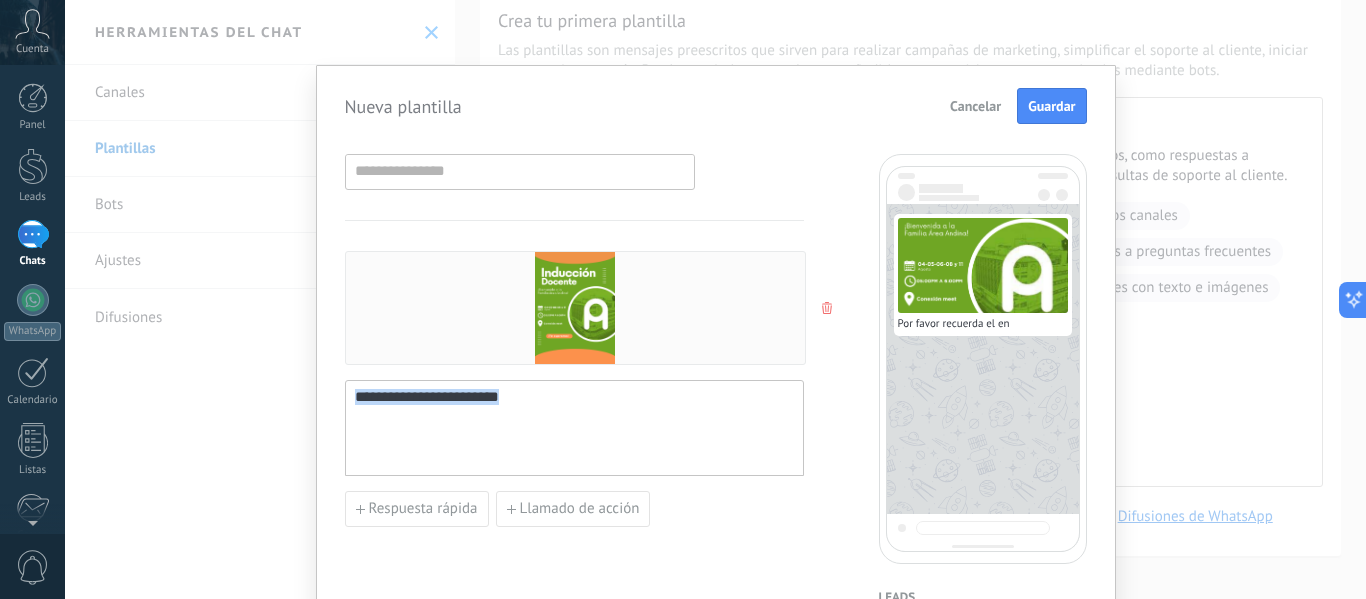 drag, startPoint x: 552, startPoint y: 402, endPoint x: 161, endPoint y: 449, distance: 393.81467 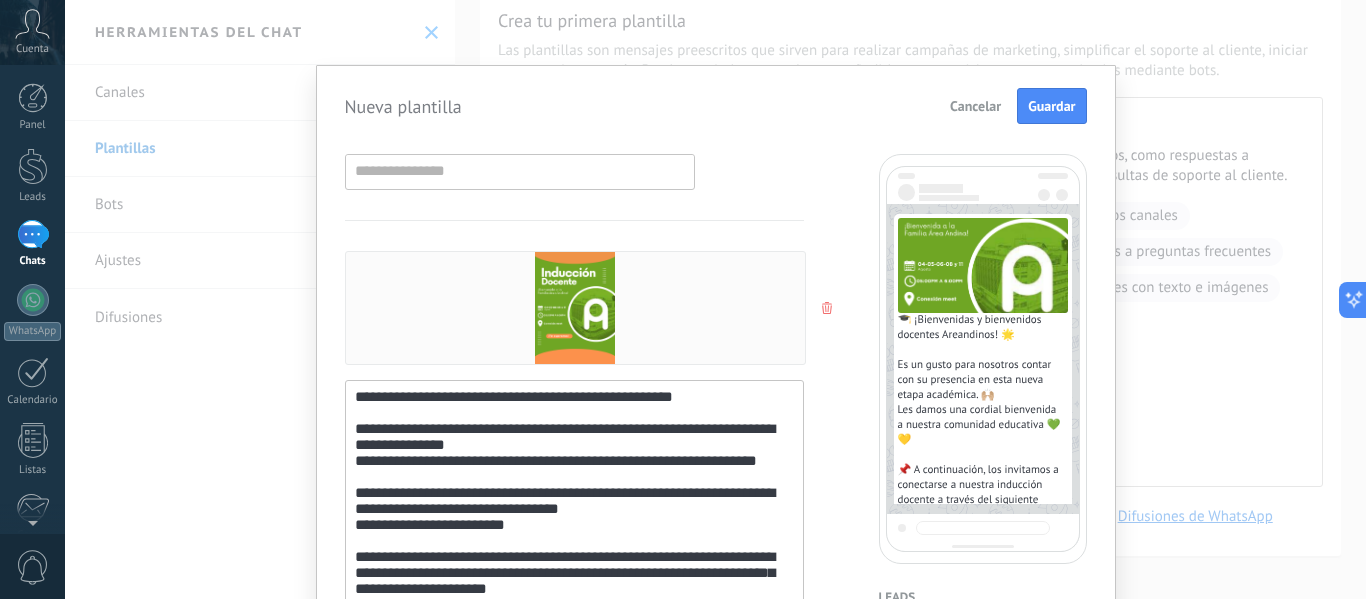click on "**********" at bounding box center [574, 554] 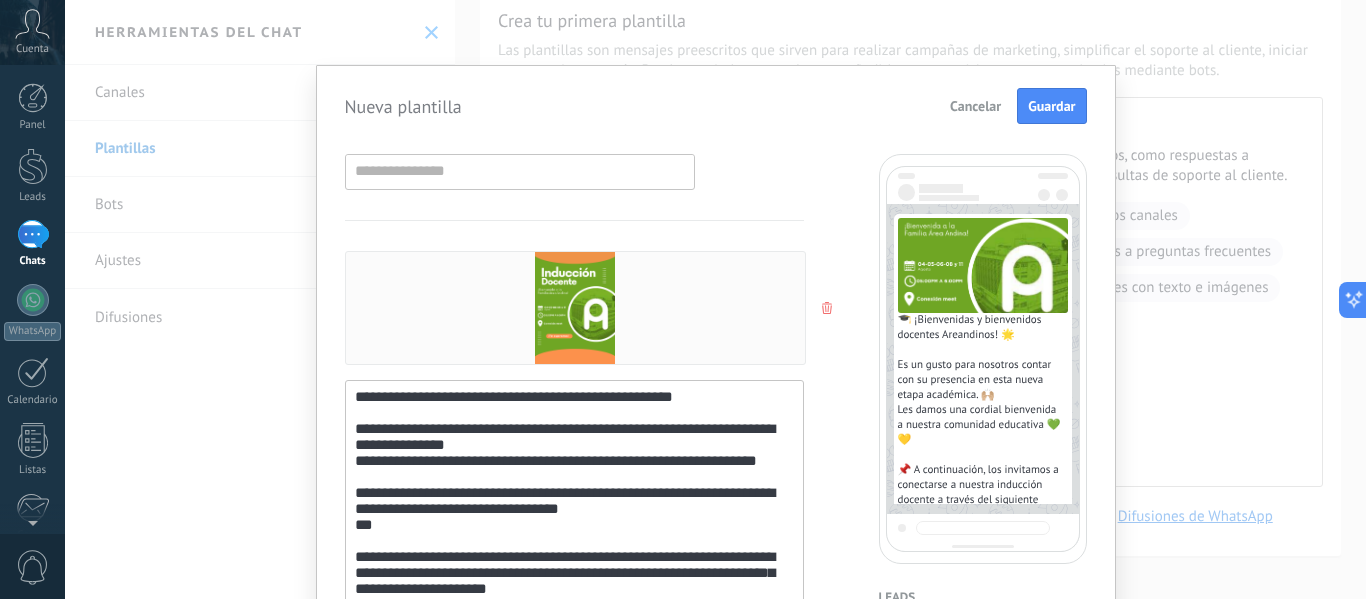 scroll, scrollTop: 100, scrollLeft: 0, axis: vertical 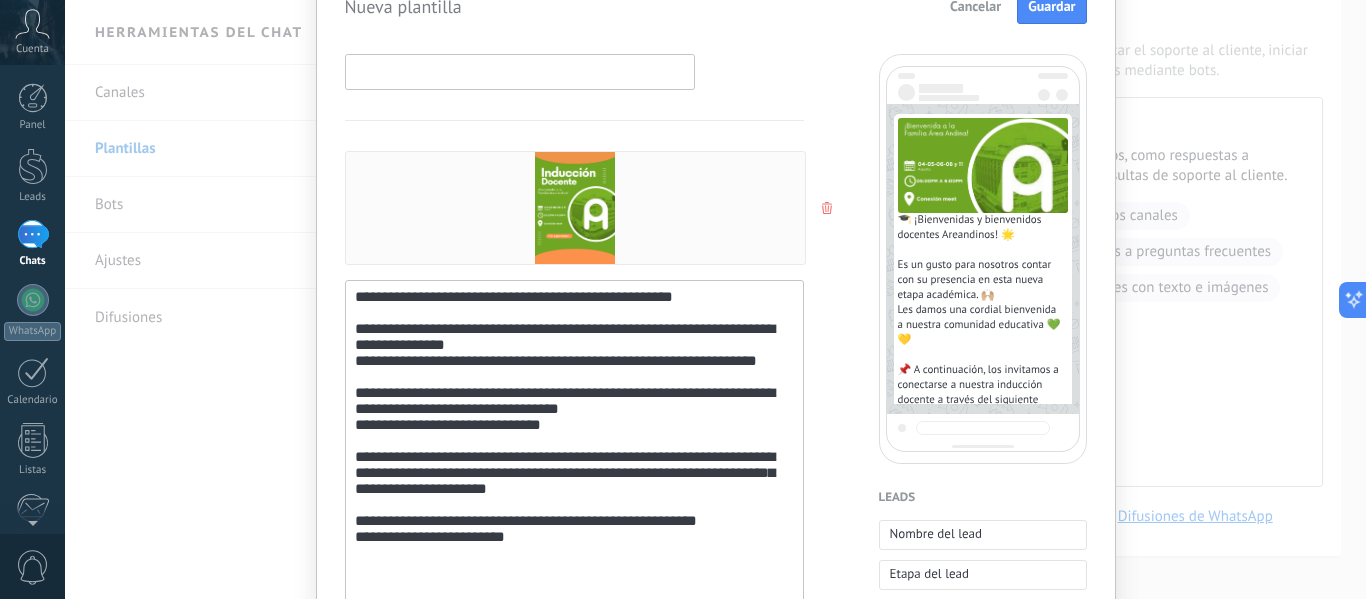 click at bounding box center (520, 71) 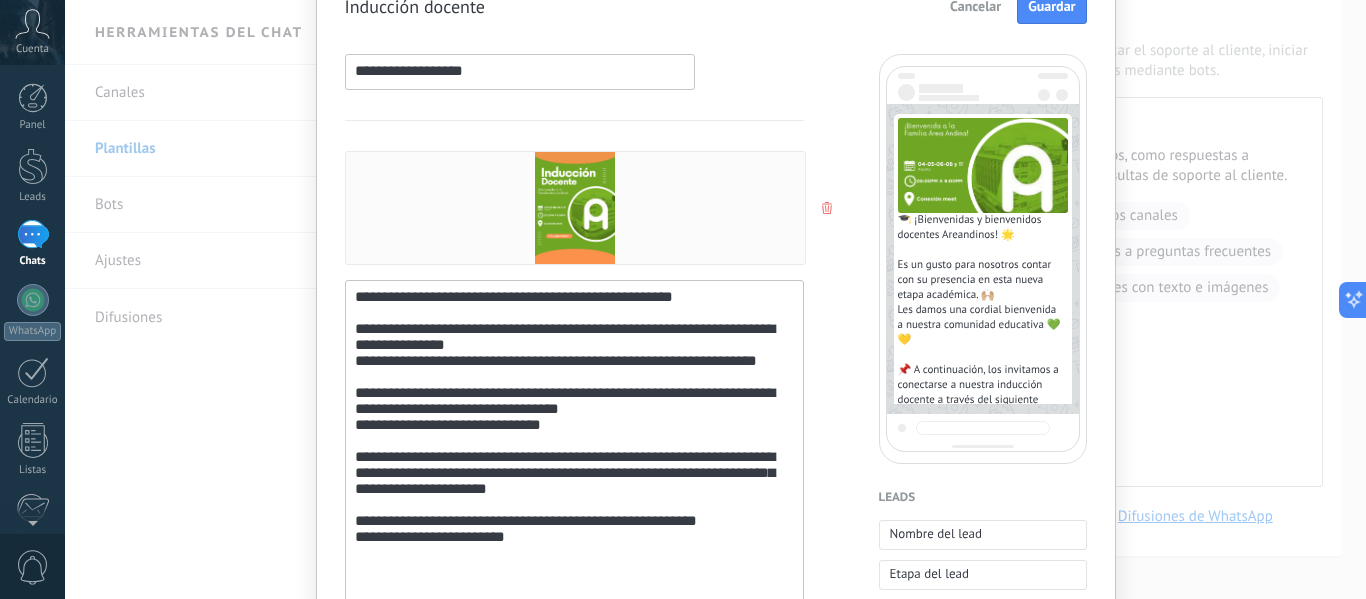 scroll, scrollTop: 0, scrollLeft: 0, axis: both 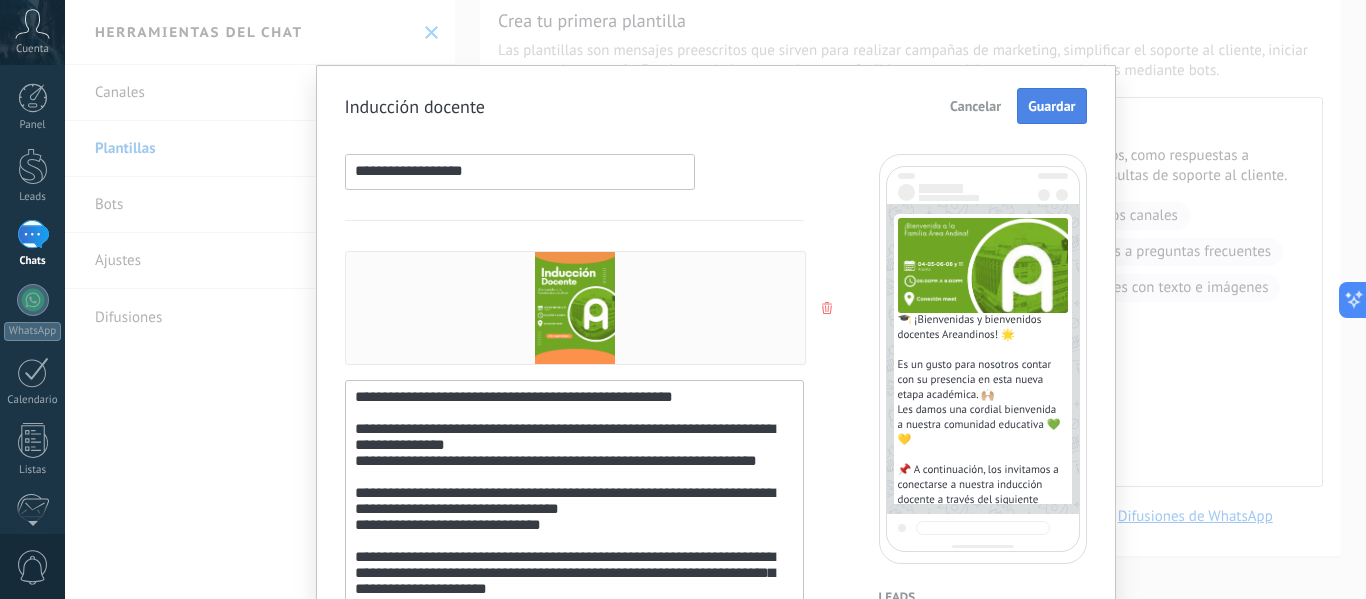type on "**********" 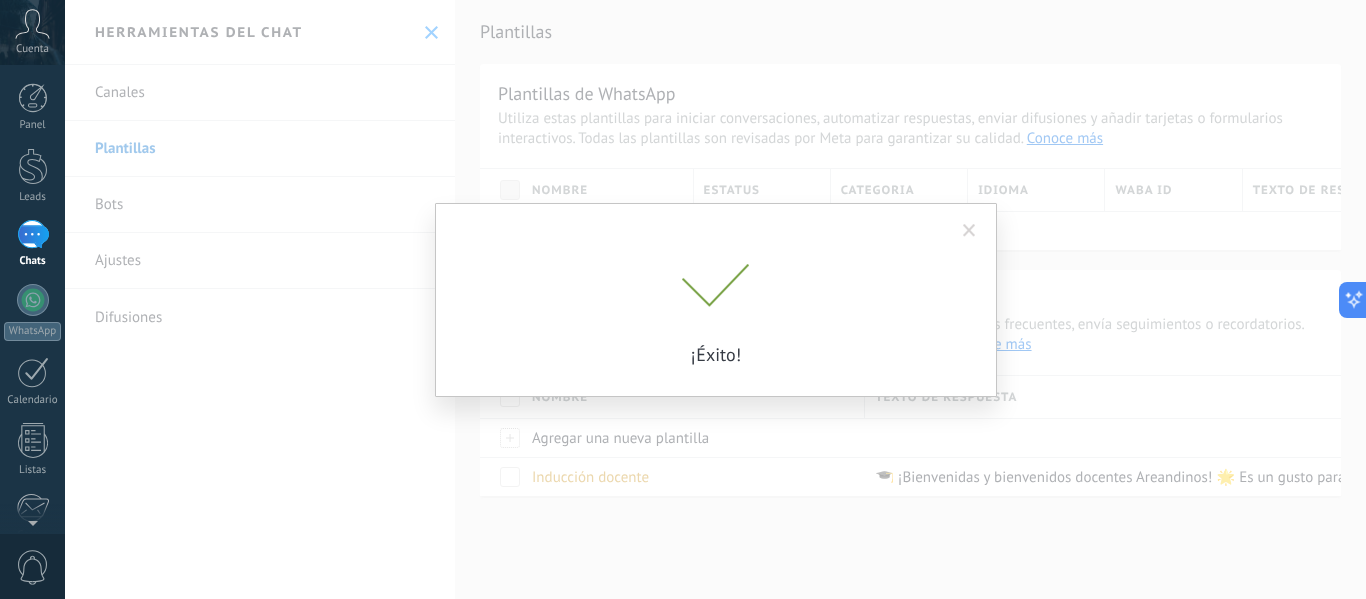 scroll, scrollTop: 0, scrollLeft: 0, axis: both 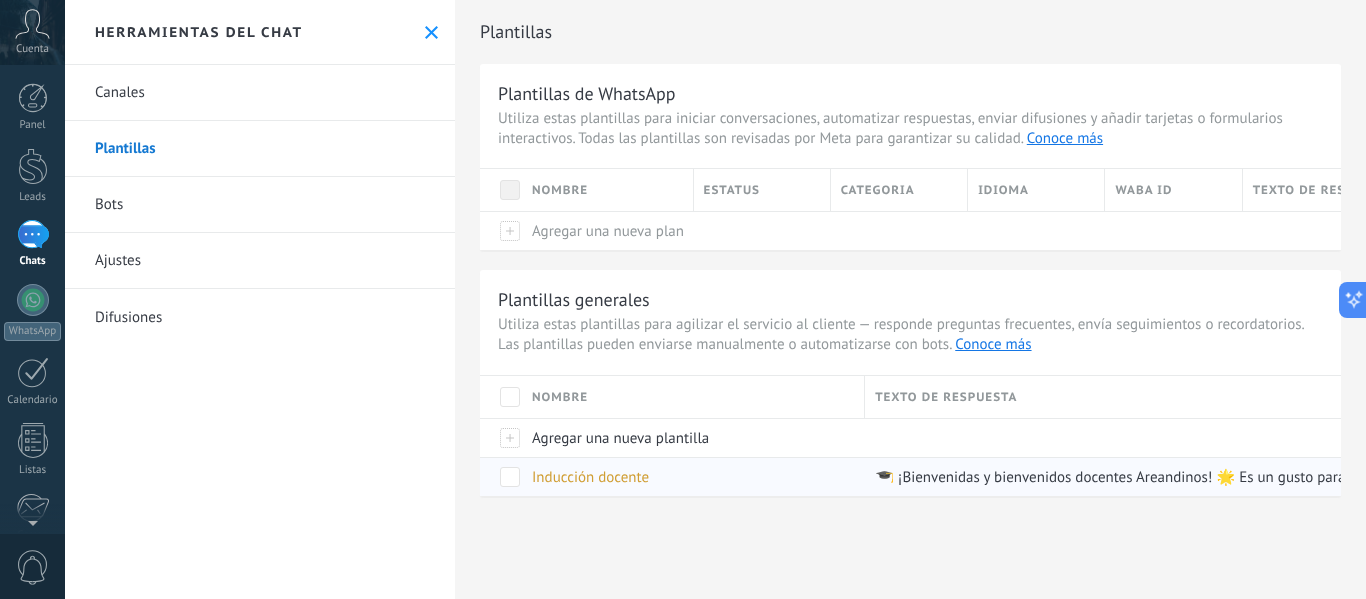click on "Inducción docente" at bounding box center [590, 477] 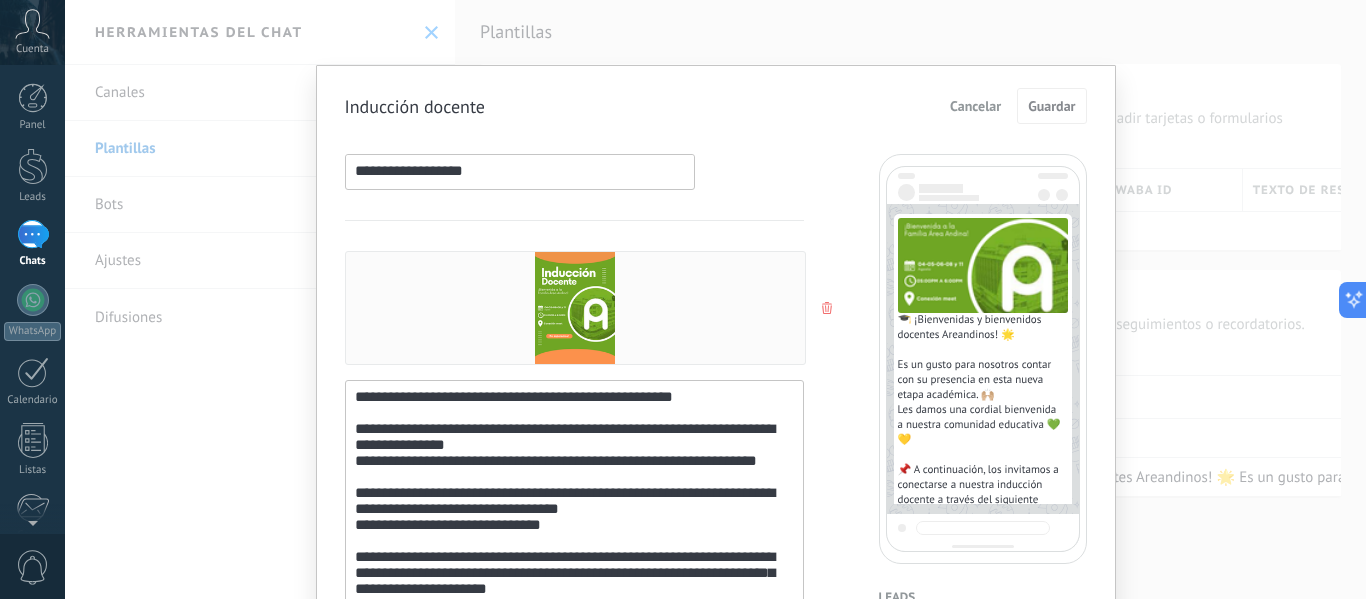 scroll, scrollTop: 203, scrollLeft: 0, axis: vertical 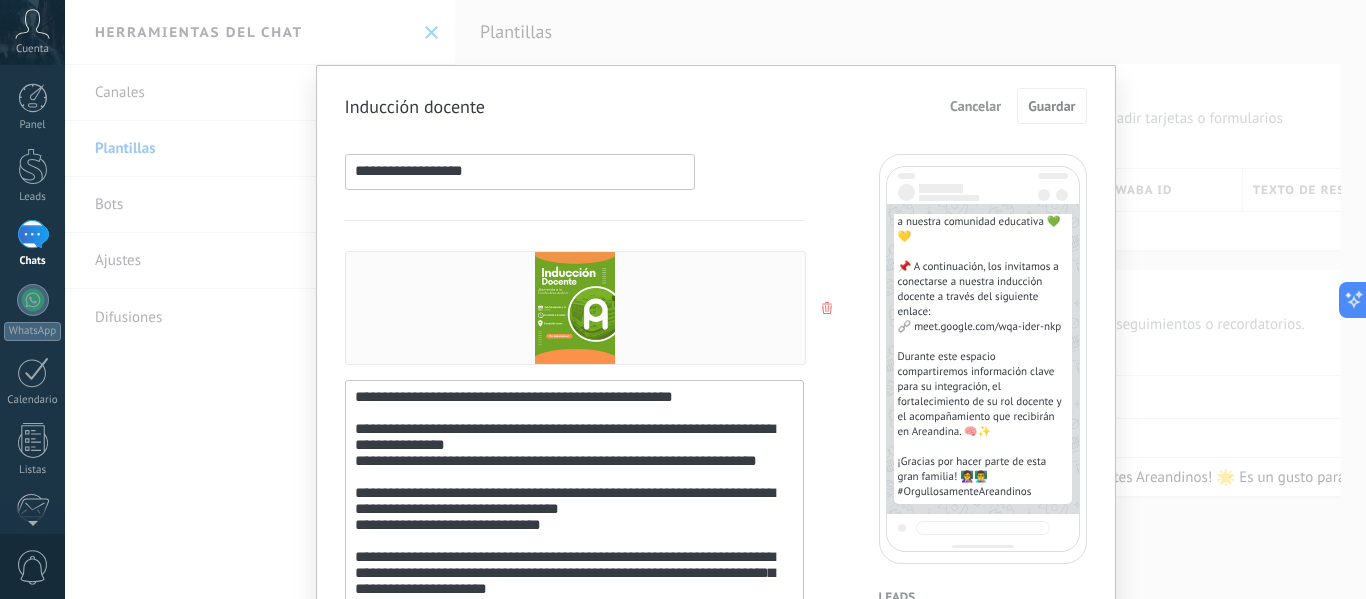 click on "Cancelar" at bounding box center (975, 106) 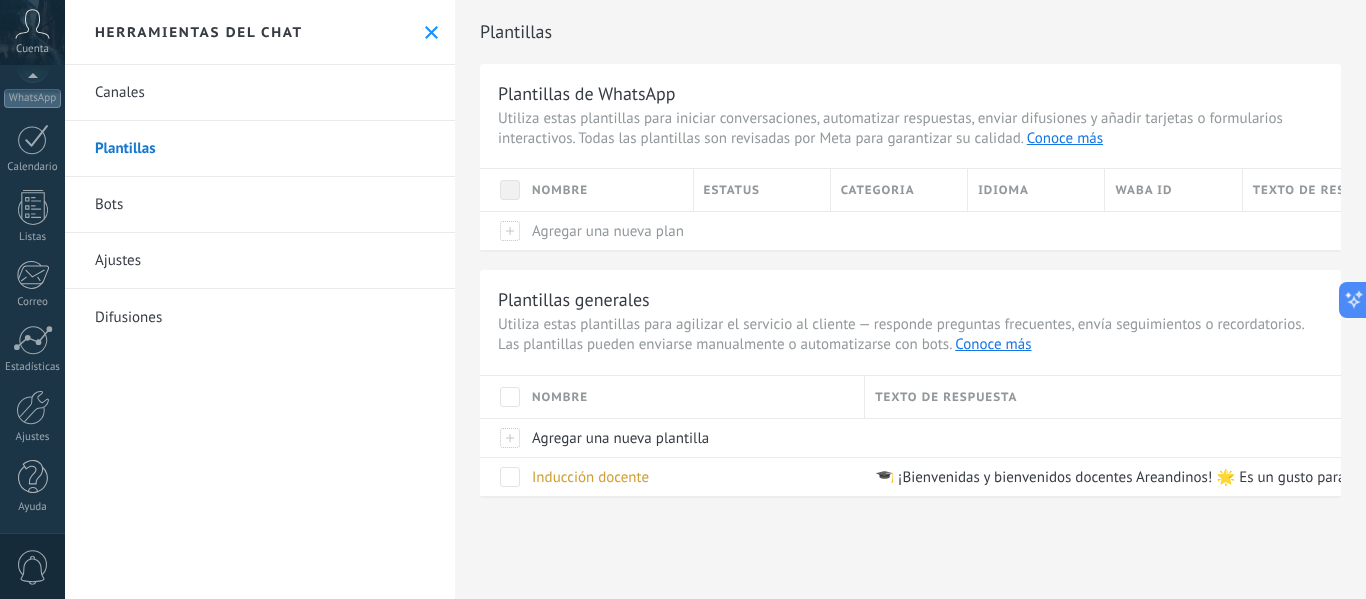 scroll, scrollTop: 0, scrollLeft: 0, axis: both 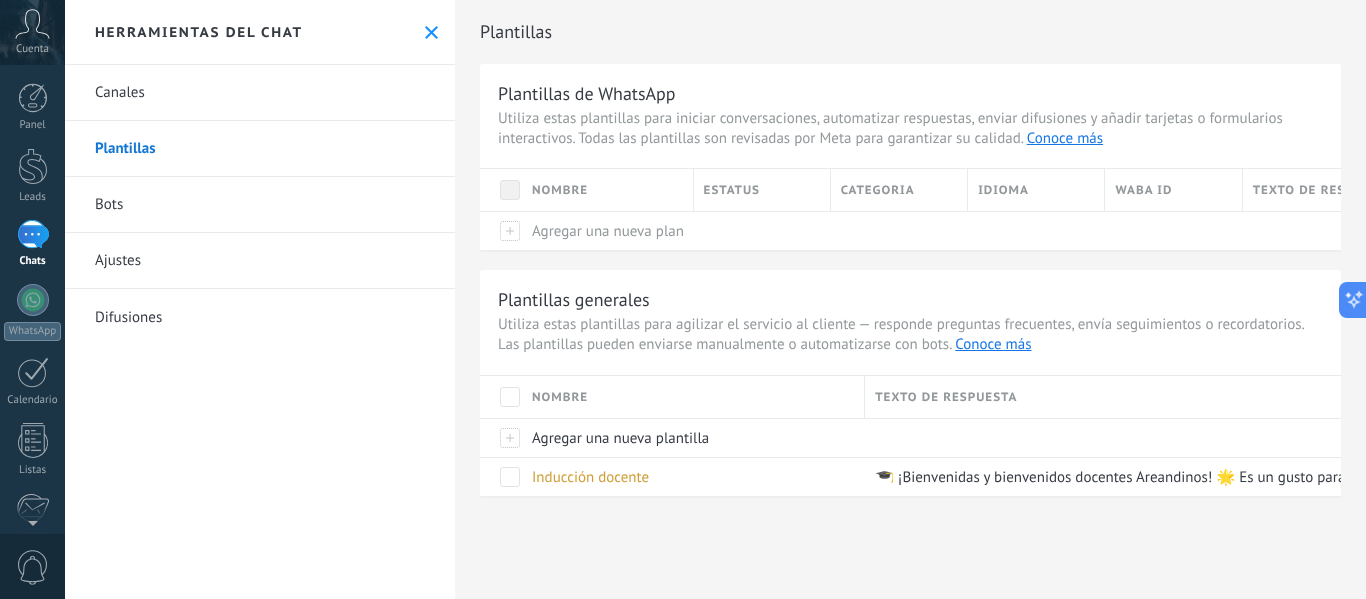 click on "Ajustes" at bounding box center [260, 261] 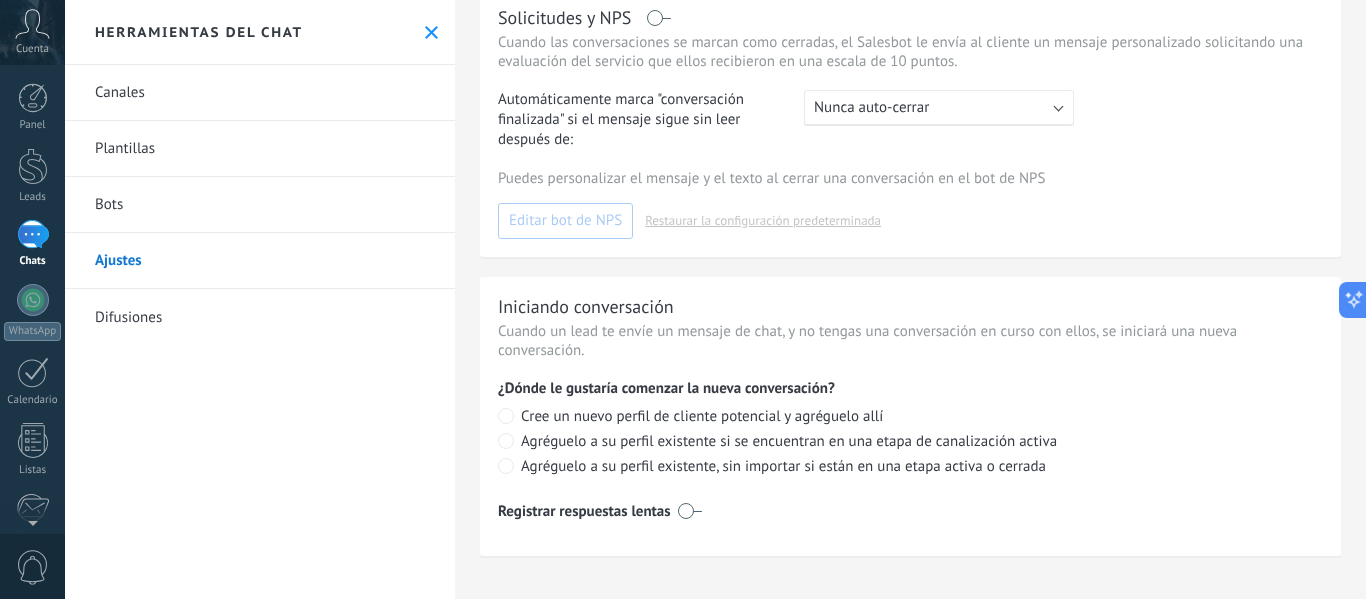 scroll, scrollTop: 351, scrollLeft: 0, axis: vertical 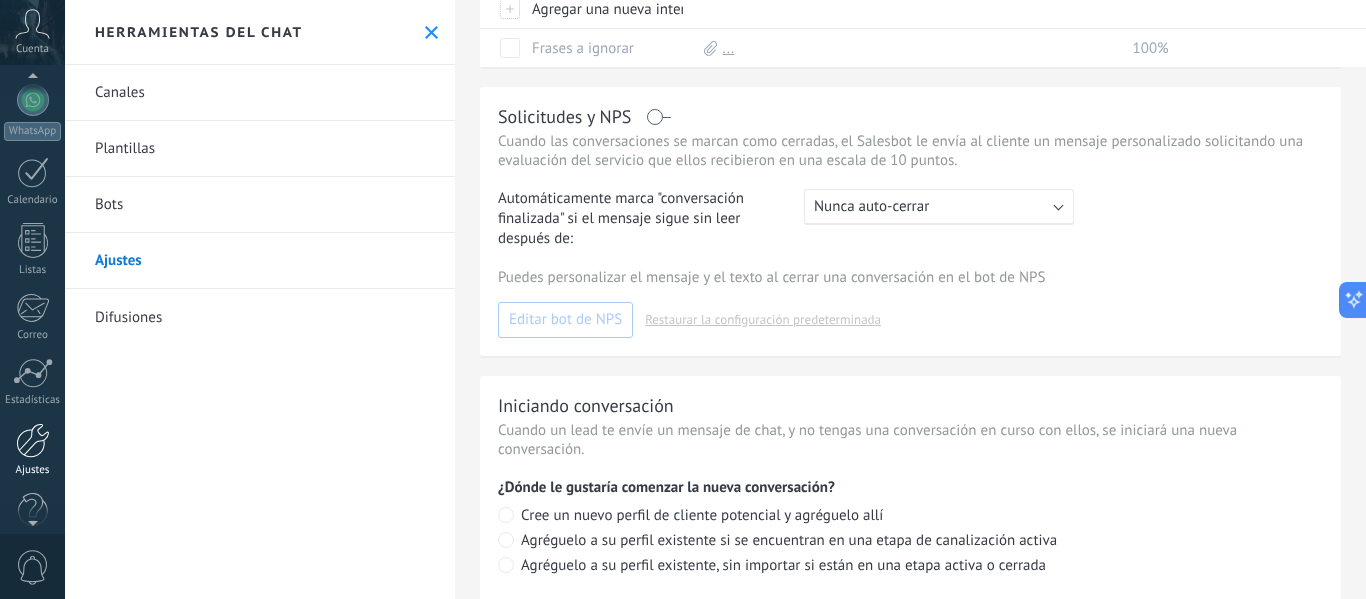 click at bounding box center [33, 440] 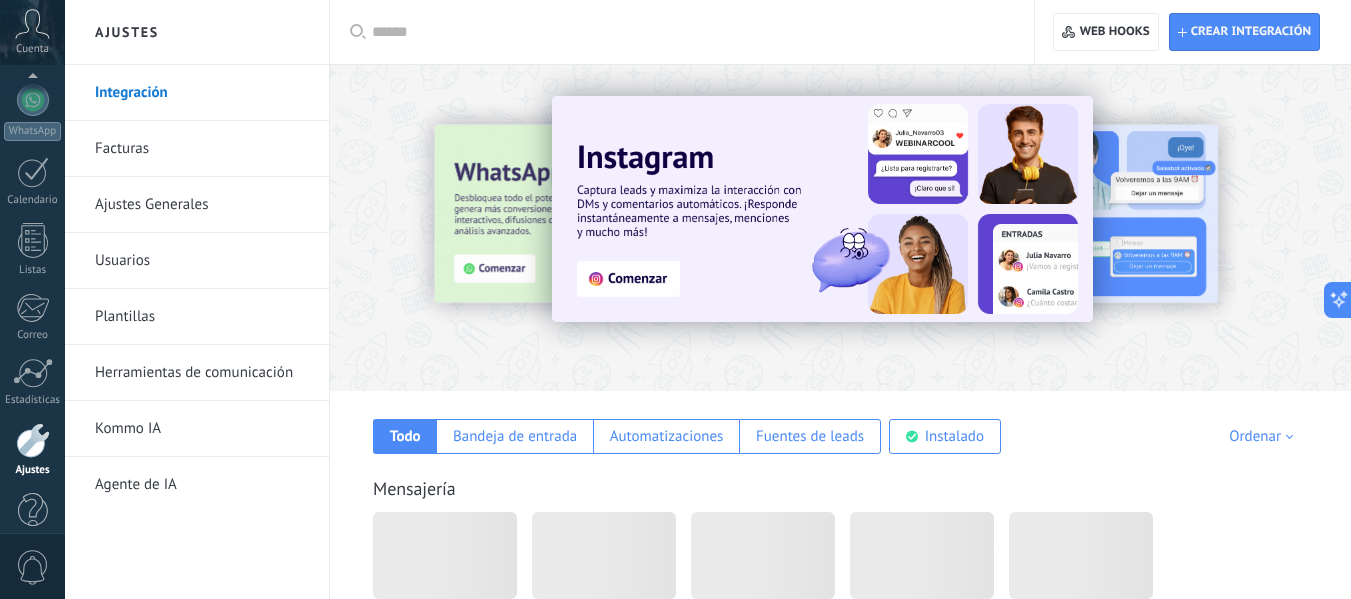 scroll, scrollTop: 233, scrollLeft: 0, axis: vertical 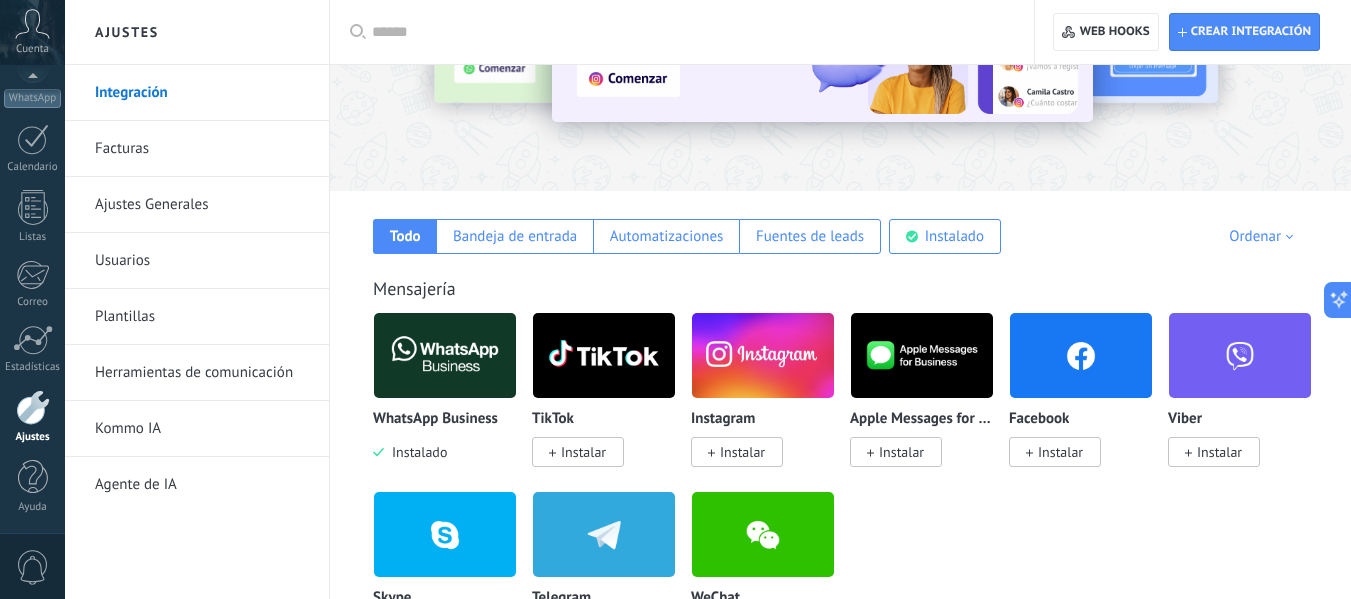 click at bounding box center [445, 355] 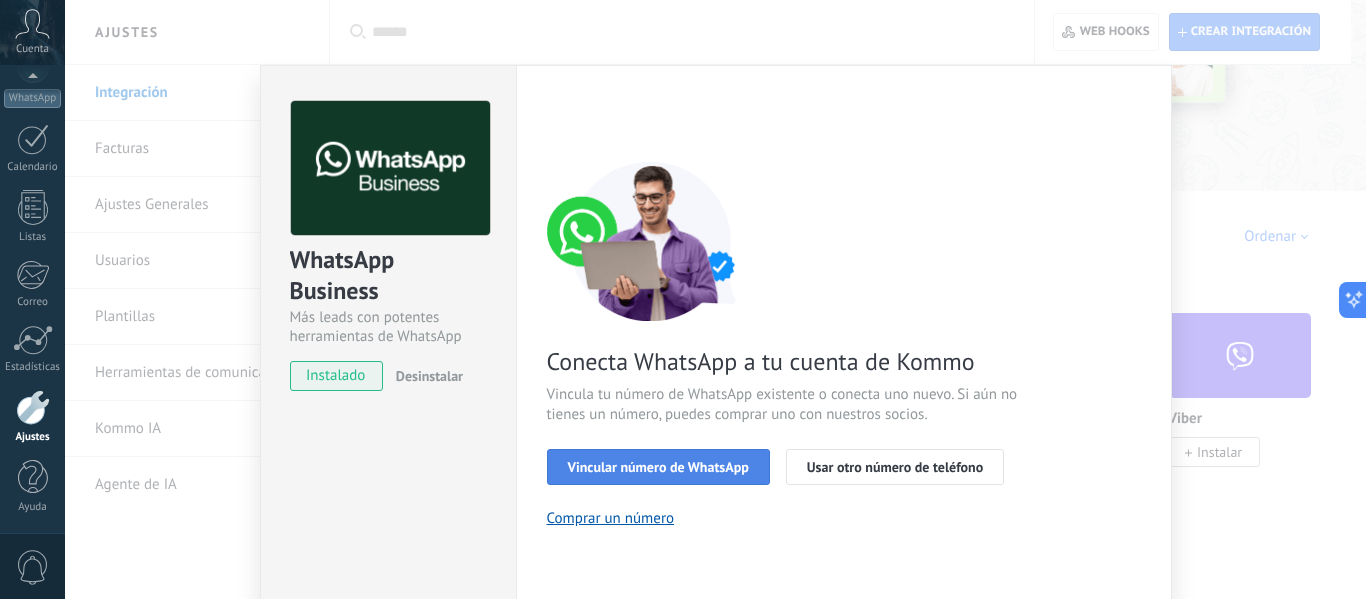 click on "Vincular número de WhatsApp" at bounding box center (658, 467) 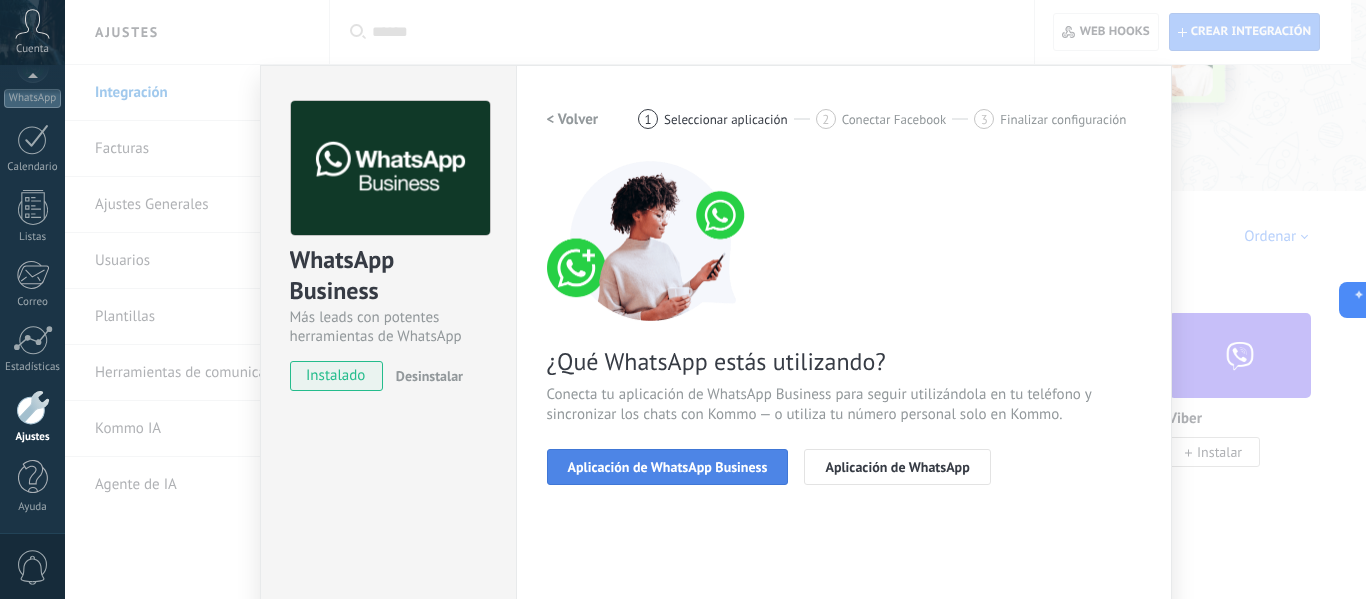 click on "Aplicación de WhatsApp Business" at bounding box center (668, 467) 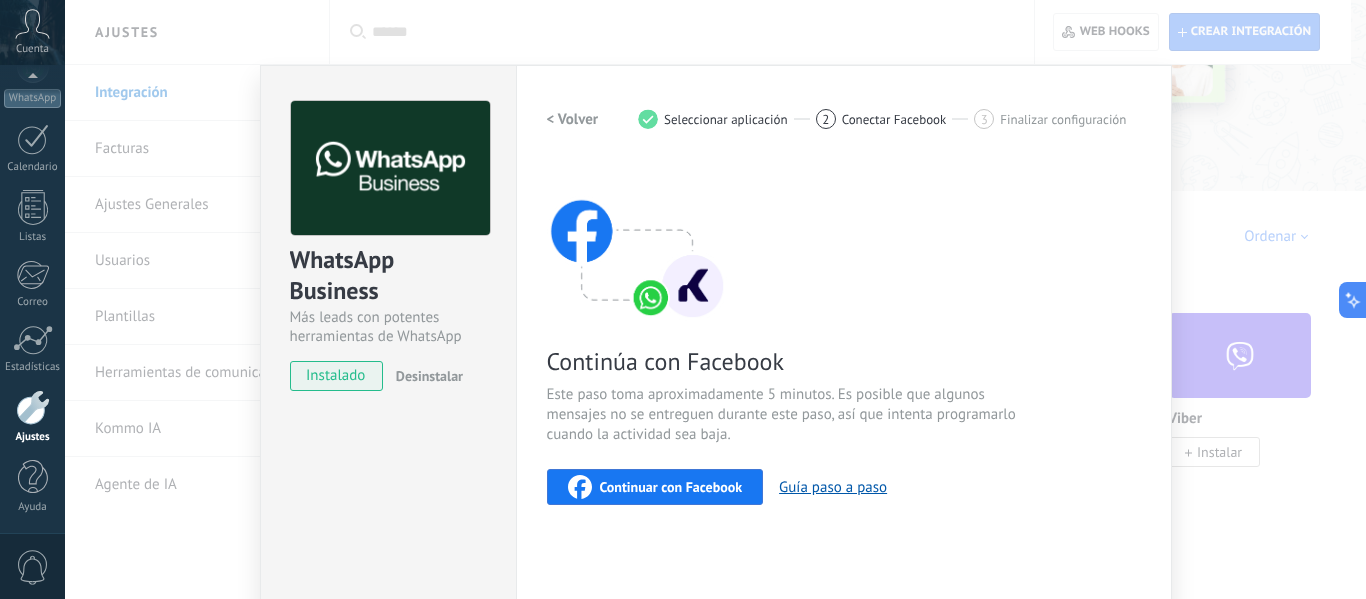 click on "Continuar con Facebook" at bounding box center (671, 487) 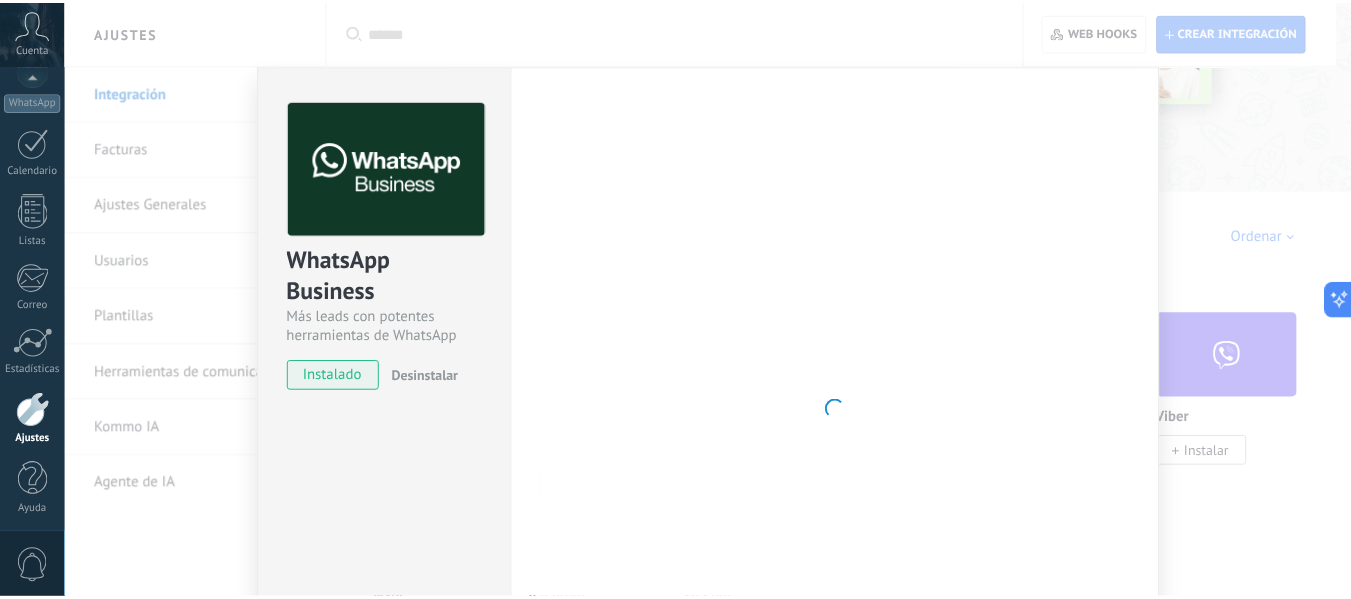 scroll, scrollTop: 233, scrollLeft: 0, axis: vertical 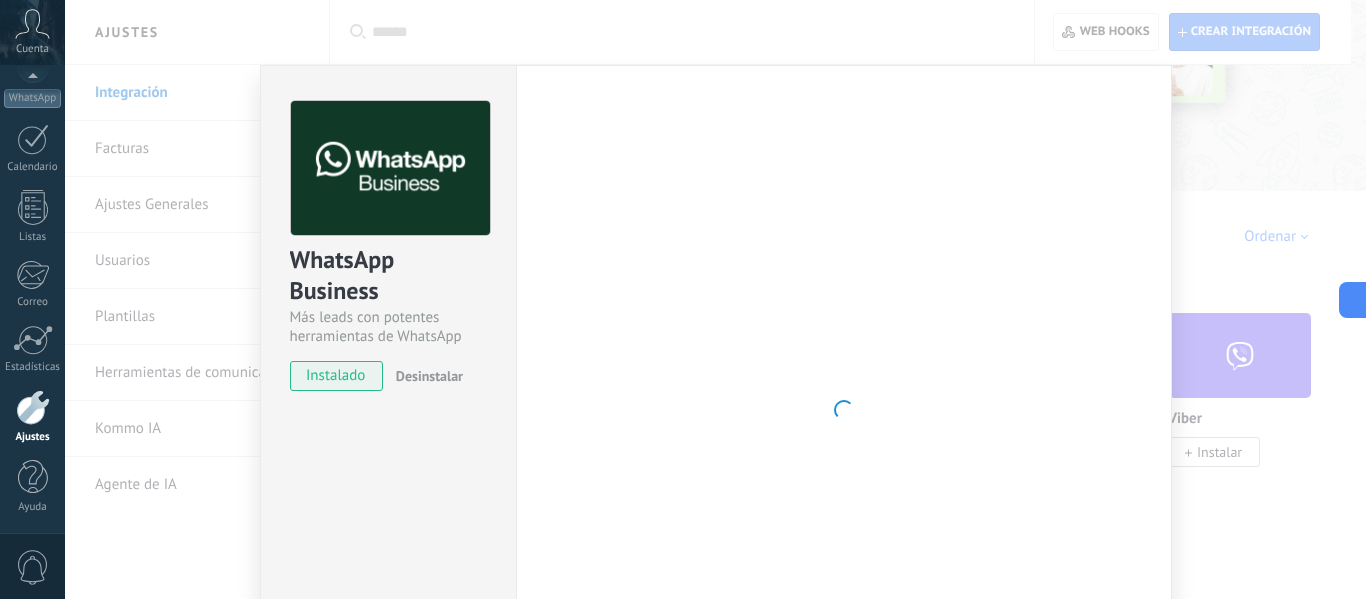 click on "WhatsApp Business Más leads con potentes herramientas de WhatsApp instalado Desinstalar ¿Quieres probar la integración primero?   Escanea el código QR   para ver cómo funciona. Configuraciones Autorizaciones Esta pestaña registra a los usuarios que han concedido acceso a las integración a esta cuenta. Si deseas remover la posibilidad que un usuario pueda enviar solicitudes a la cuenta en nombre de esta integración, puedes revocar el acceso. Si el acceso a todos los usuarios es revocado, la integración dejará de funcionar. Esta aplicacion está instalada, pero nadie le ha dado acceso aun. WhatsApp Cloud API más _:  Guardar < Volver 1 Seleccionar aplicación 2 Conectar Facebook  3 Finalizar configuración Continúa con Facebook Este paso toma aproximadamente 5 minutos. Es posible que algunos mensajes no se entreguen durante este paso, así que intenta programarlo cuando la actividad sea baja. Continuar con Facebook Guía paso a paso ¿Necesitas ayuda?" at bounding box center [715, 299] 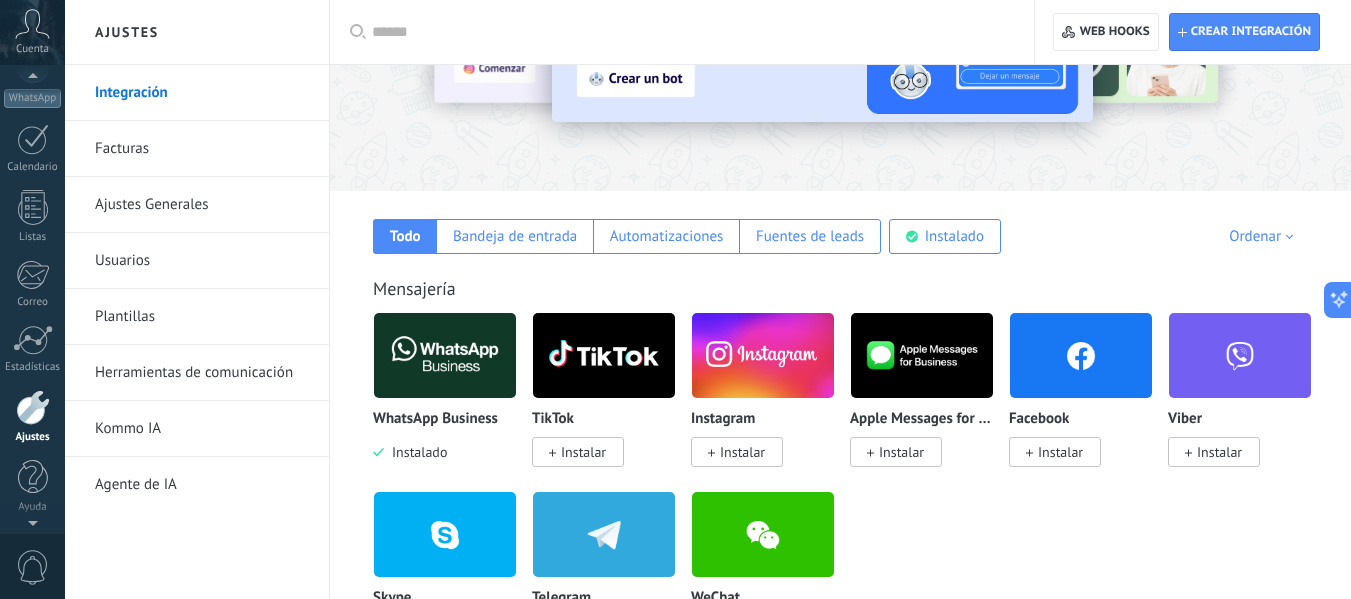 scroll, scrollTop: 33, scrollLeft: 0, axis: vertical 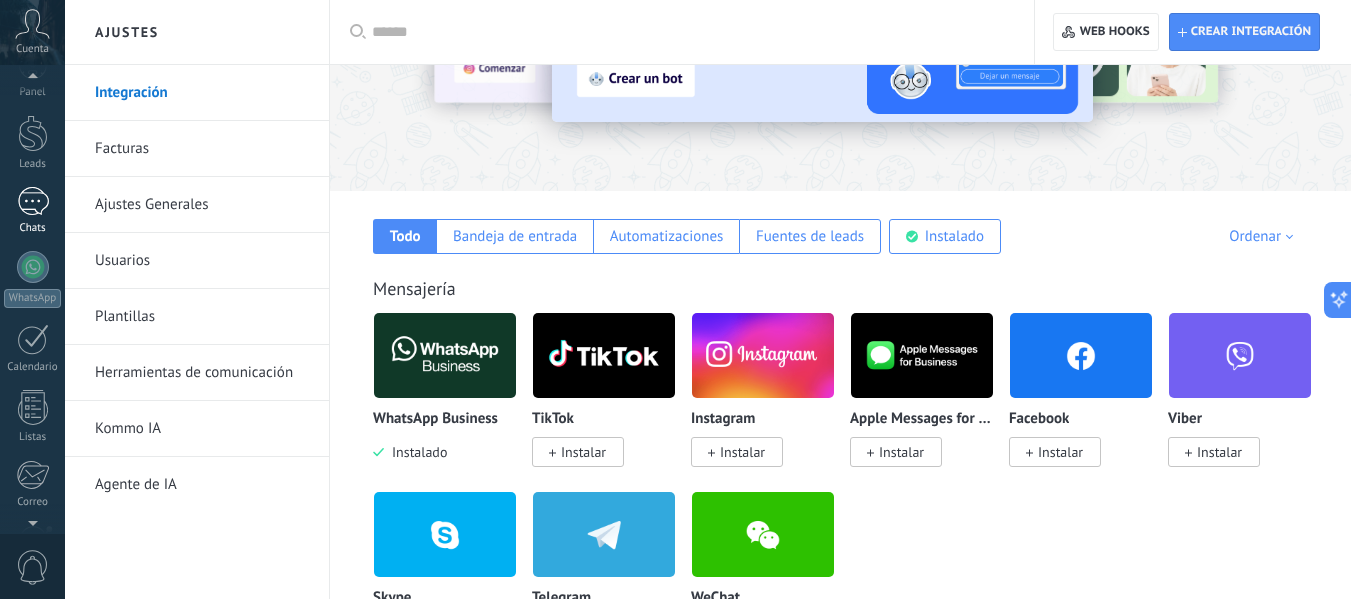 click at bounding box center (33, 201) 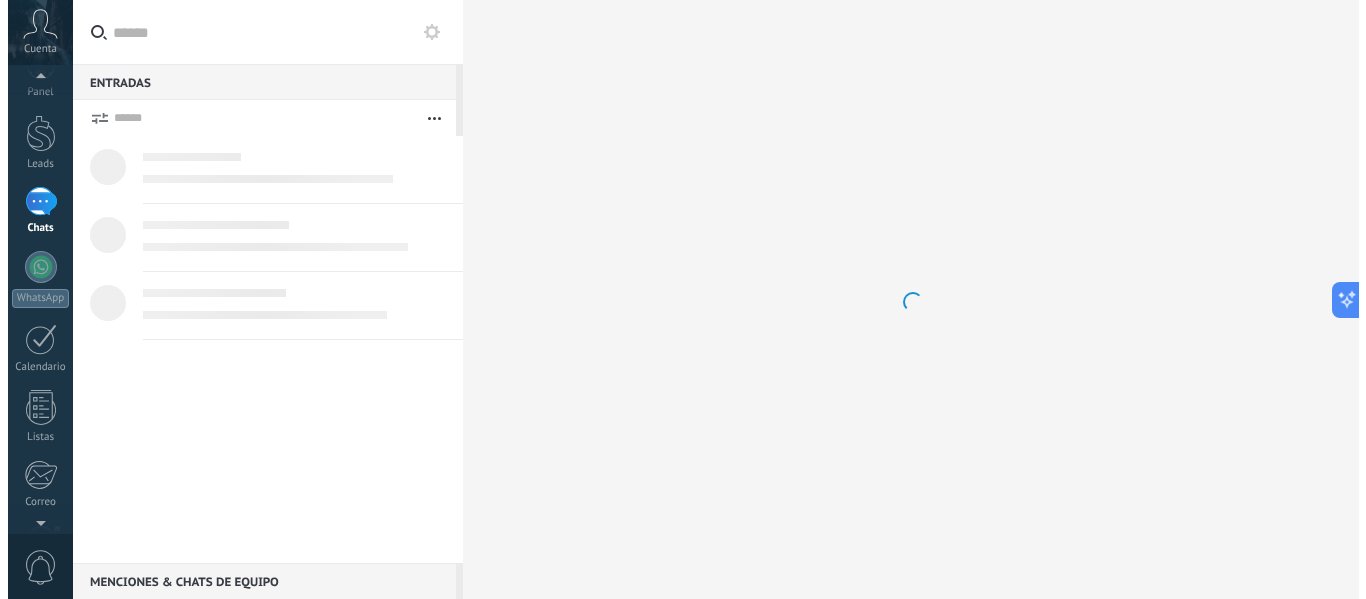 scroll, scrollTop: 0, scrollLeft: 0, axis: both 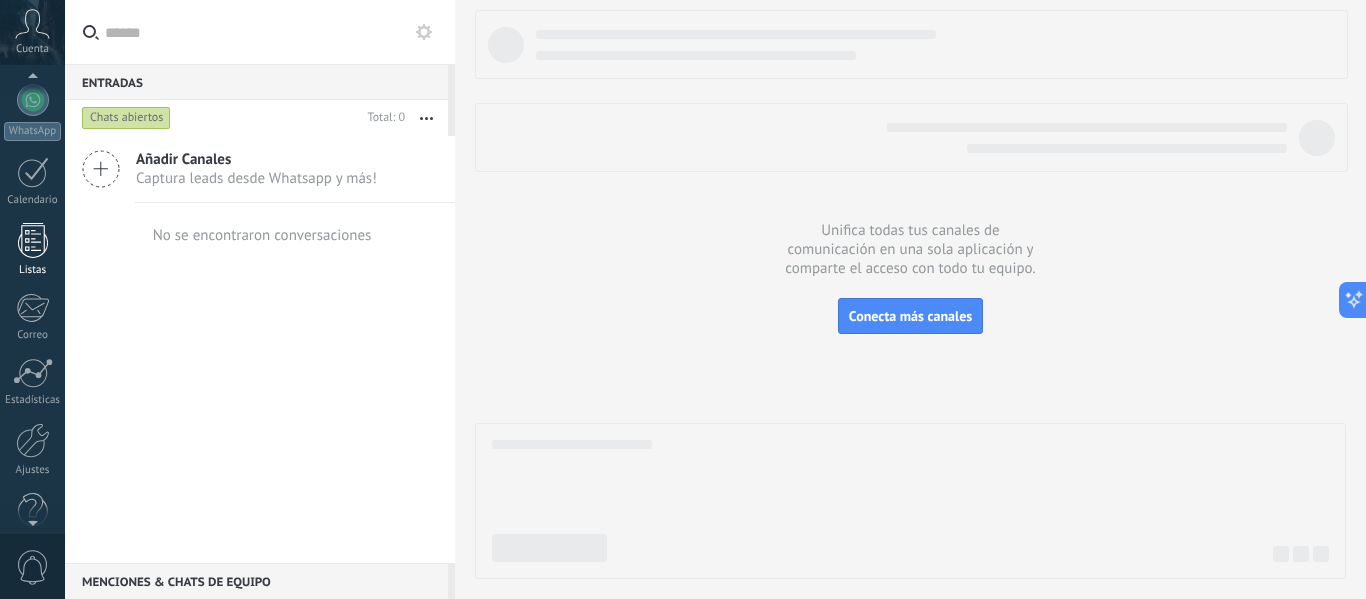 click at bounding box center [33, 240] 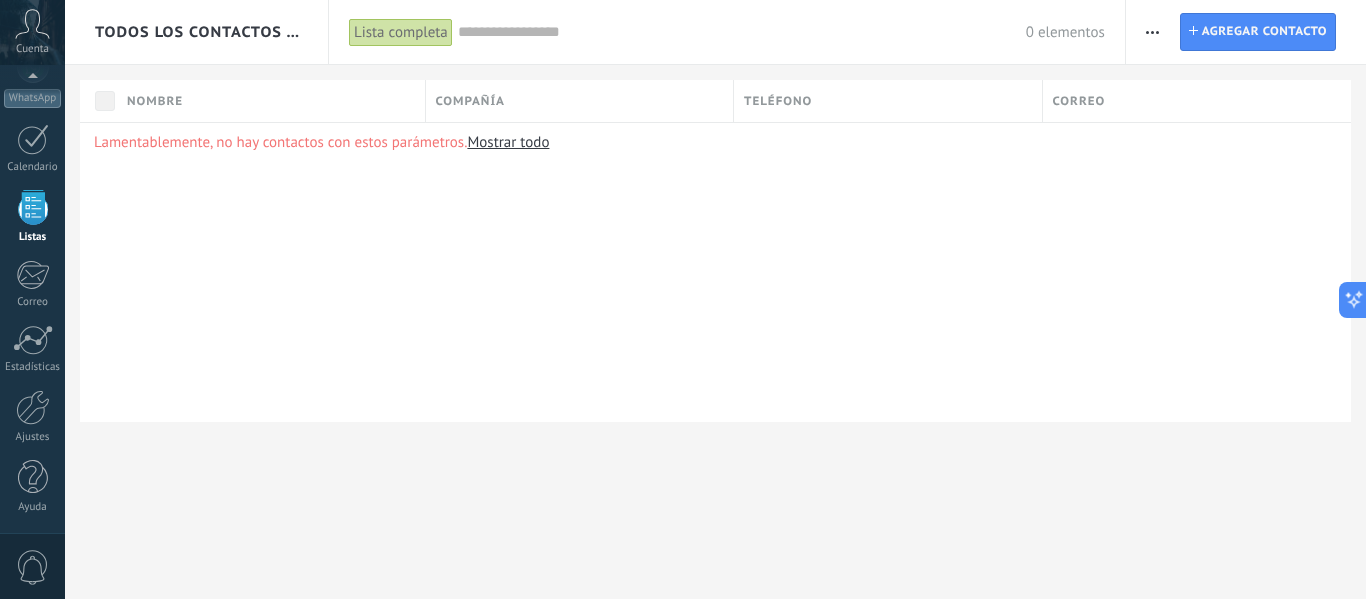 scroll, scrollTop: 0, scrollLeft: 0, axis: both 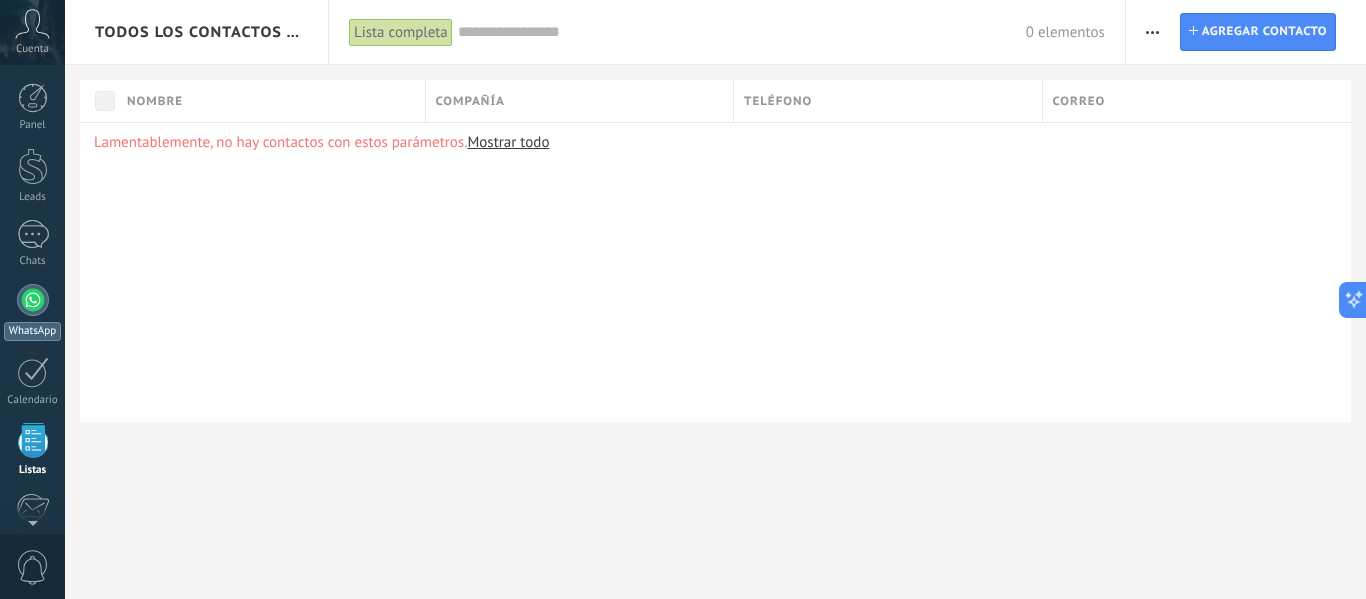 click at bounding box center (33, 300) 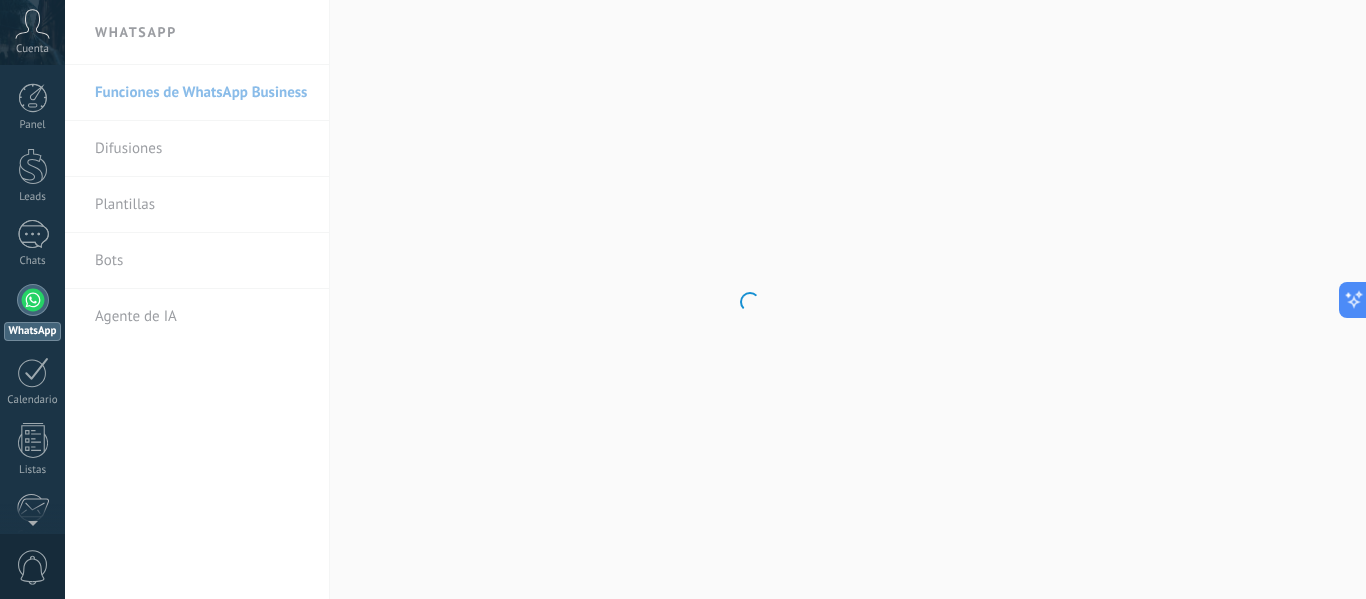 click on ".abccls-1,.abccls-2{fill-rule:evenodd}.abccls-2{fill:#fff} .abfcls-1{fill:none}.abfcls-2{fill:#fff} .abncls-1{isolation:isolate}.abncls-2{opacity:.06}.abncls-2,.abncls-3,.abncls-6{mix-blend-mode:multiply}.abncls-3{opacity:.15}.abncls-4,.abncls-8{fill:#fff}.abncls-5{fill:url(#abnlinear-gradient)}.abncls-6{opacity:.04}.abncls-7{fill:url(#abnlinear-gradient-2)}.abncls-8{fill-rule:evenodd} .abqst0{fill:#ffa200} .abwcls-1{fill:#252525} .cls-1{isolation:isolate} .acicls-1{fill:none} .aclcls-1{fill:#232323} .acnst0{display:none} .addcls-1,.addcls-2{fill:none;stroke-miterlimit:10}.addcls-1{stroke:#dfe0e5}.addcls-2{stroke:#a1a7ab} .adecls-1,.adecls-2{fill:none;stroke-miterlimit:10}.adecls-1{stroke:#dfe0e5}.adecls-2{stroke:#a1a7ab} .adqcls-1{fill:#8591a5;fill-rule:evenodd} .aeccls-1{fill:#5c9f37} .aeecls-1{fill:#f86161} .aejcls-1{fill:#8591a5;fill-rule:evenodd} .aekcls-1{fill-rule:evenodd} .aelcls-1{fill-rule:evenodd;fill:currentColor} .aemcls-1{fill-rule:evenodd;fill:currentColor} .aencls-2{fill:#f86161;opacity:.3}" at bounding box center (683, 299) 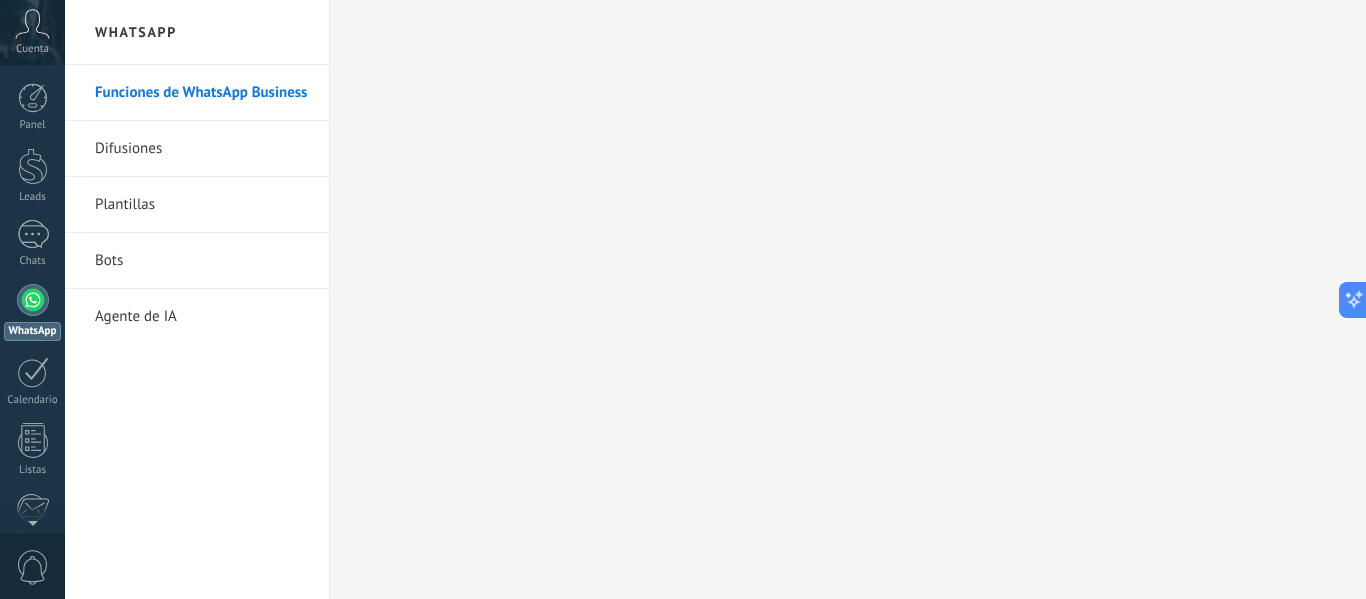 click on "Plantillas" at bounding box center (202, 205) 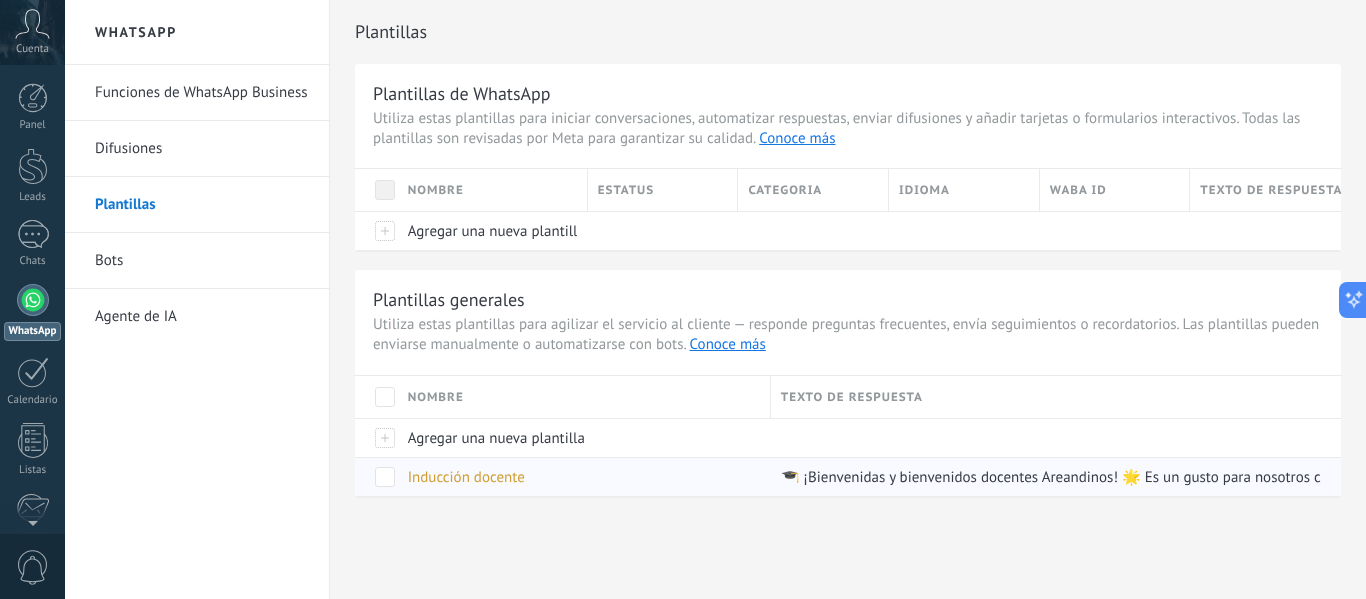click at bounding box center [385, 477] 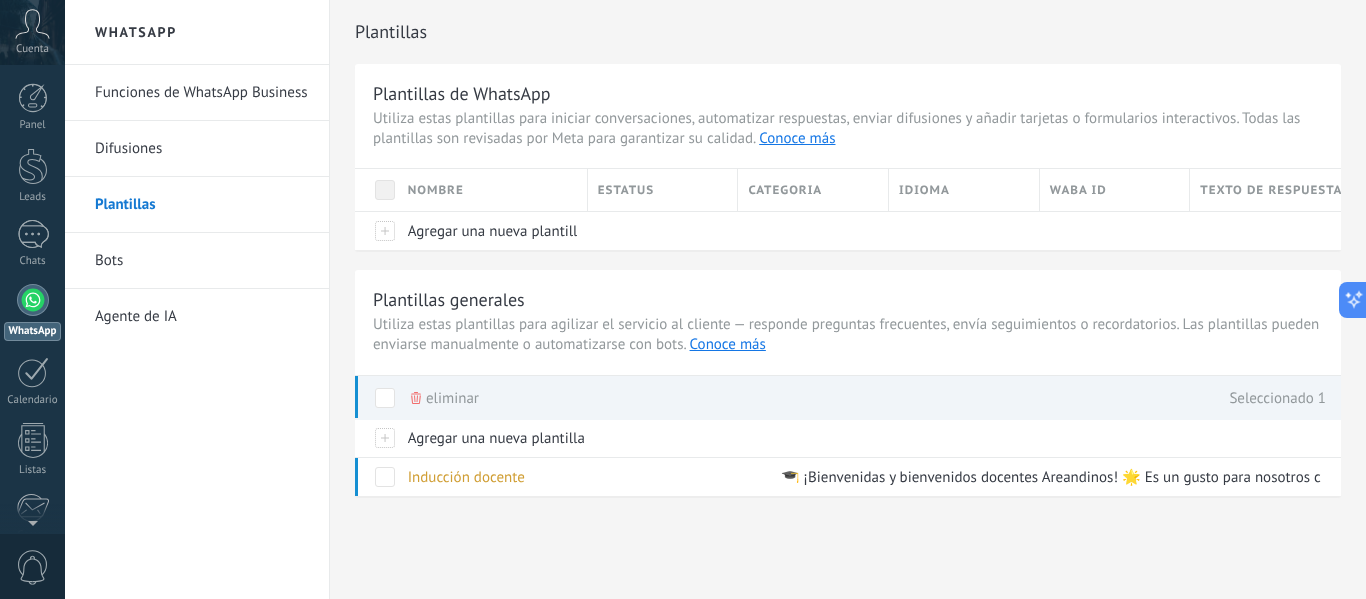 click at bounding box center (385, 398) 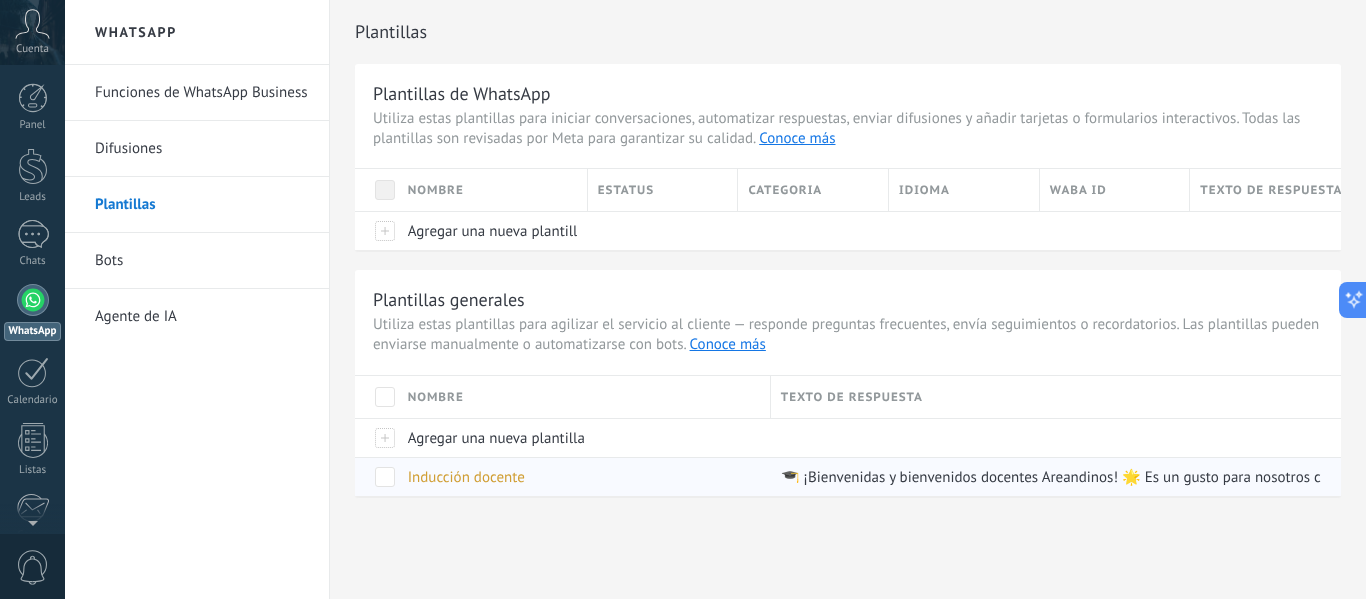 click at bounding box center (376, 476) 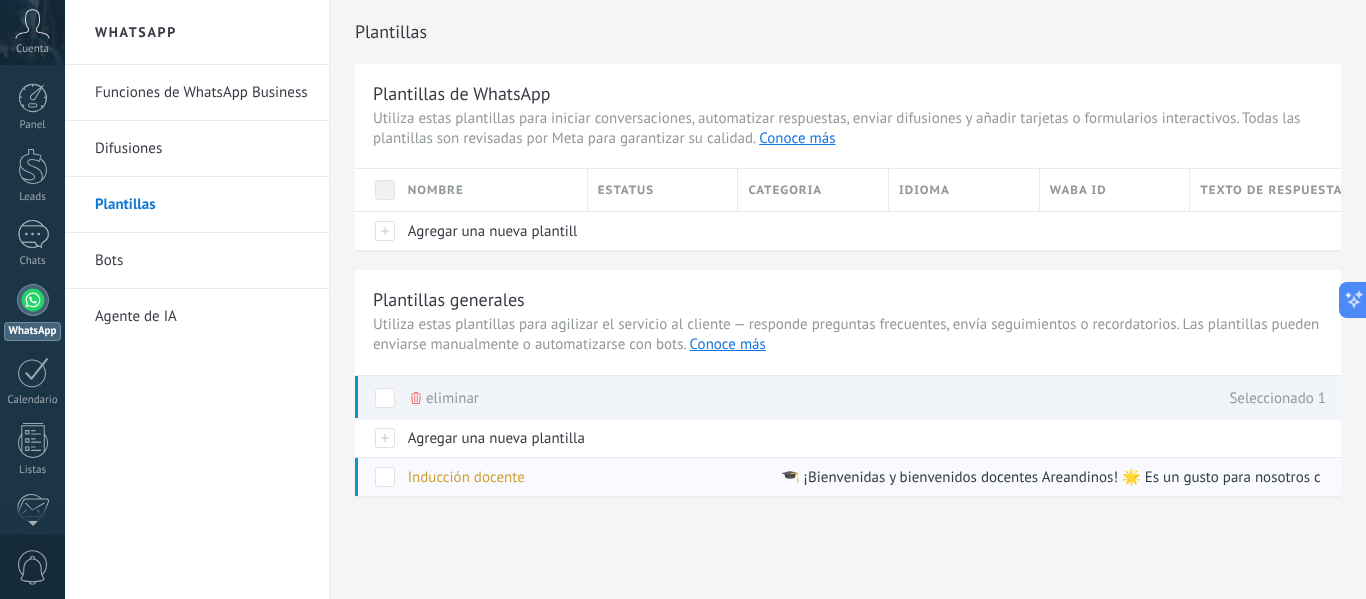 click on "Inducción docente" at bounding box center [466, 477] 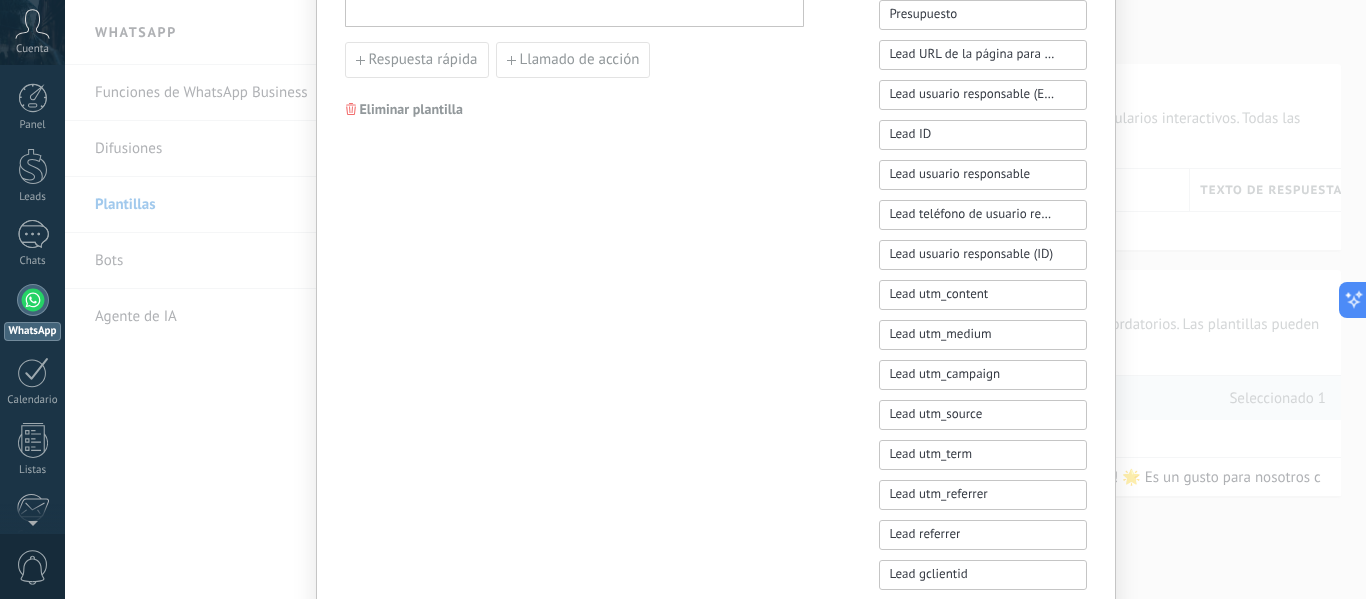 scroll, scrollTop: 1000, scrollLeft: 0, axis: vertical 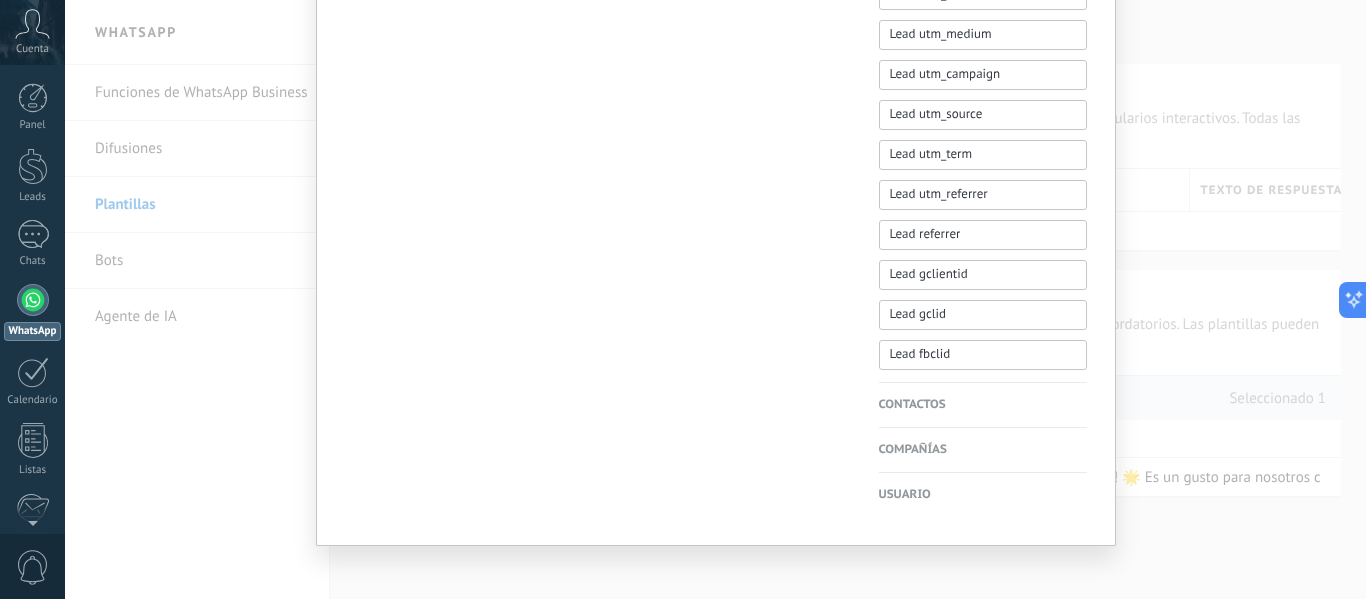 click on "Contactos" at bounding box center (983, 405) 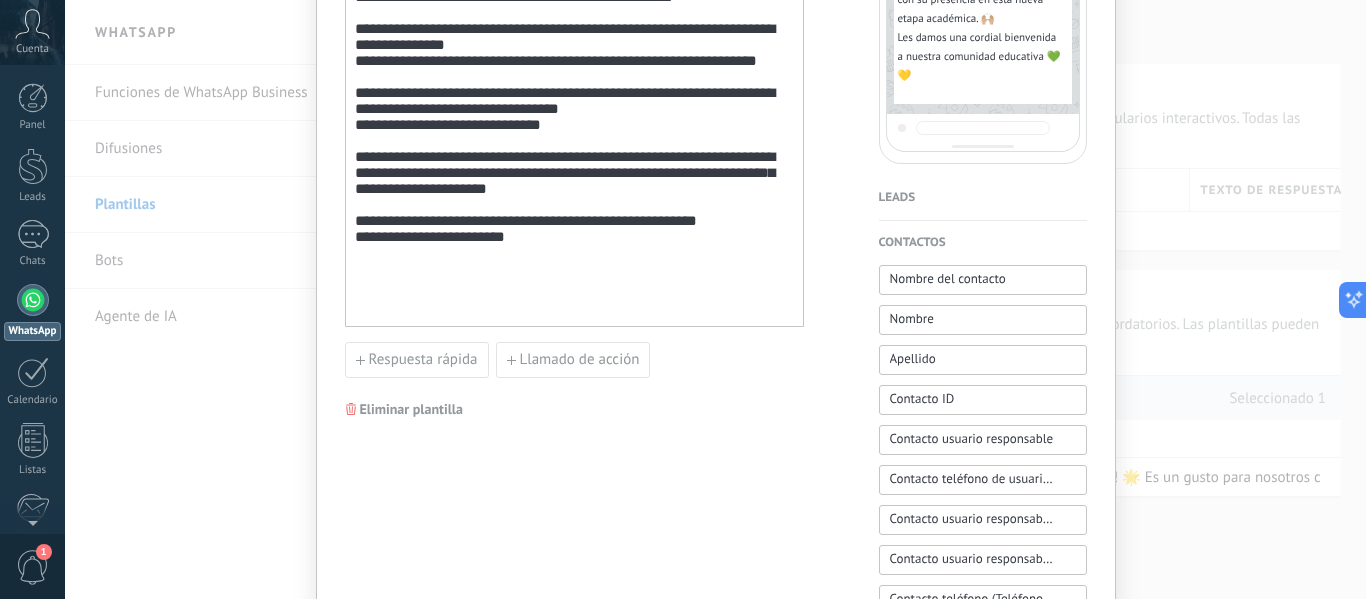 scroll, scrollTop: 0, scrollLeft: 0, axis: both 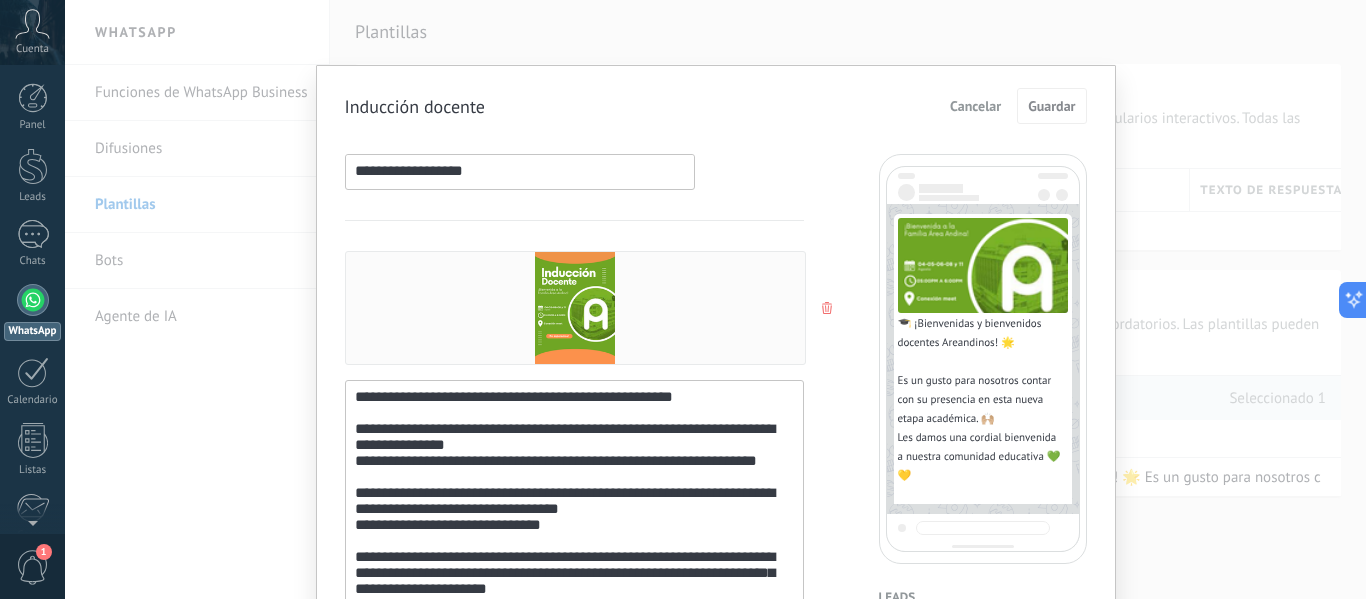 click on "Cancelar" at bounding box center (975, 106) 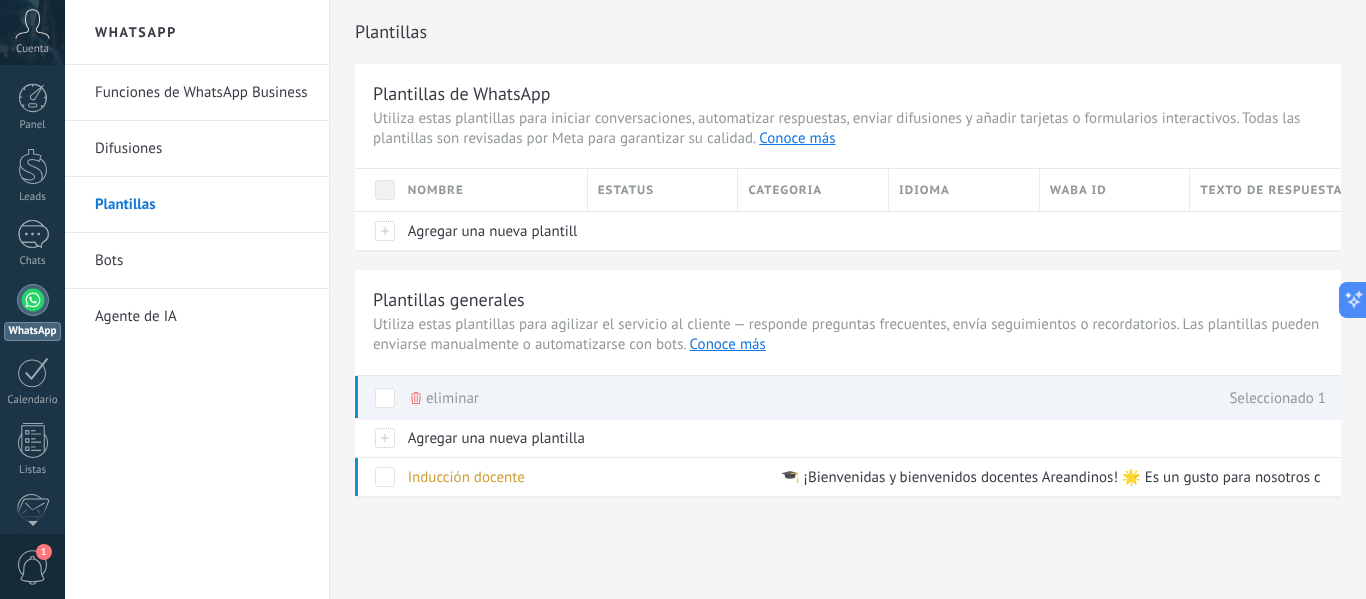 click on "Difusiones" at bounding box center [202, 149] 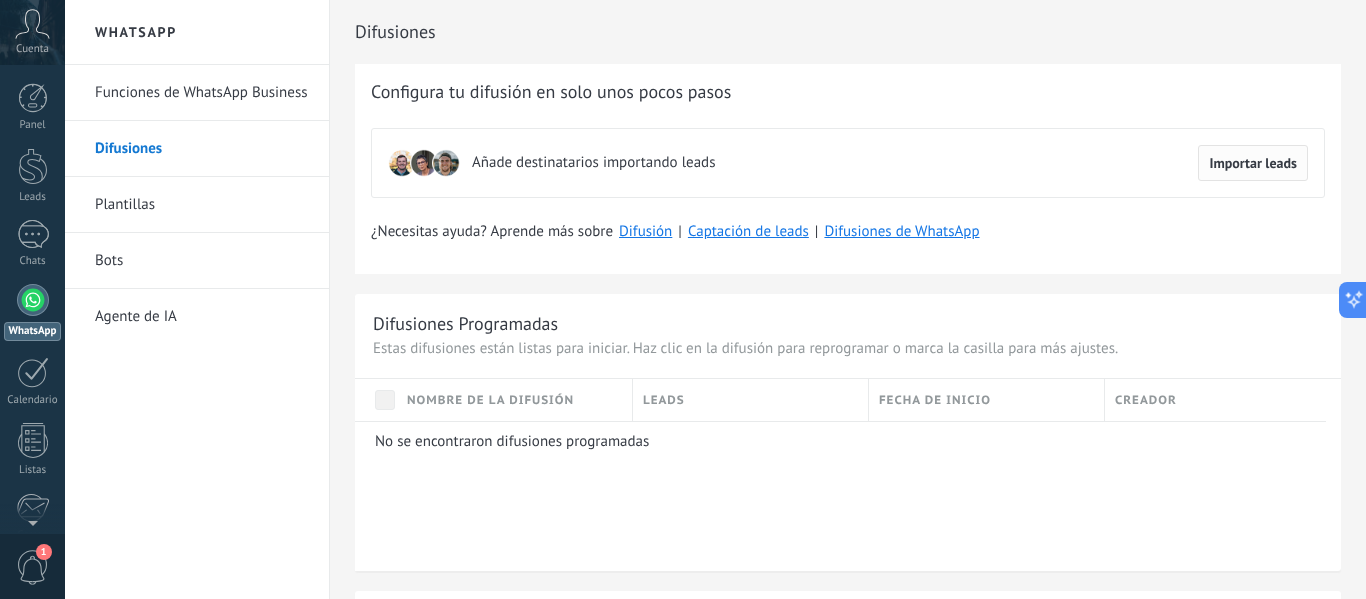 click on "Importar leads" at bounding box center [1253, 163] 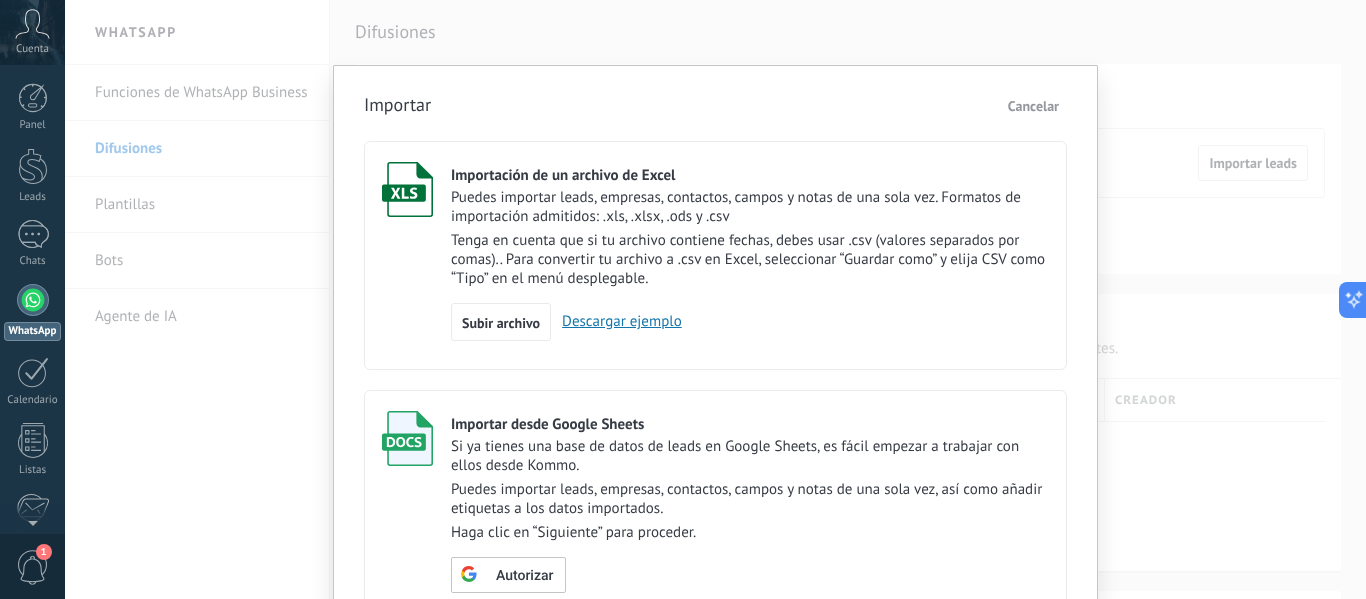 scroll, scrollTop: 148, scrollLeft: 0, axis: vertical 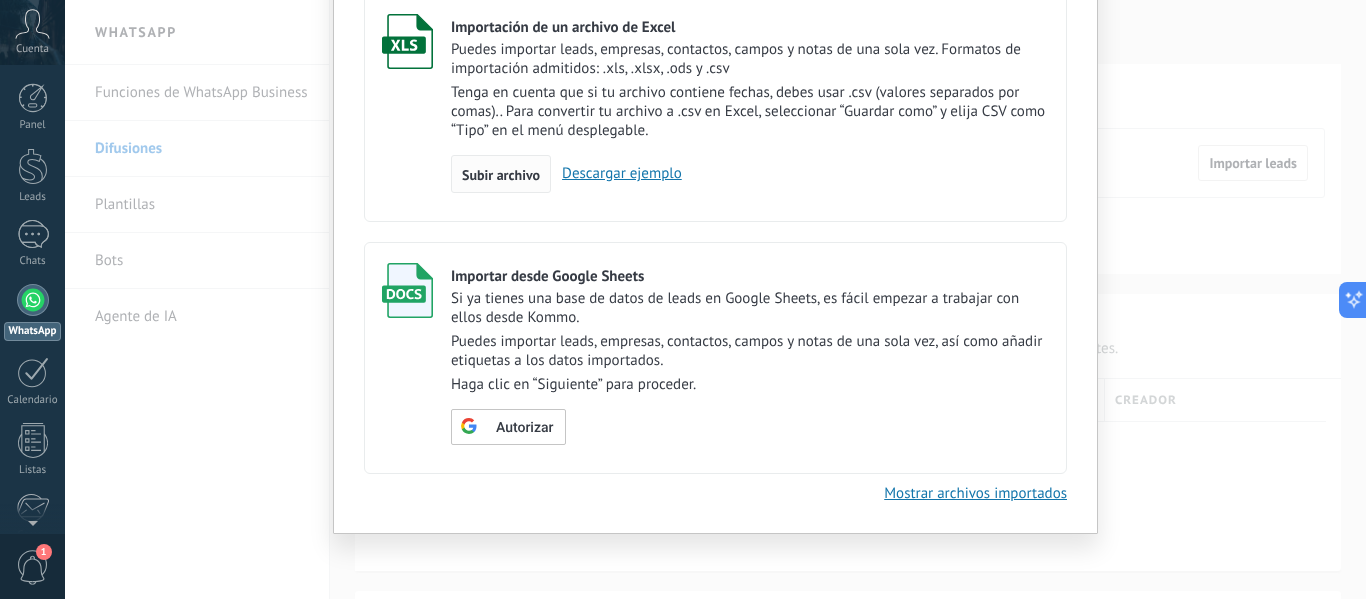 click on "Subir archivo" at bounding box center [501, 175] 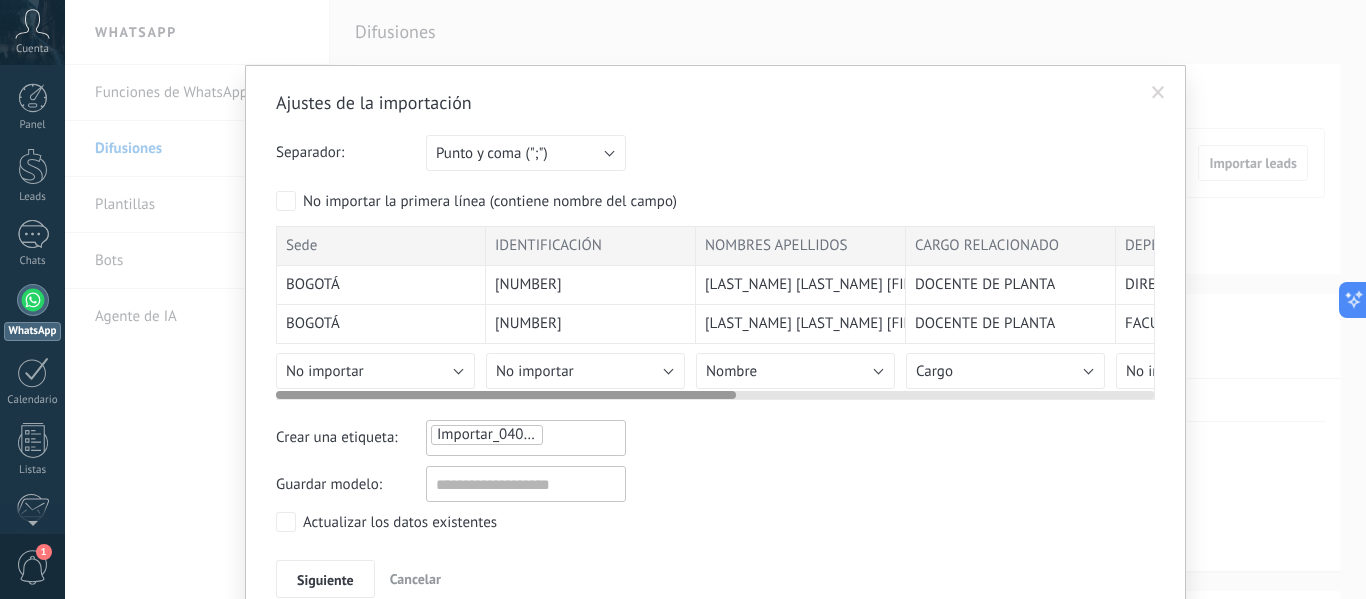 scroll, scrollTop: 94, scrollLeft: 0, axis: vertical 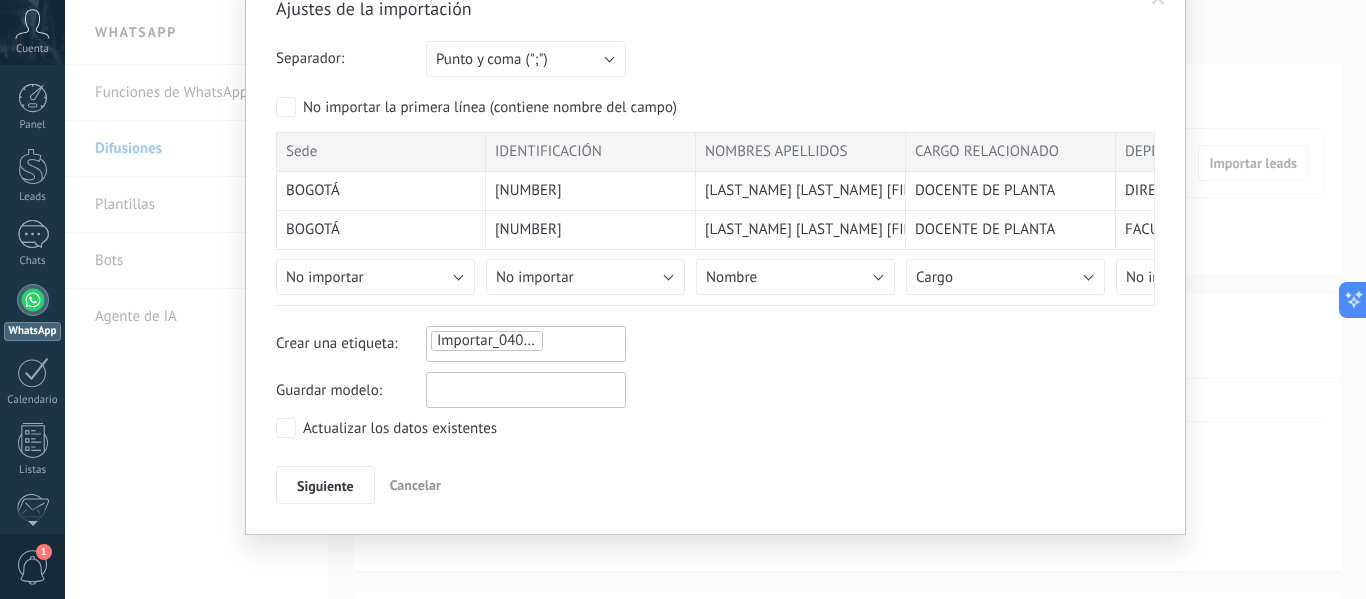 click at bounding box center (526, 390) 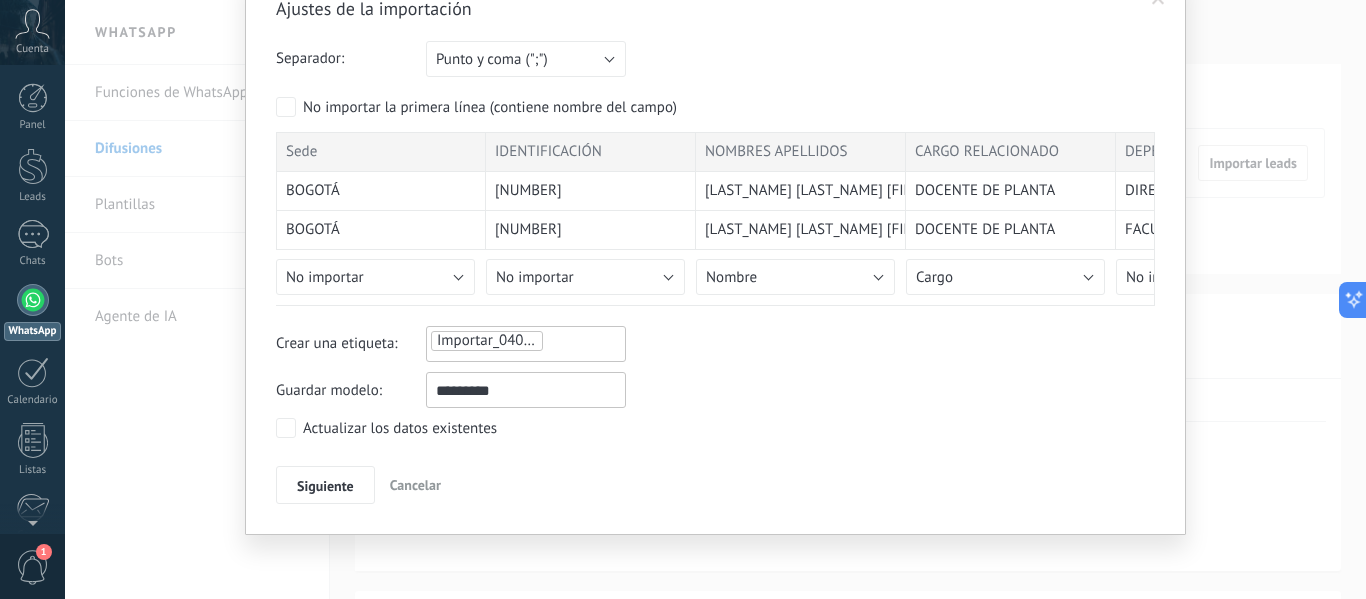 type on "*********" 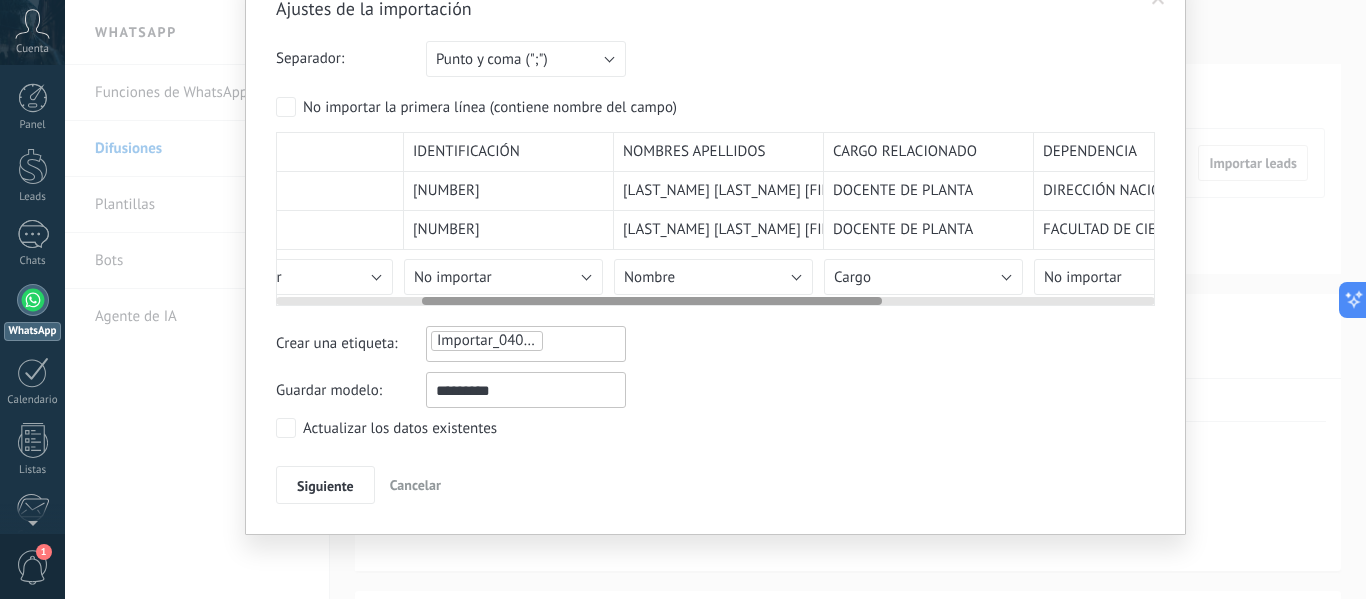 scroll, scrollTop: 0, scrollLeft: 0, axis: both 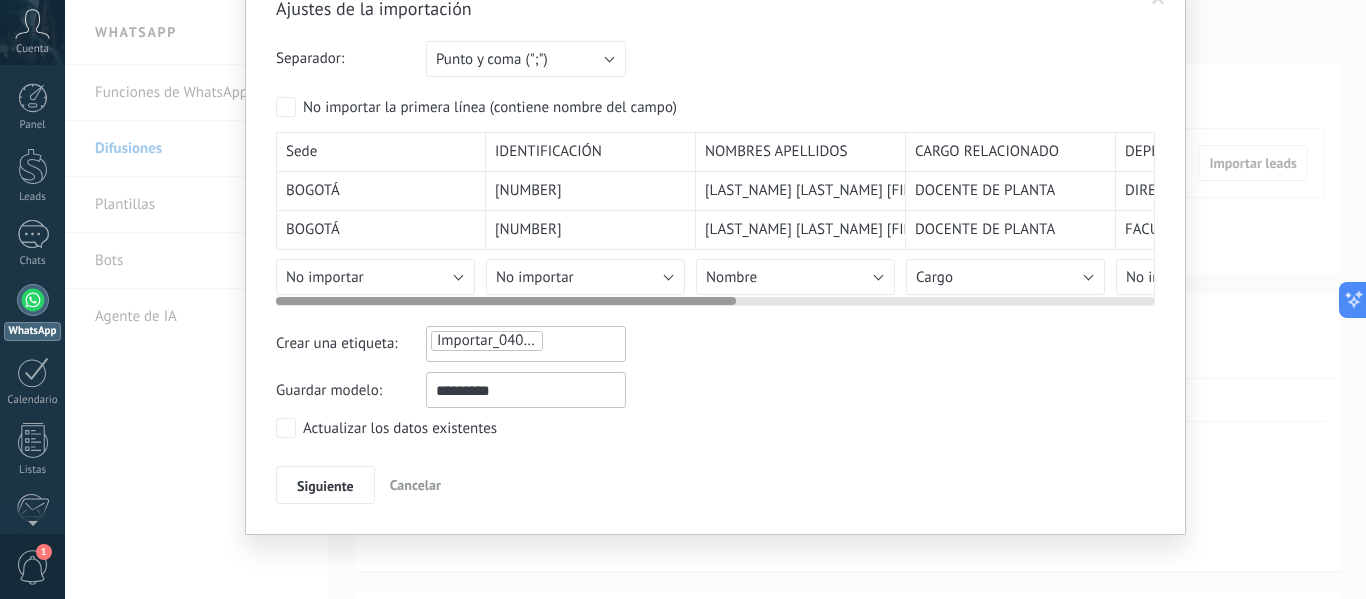 drag, startPoint x: 589, startPoint y: 299, endPoint x: 385, endPoint y: 264, distance: 206.98068 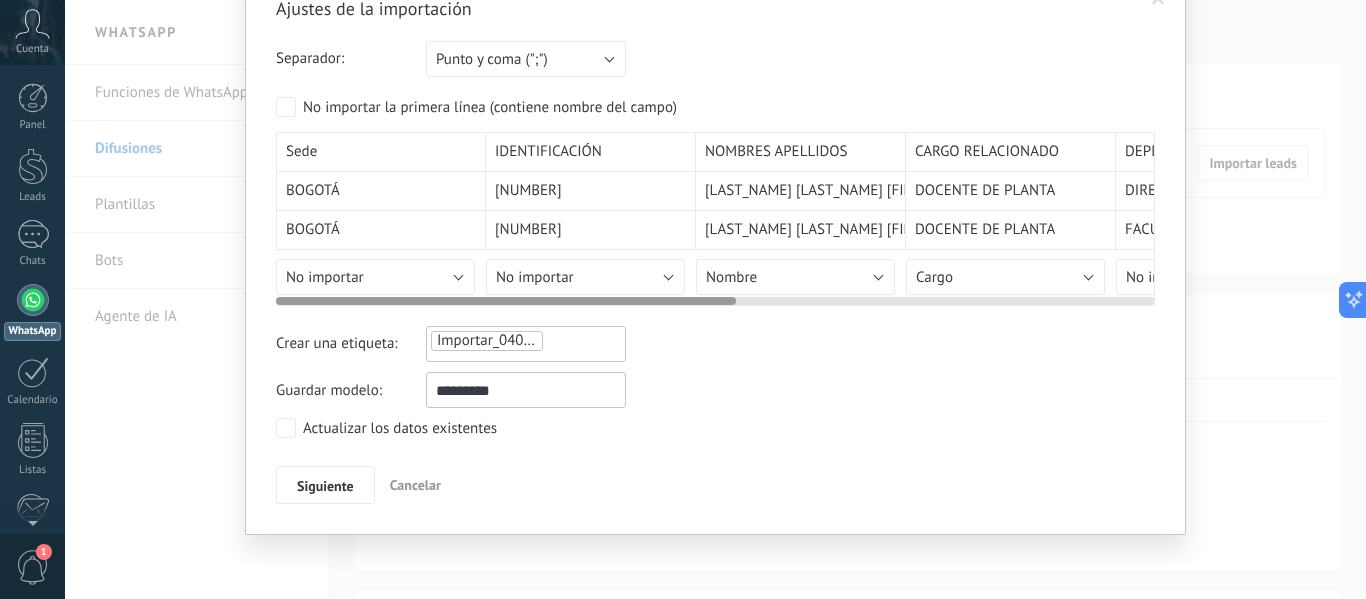 click on "BOGOTÁ [NUMBER] [LAST_NAME] [LAST_NAME] [FIRST_NAME] [FIRST_NAME] DOCENTE DE PLANTA DIRECCIÓN NACIONAL DE RELACIONES INTERNACIONALES 1101PS230C DPTO. DE IDIOMAS BOG [EMAIL] [EMAIL] BOGOTÁ [NUMBER] [LAST_NAME] [LAST_NAME] [FIRST_NAME] [FIRST_NAME] DOCENTE DE PLANTA FACULTAD DE CIENCIAS DE LA SALUD Y DEL DEPORTE 1101P391CC PRE - OPTOMETRÍA BOG P [EMAIL] [EMAIL] BOGOTÁ [NUMBER] [LAST_NAME] [LAST_NAME] [FIRST_NAME] [FIRST_NAME] DOCENTE DE PRÁCTICA BOGOTÁ BOGOTÁ" at bounding box center [715, 250] 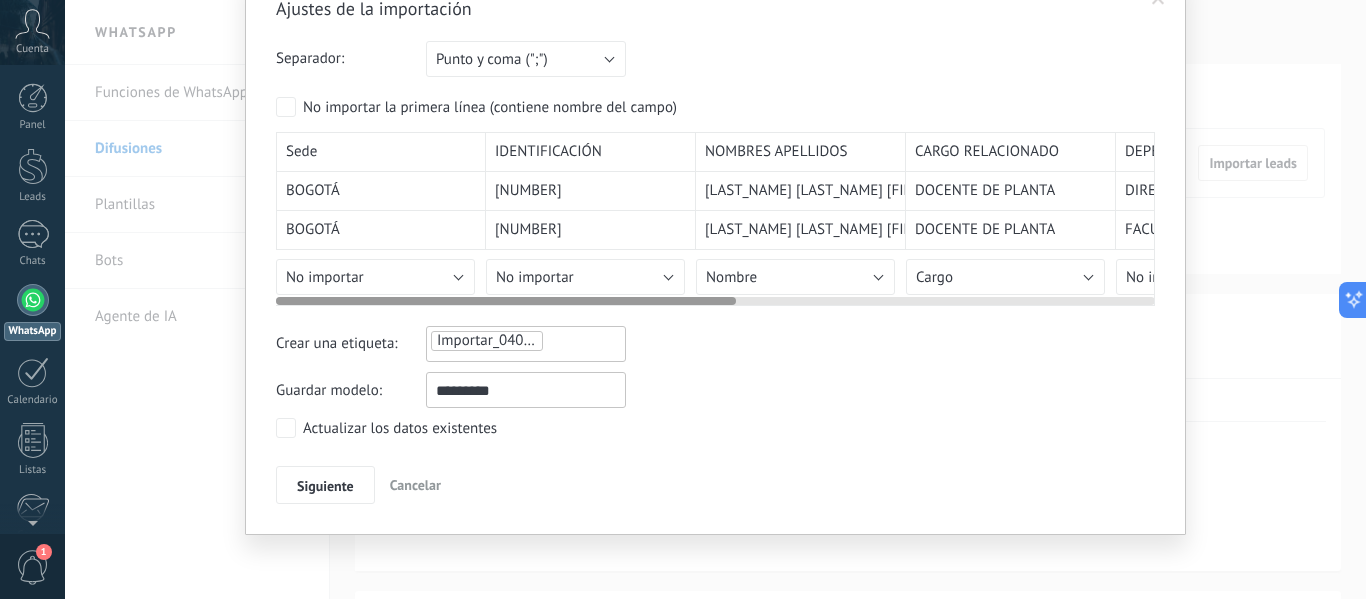 scroll, scrollTop: 0, scrollLeft: 0, axis: both 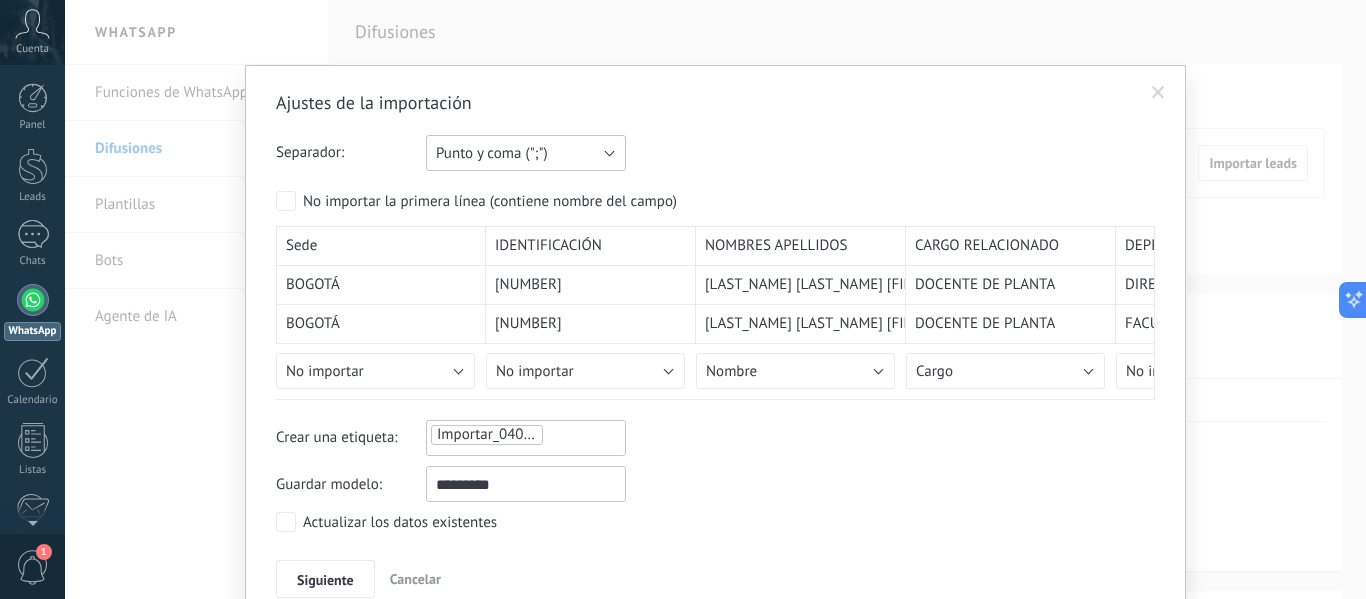 click on "Punto y coma (";")" at bounding box center [526, 153] 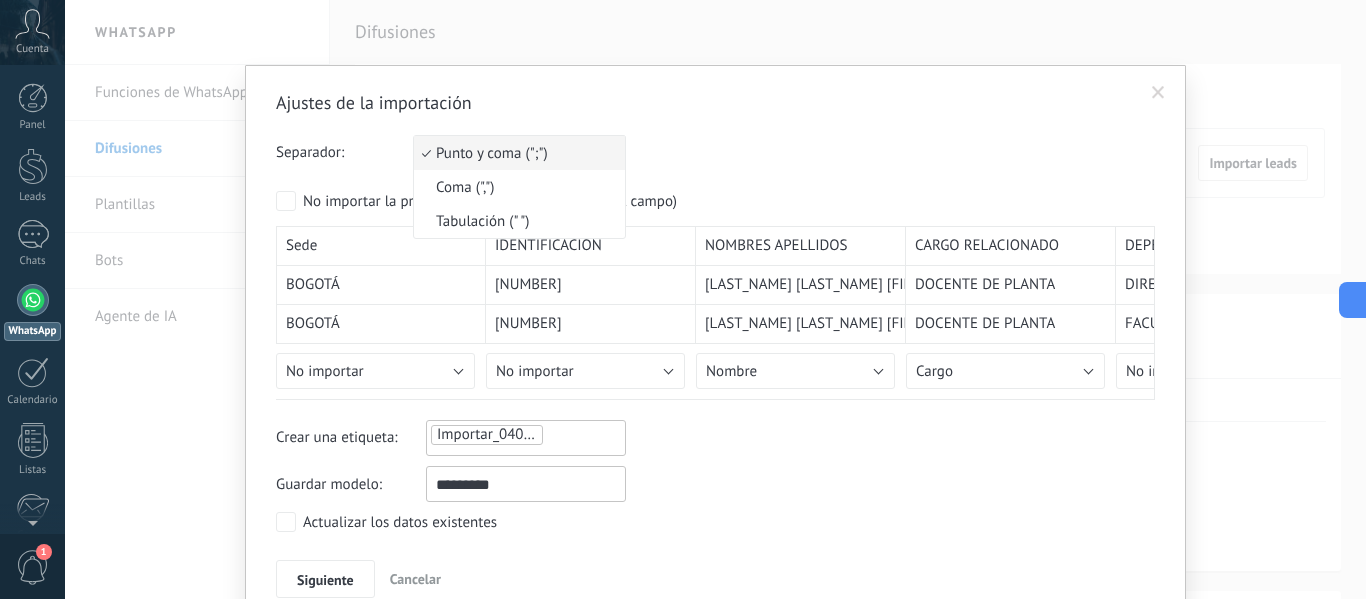 click on "Punto y coma (";")" at bounding box center [519, 153] 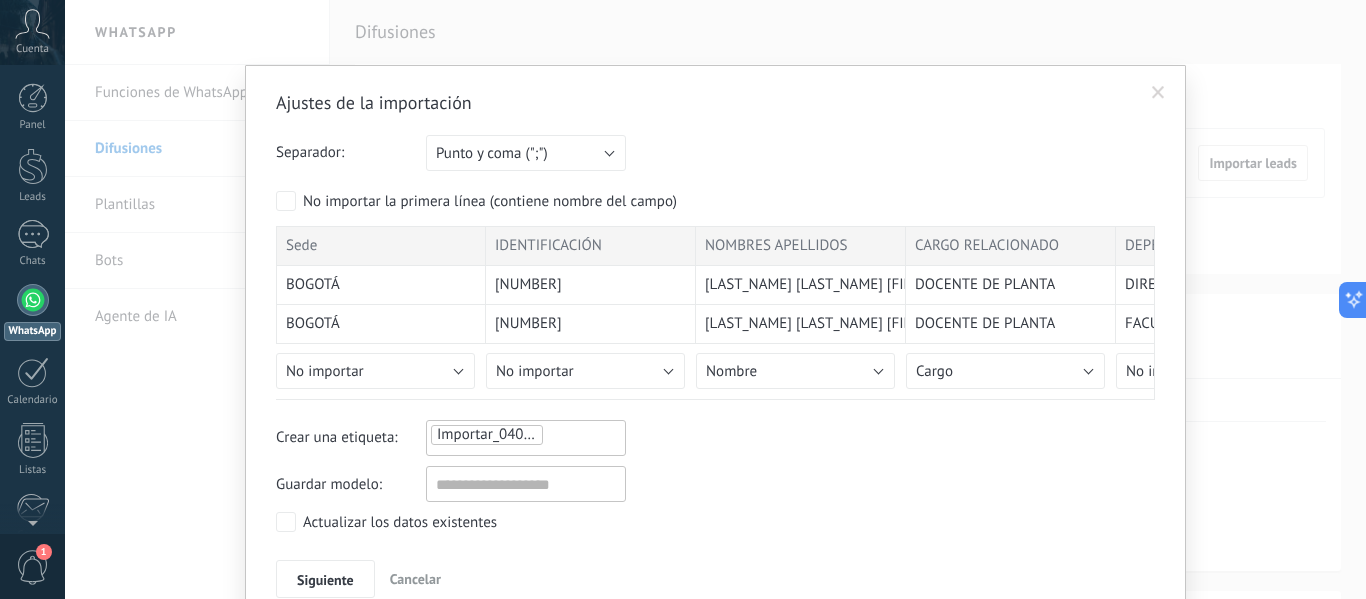 scroll, scrollTop: 94, scrollLeft: 0, axis: vertical 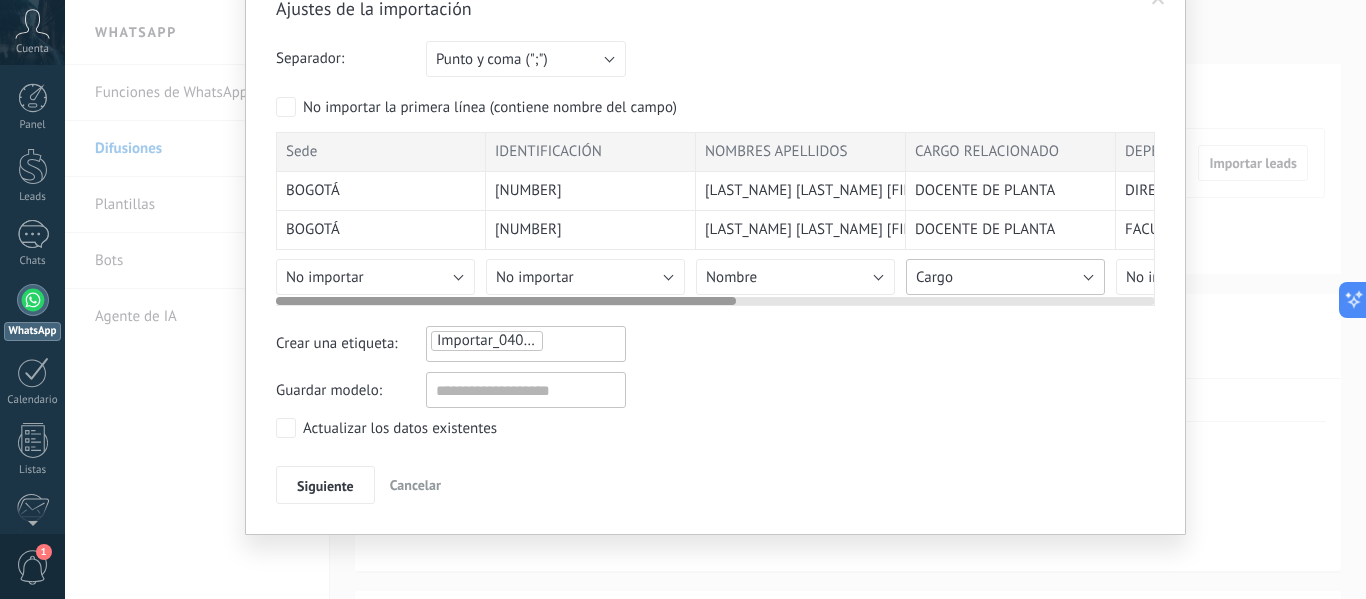 click on "Cargo" at bounding box center (1005, 277) 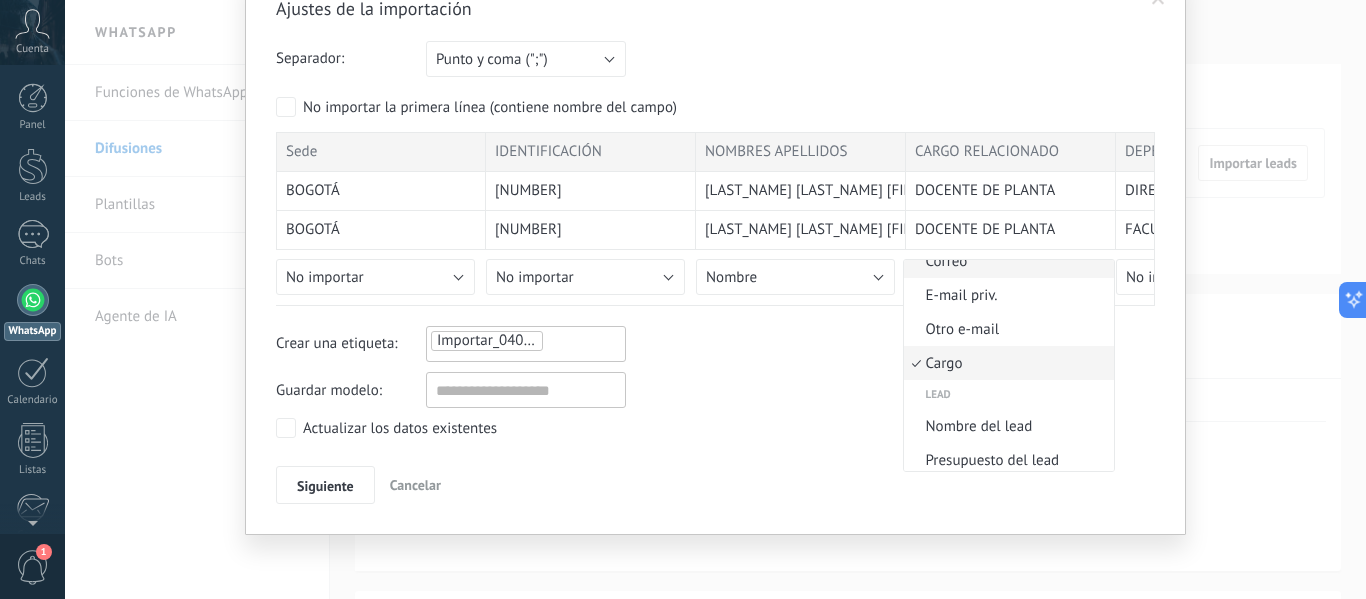 scroll, scrollTop: 457, scrollLeft: 0, axis: vertical 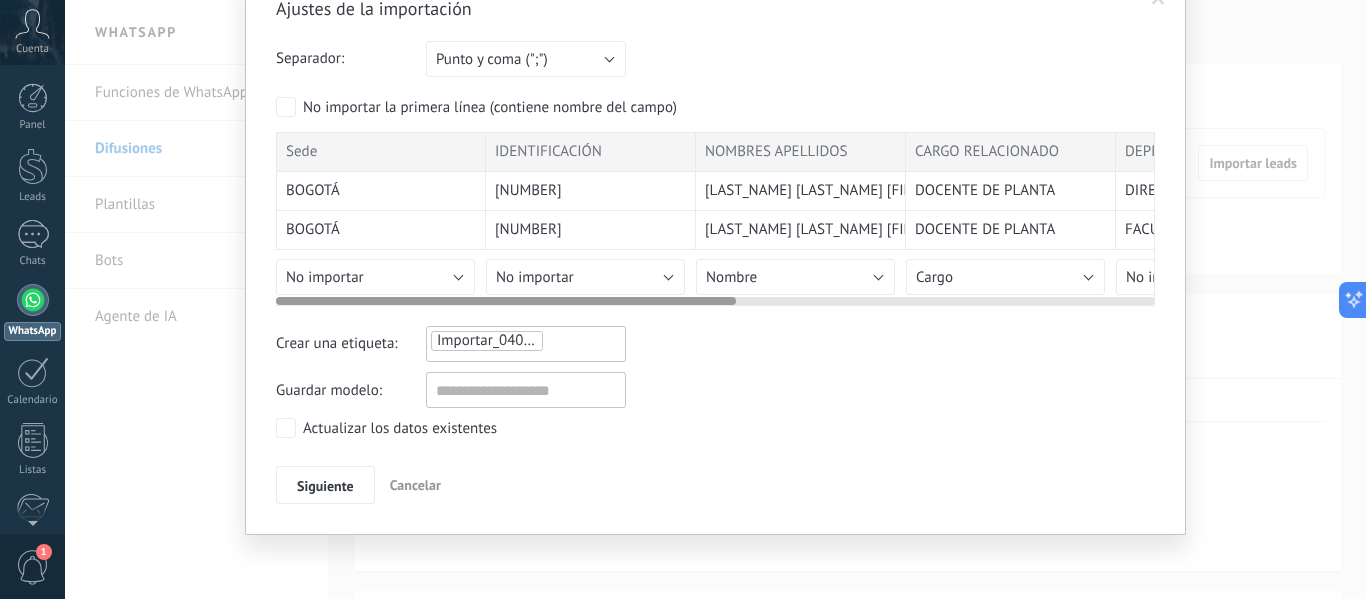 drag, startPoint x: 531, startPoint y: 298, endPoint x: 180, endPoint y: 328, distance: 352.27972 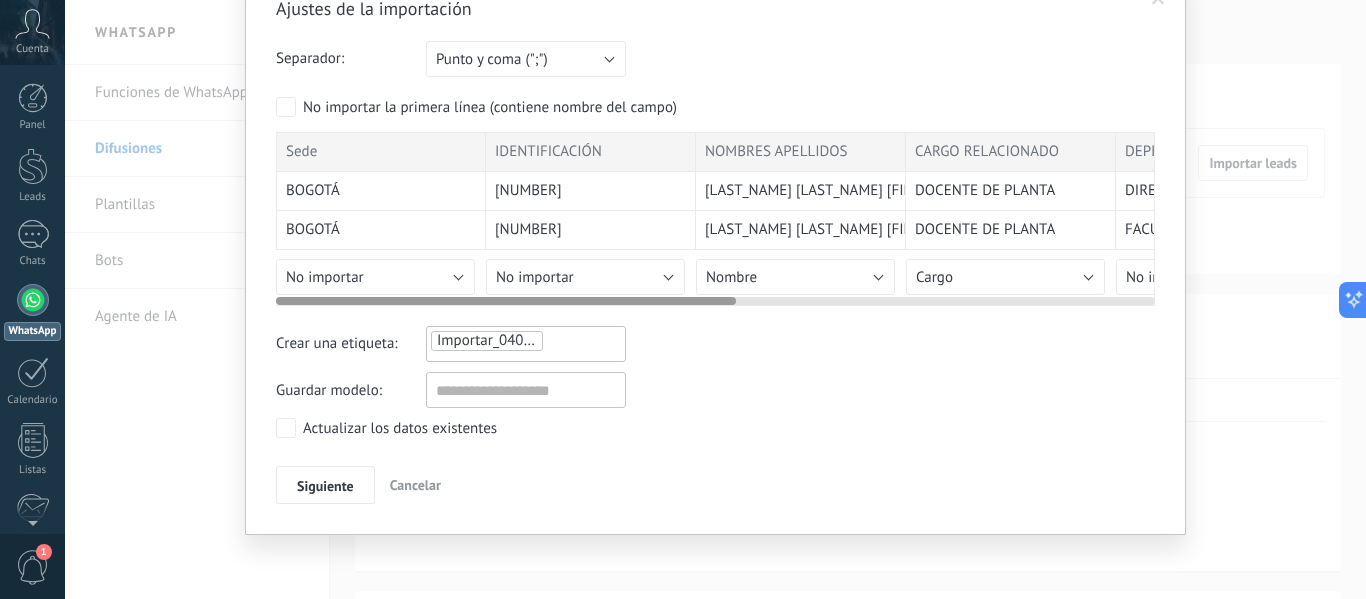 click on "BOGOTÁ [NUMBER] [LAST_NAME] [LAST_NAME] [FIRST_NAME] [FIRST_NAME] DOCENTE DE PLANTA DIRECCIÓN NACIONAL DE RELACIONES INTERNACIONALES 1101PS230C DPTO. DE IDIOMAS BOG [EMAIL] [EMAIL] BOGOTÁ [NUMBER] [LAST_NAME] [LAST_NAME] [FIRST_NAME] [FIRST_NAME] DOCENTE DE PLANTA FACULTAD DE CIENCIAS DE LA SALUD Y DEL DEPORTE 1101P391CC PRE - OPTOMETRÍA BOG P [EMAIL] [EMAIL] BOGOTÁ [NUMBER] [LAST_NAME] [LAST_NAME] [FIRST_NAME] [FIRST_NAME] DOCENTE DE PRÁCTICA BOGOTÁ BOGOTÁ" at bounding box center [715, 299] 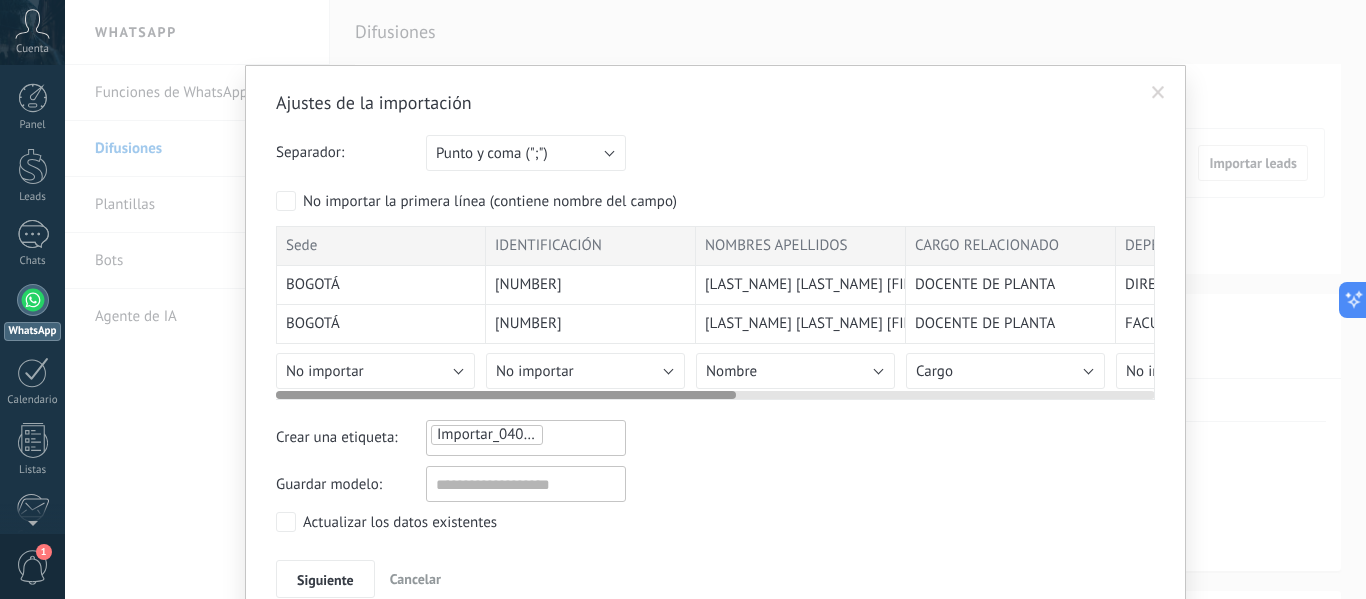 scroll, scrollTop: 94, scrollLeft: 0, axis: vertical 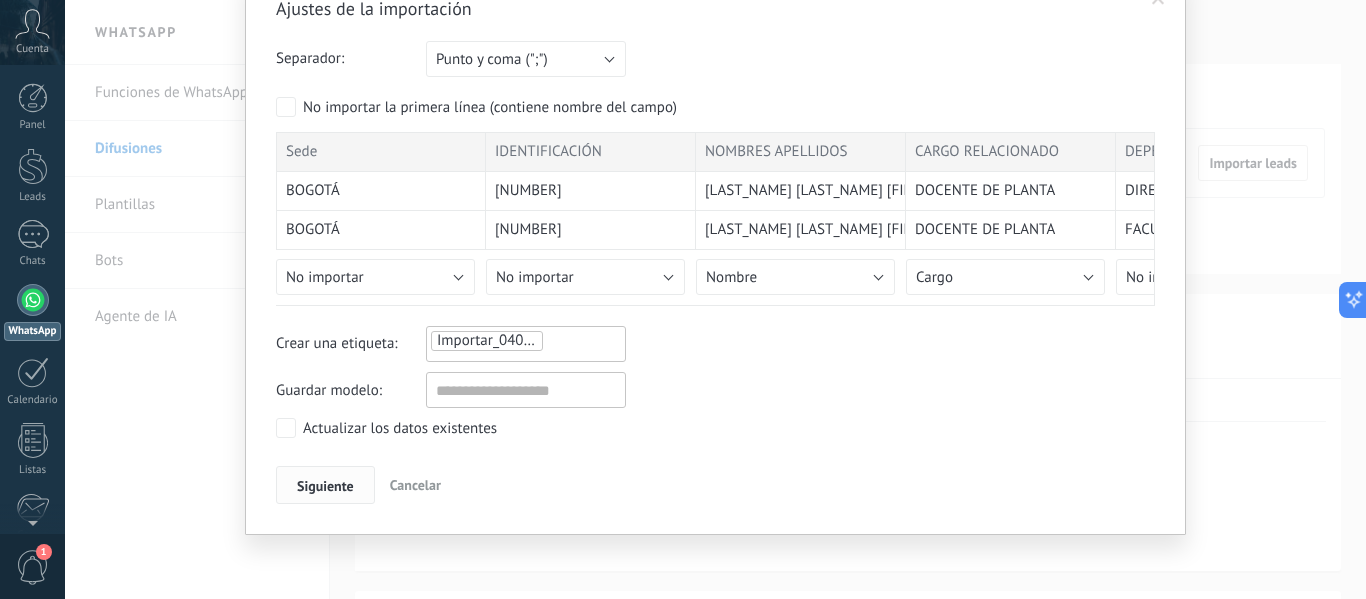 click on "Siguiente" at bounding box center (325, 486) 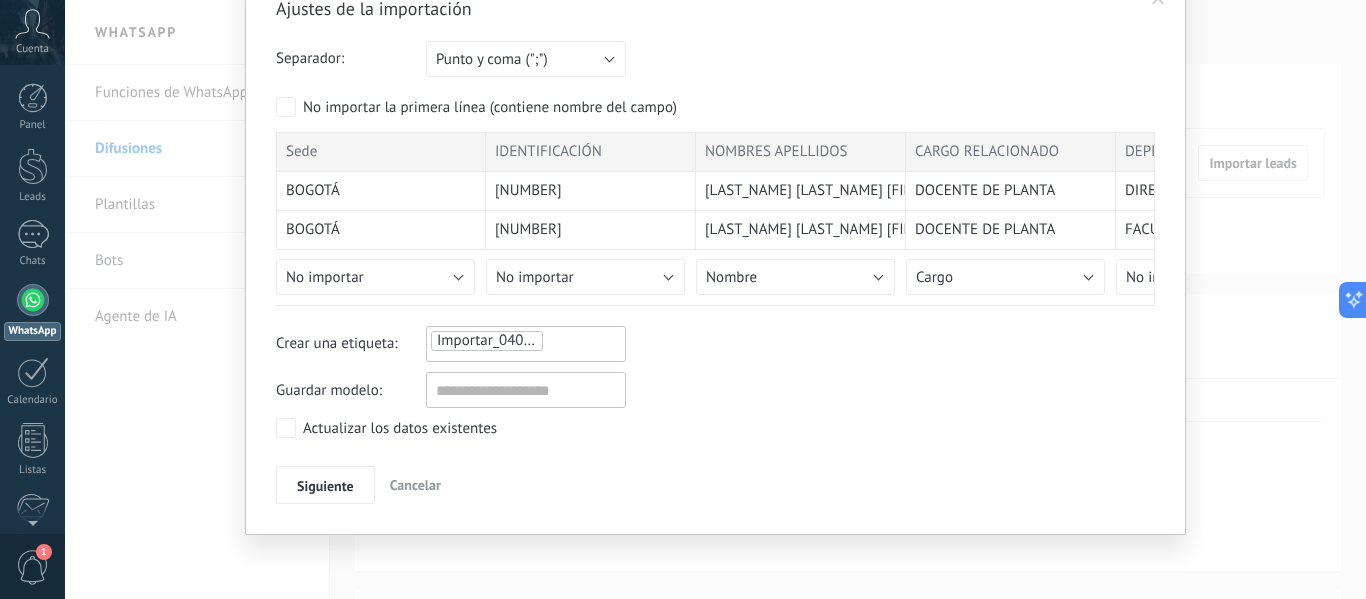 scroll, scrollTop: 0, scrollLeft: 0, axis: both 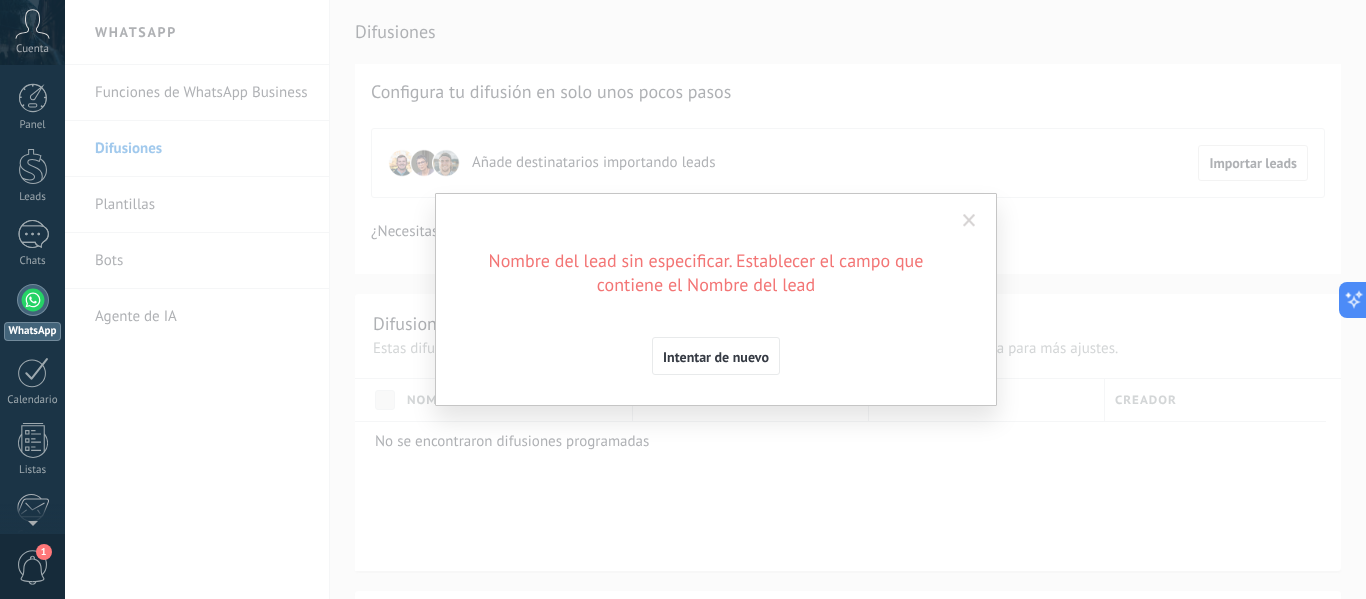 click at bounding box center [969, 221] 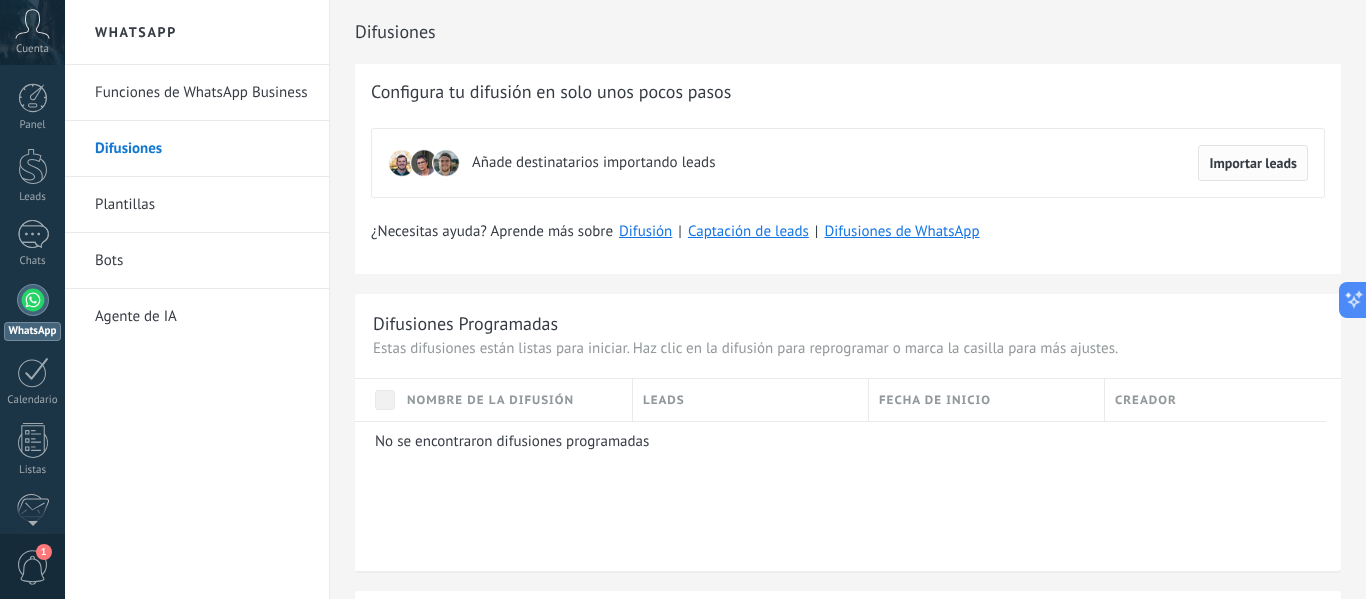 click on "Importar leads" at bounding box center (1253, 163) 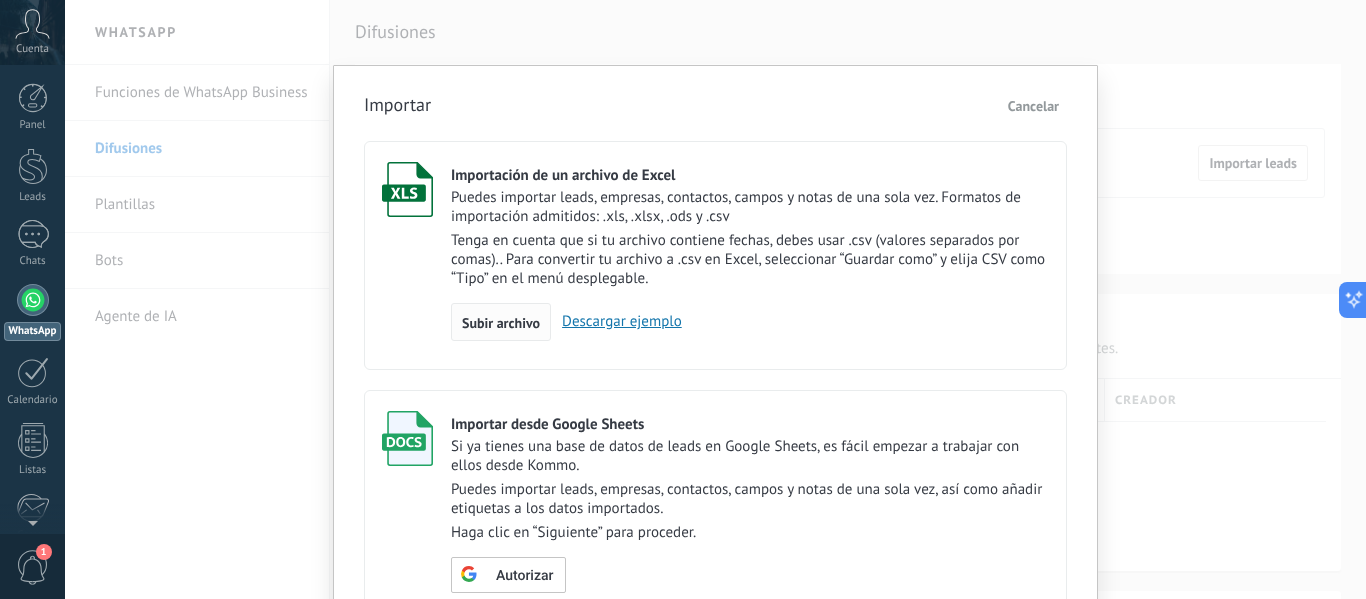 click on "Subir archivo" at bounding box center (501, 323) 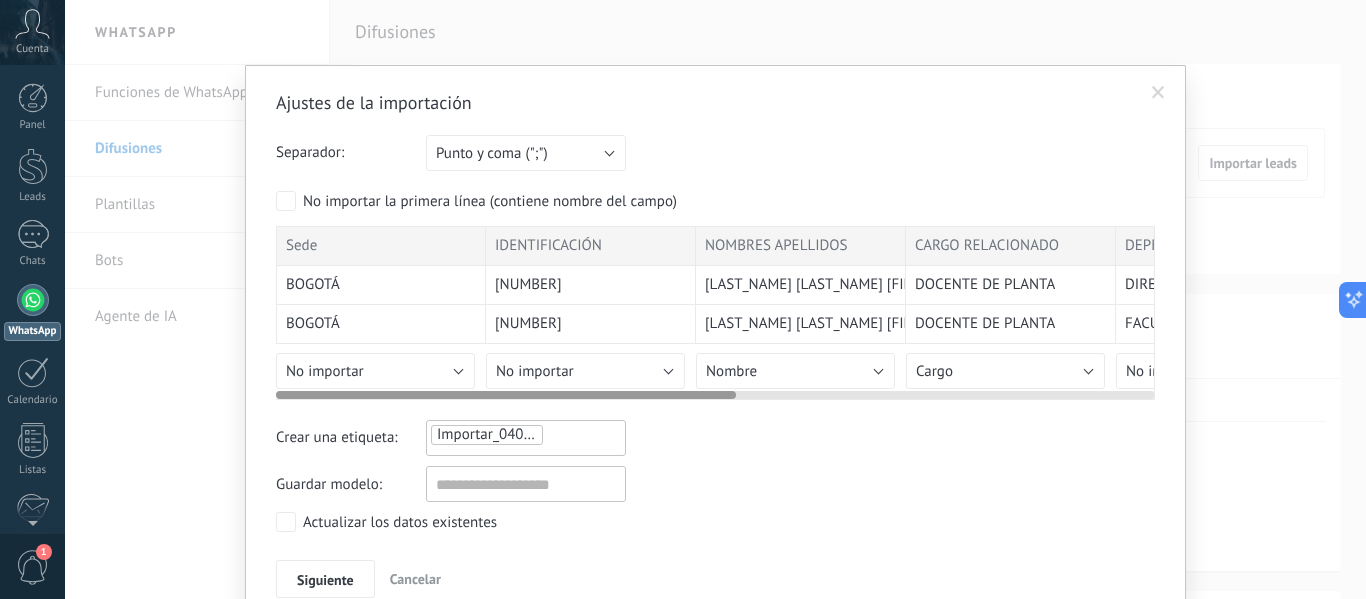 scroll, scrollTop: 94, scrollLeft: 0, axis: vertical 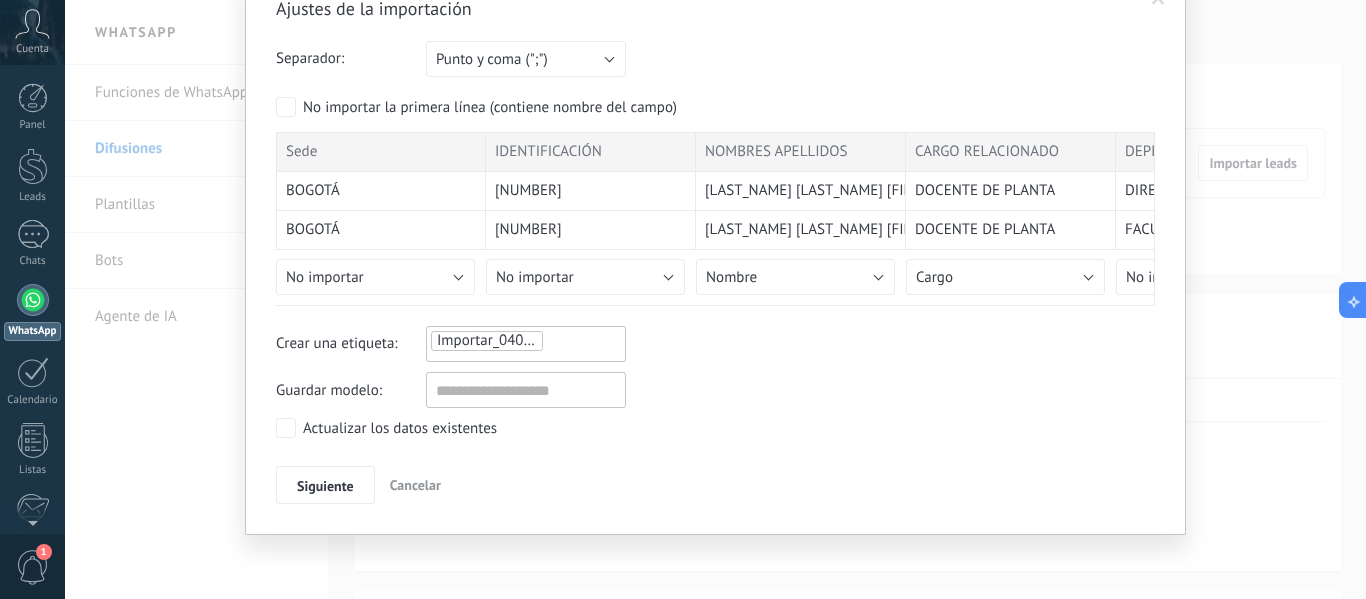click on "Importar_04082025_1249" at bounding box center (498, 341) 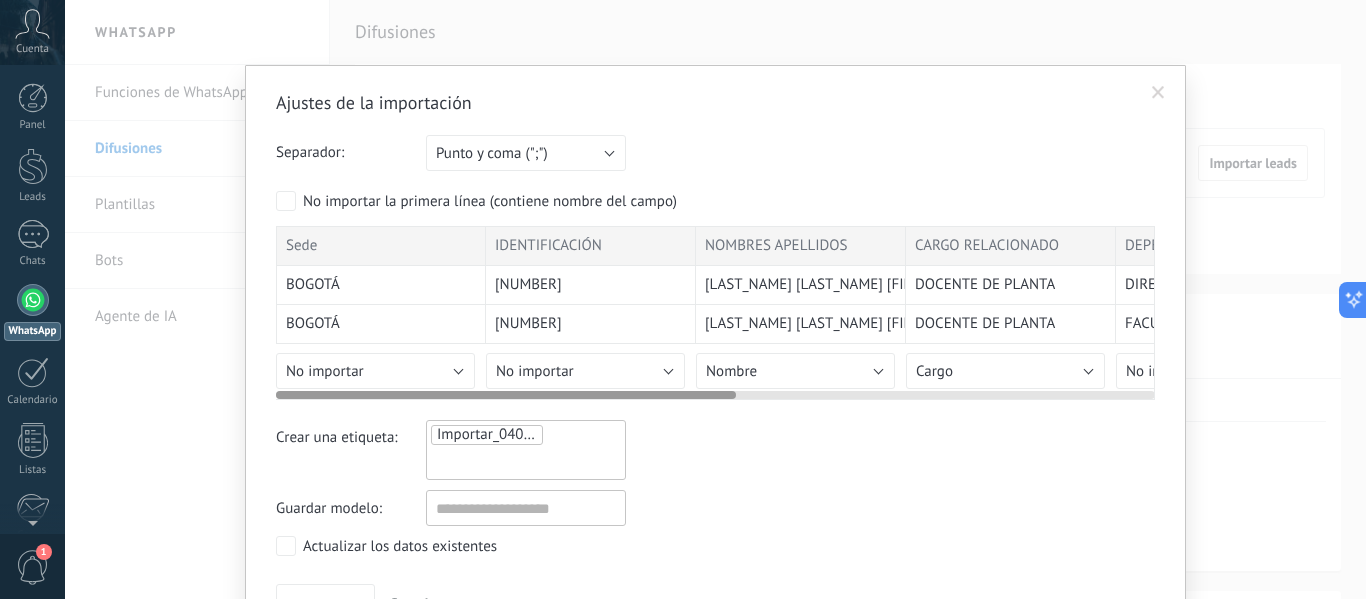 scroll, scrollTop: 100, scrollLeft: 0, axis: vertical 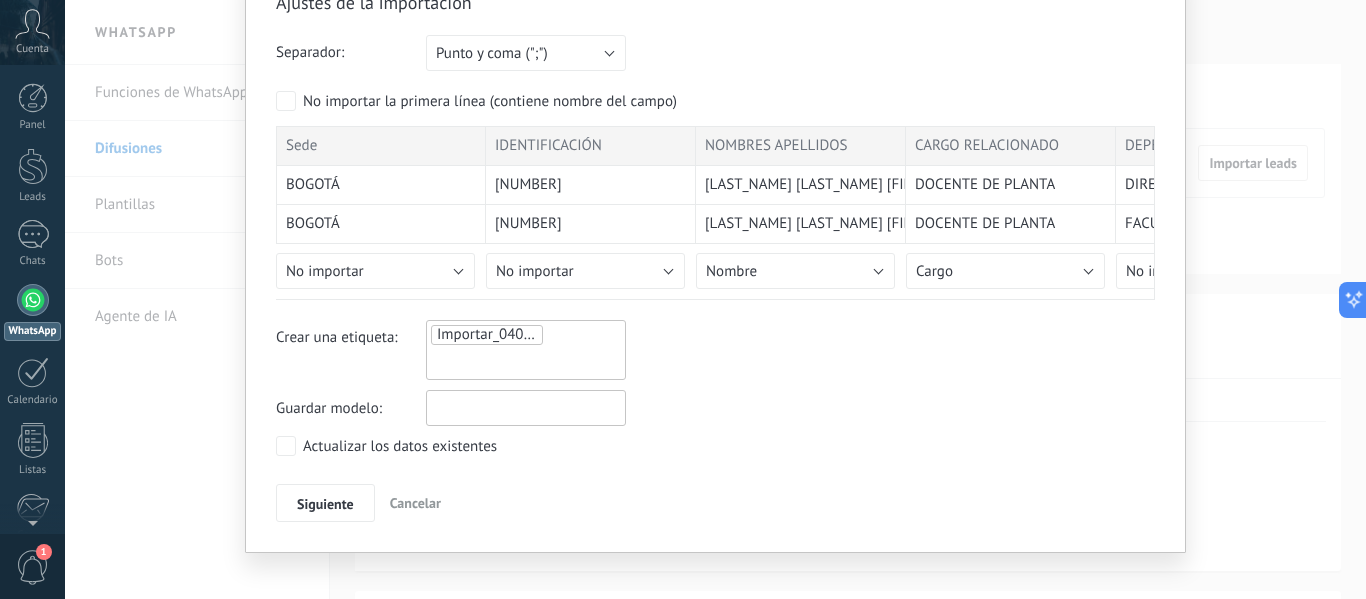 click at bounding box center (526, 408) 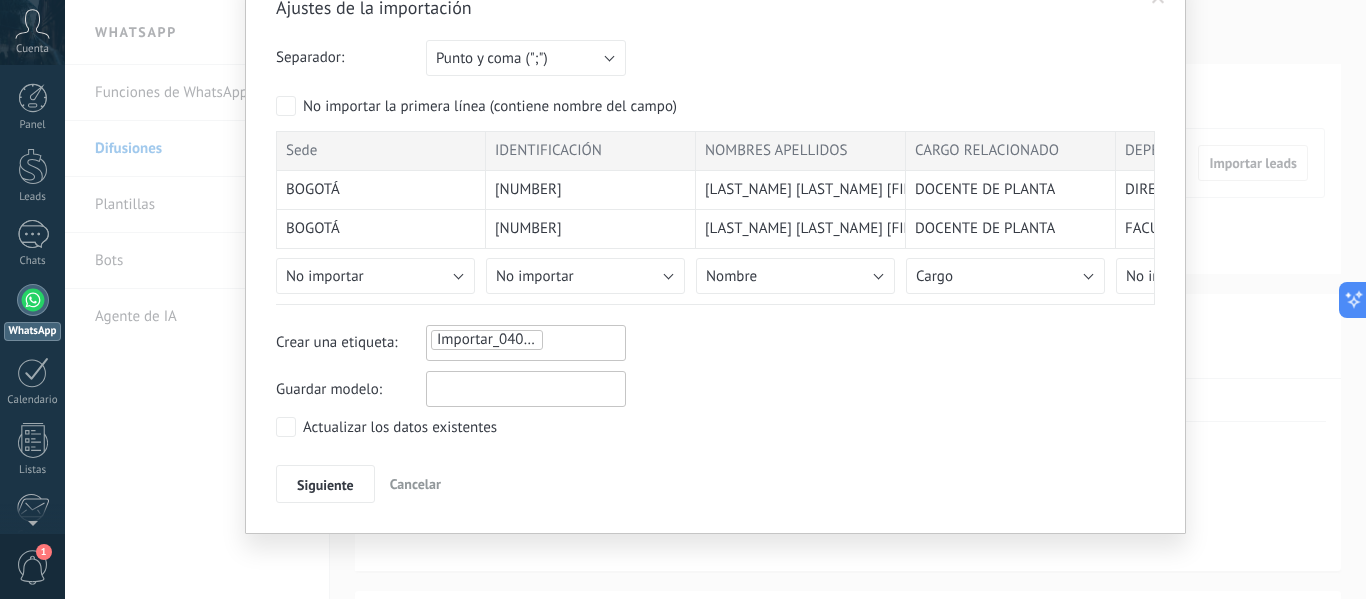 scroll, scrollTop: 94, scrollLeft: 0, axis: vertical 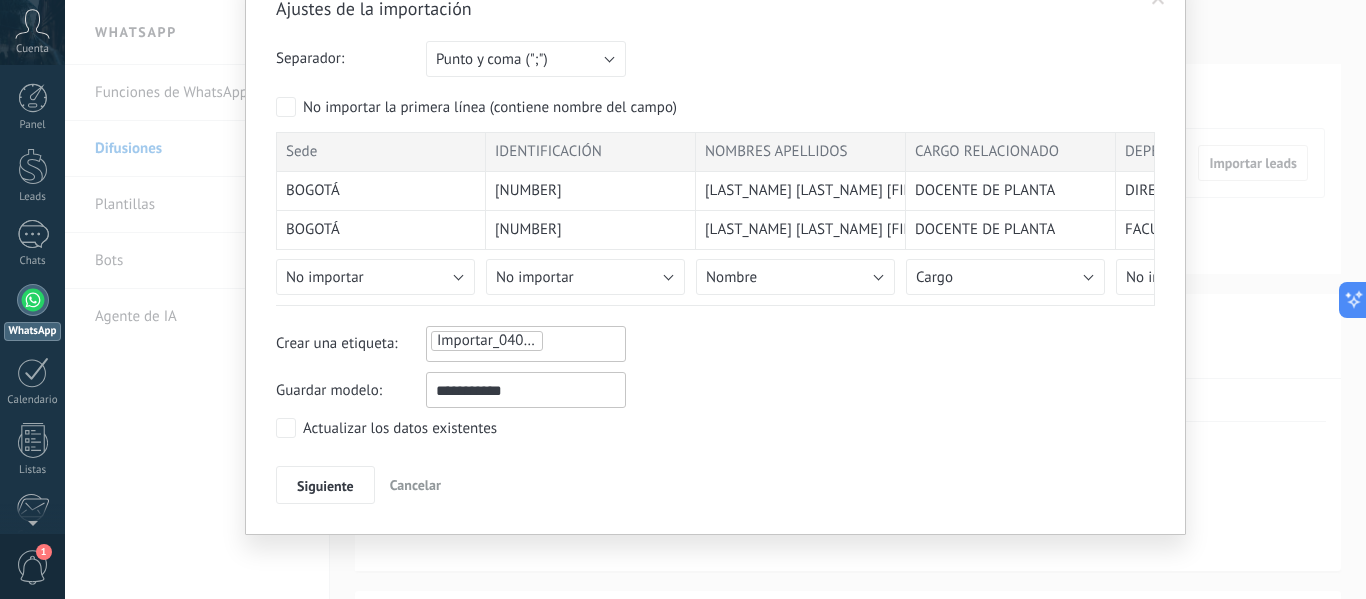 type on "**********" 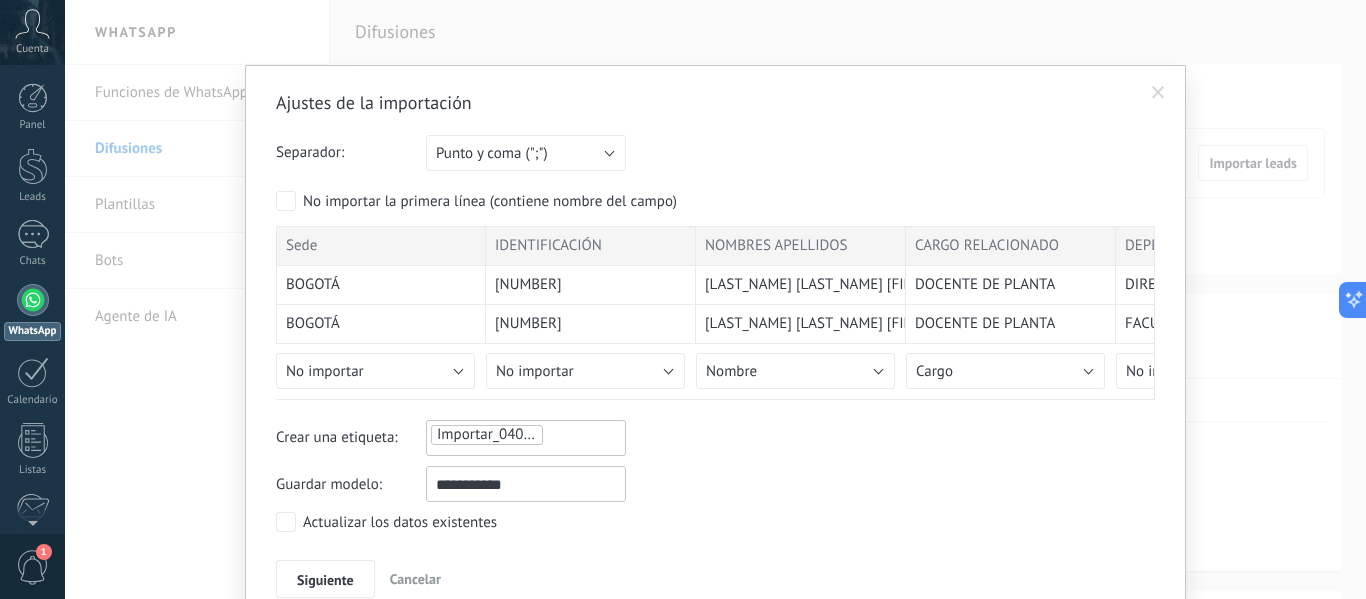 scroll, scrollTop: 94, scrollLeft: 0, axis: vertical 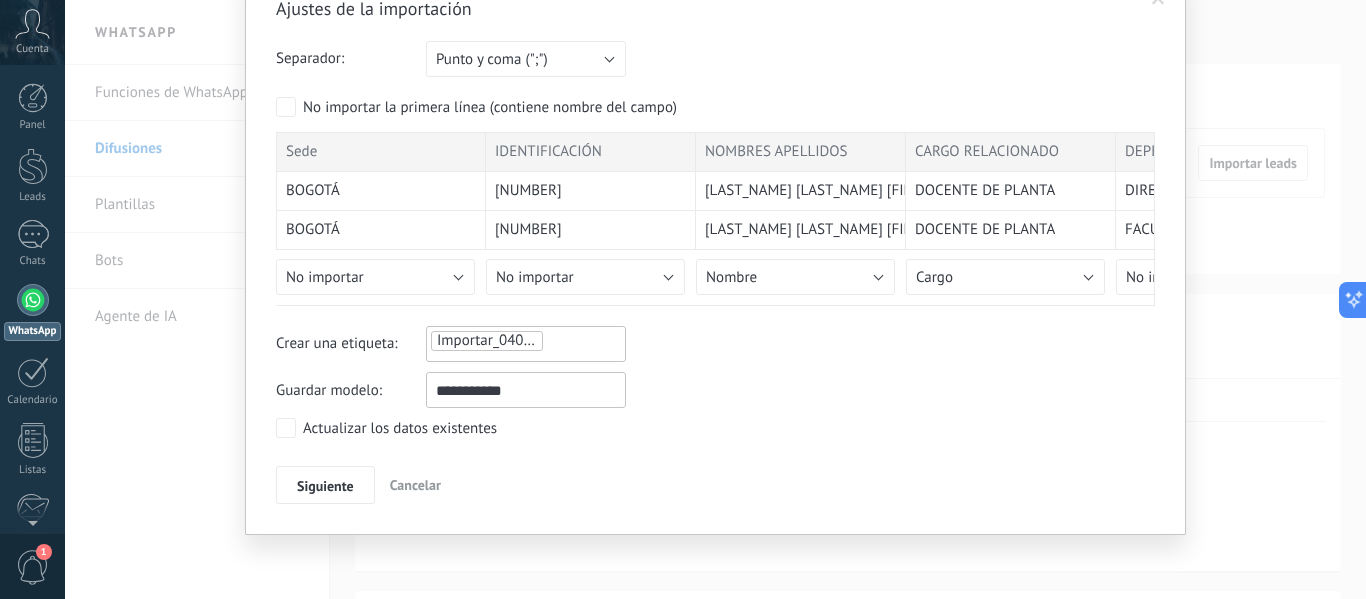 click on "Importar_04082025_1249" at bounding box center (526, 341) 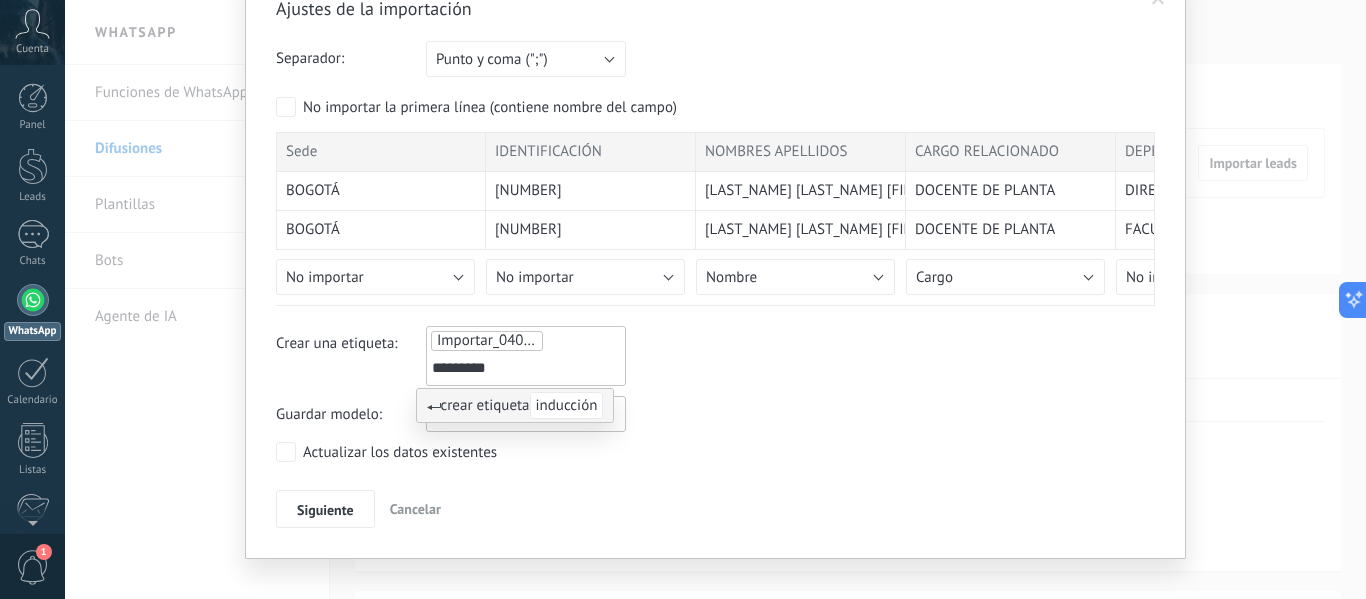 type on "*********" 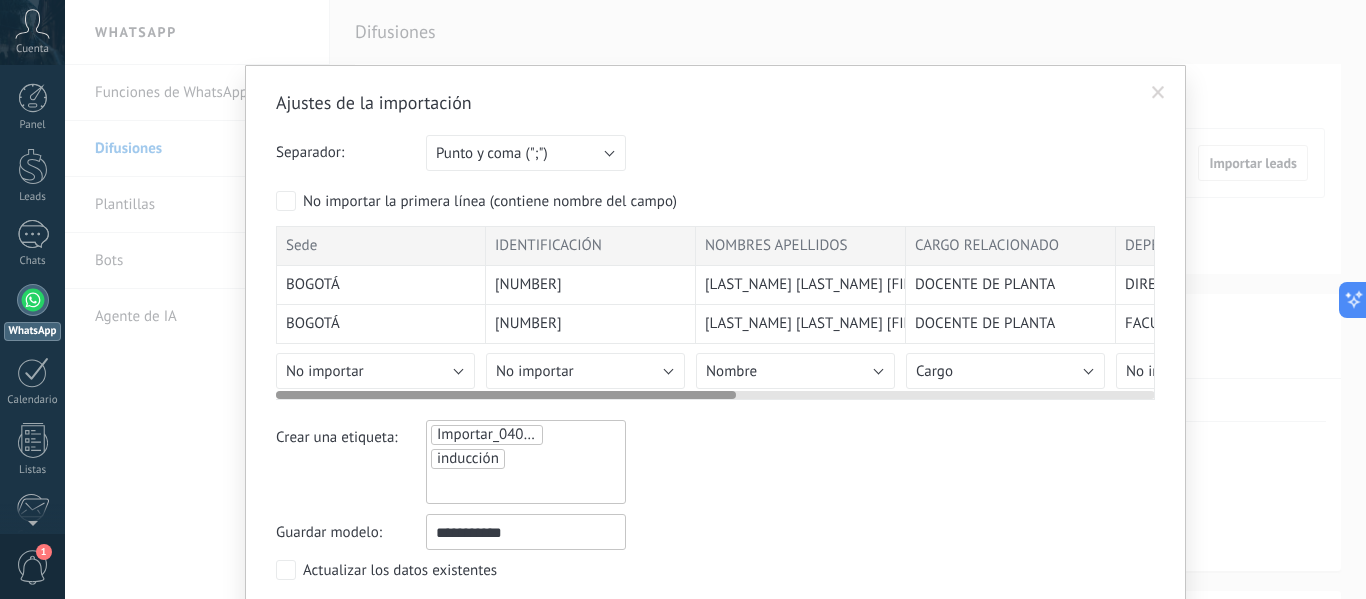 scroll, scrollTop: 100, scrollLeft: 0, axis: vertical 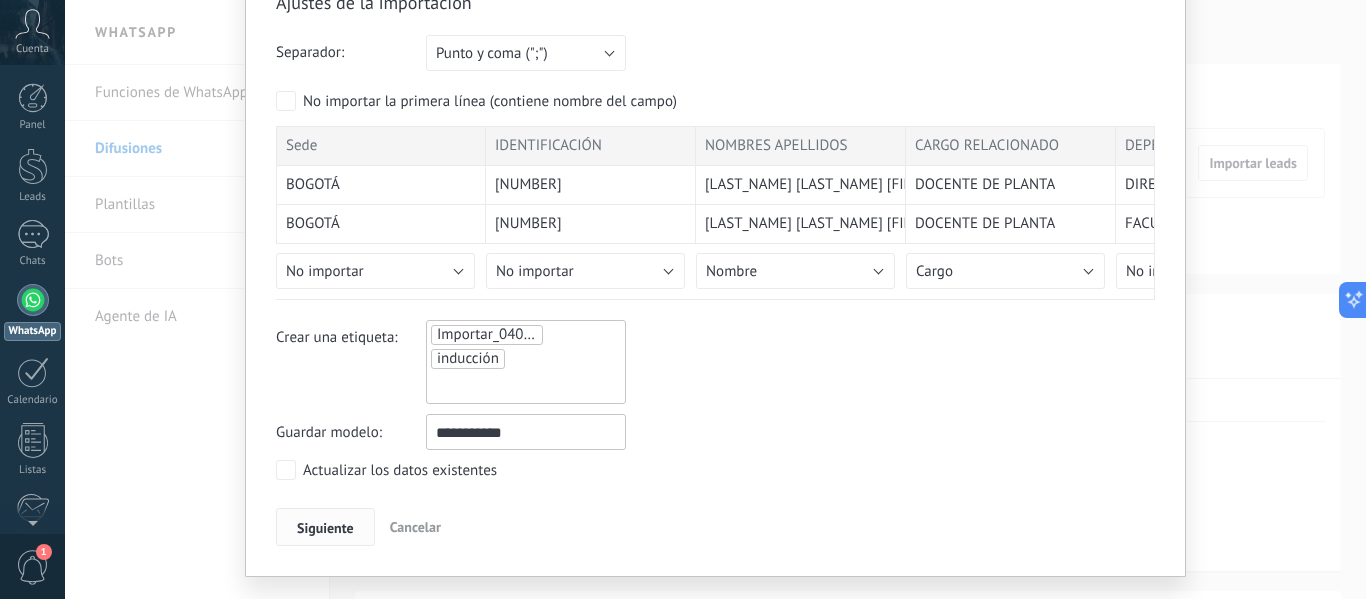 click on "Siguiente" at bounding box center [325, 527] 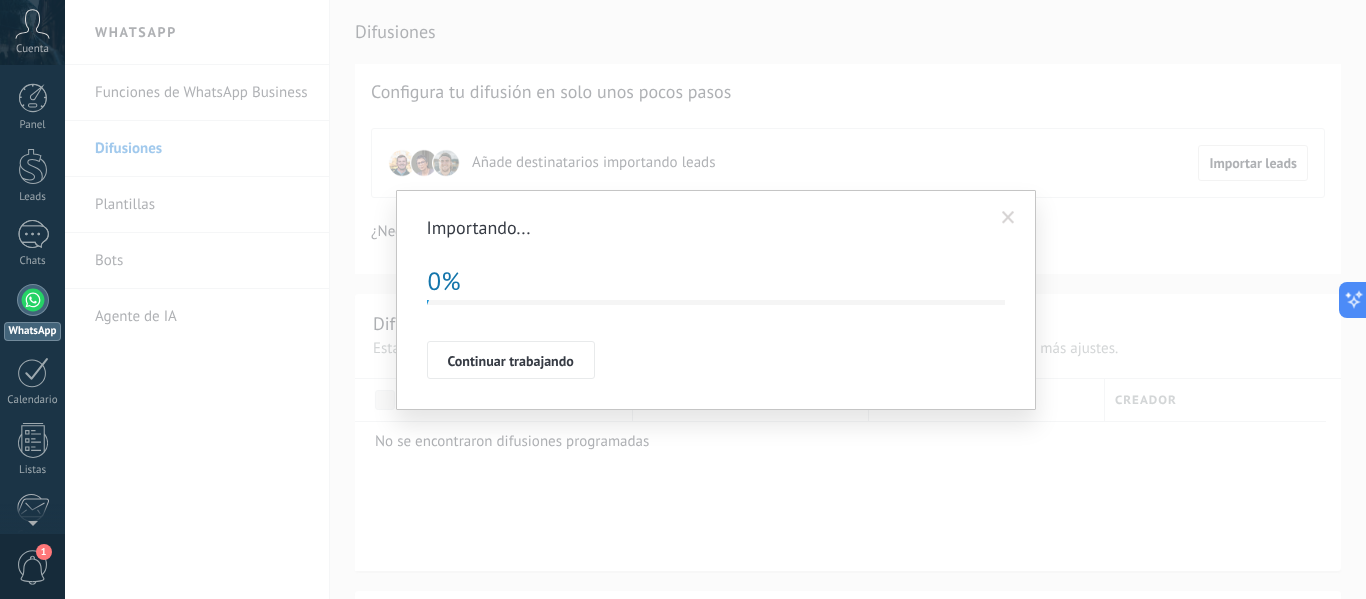 scroll, scrollTop: 0, scrollLeft: 0, axis: both 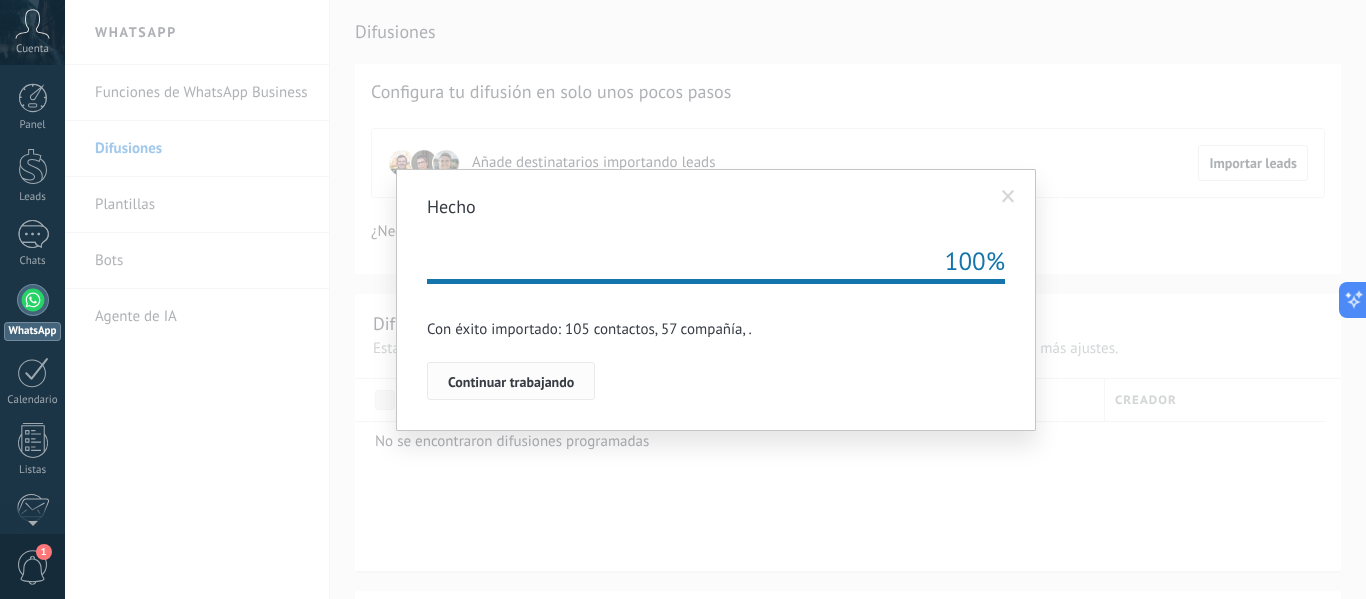 click on "Continuar trabajando" at bounding box center [511, 382] 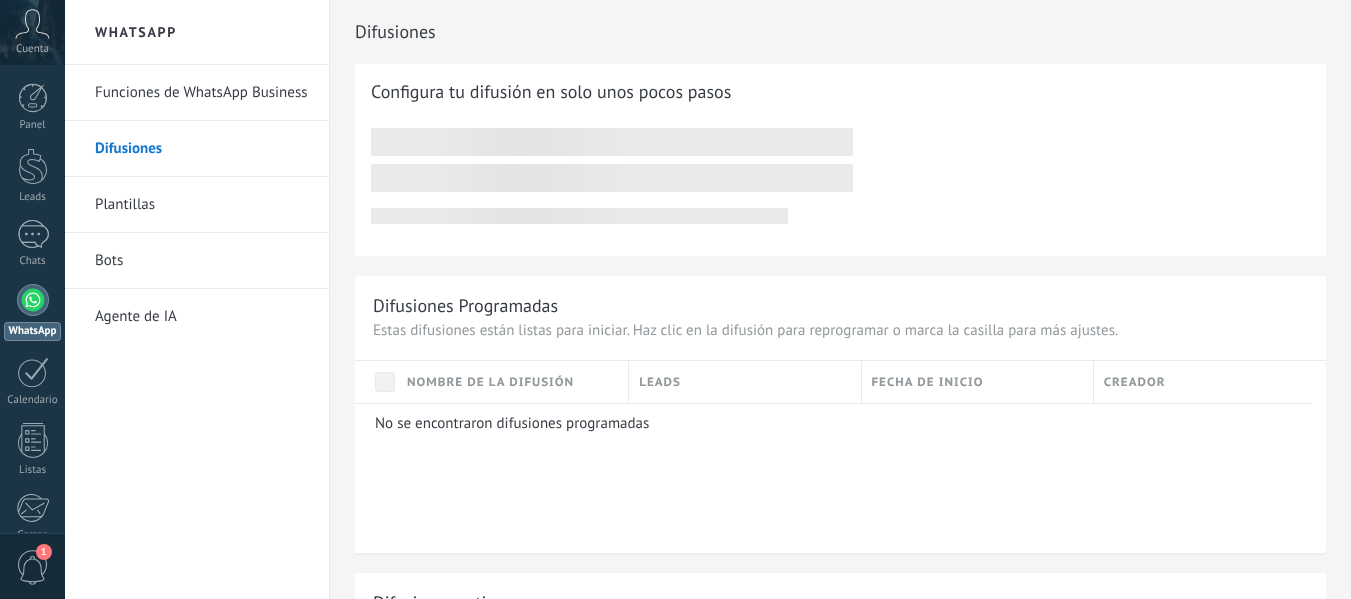 scroll, scrollTop: 0, scrollLeft: 0, axis: both 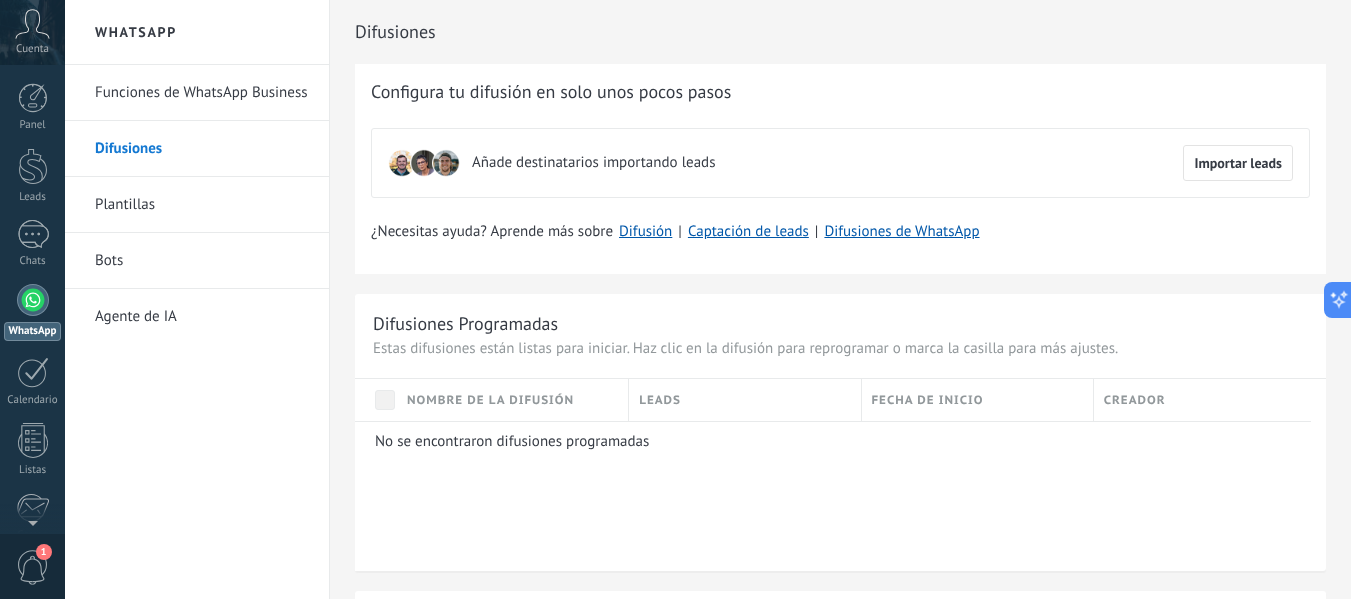 click on "Añade destinatarios importando leads" at bounding box center [593, 163] 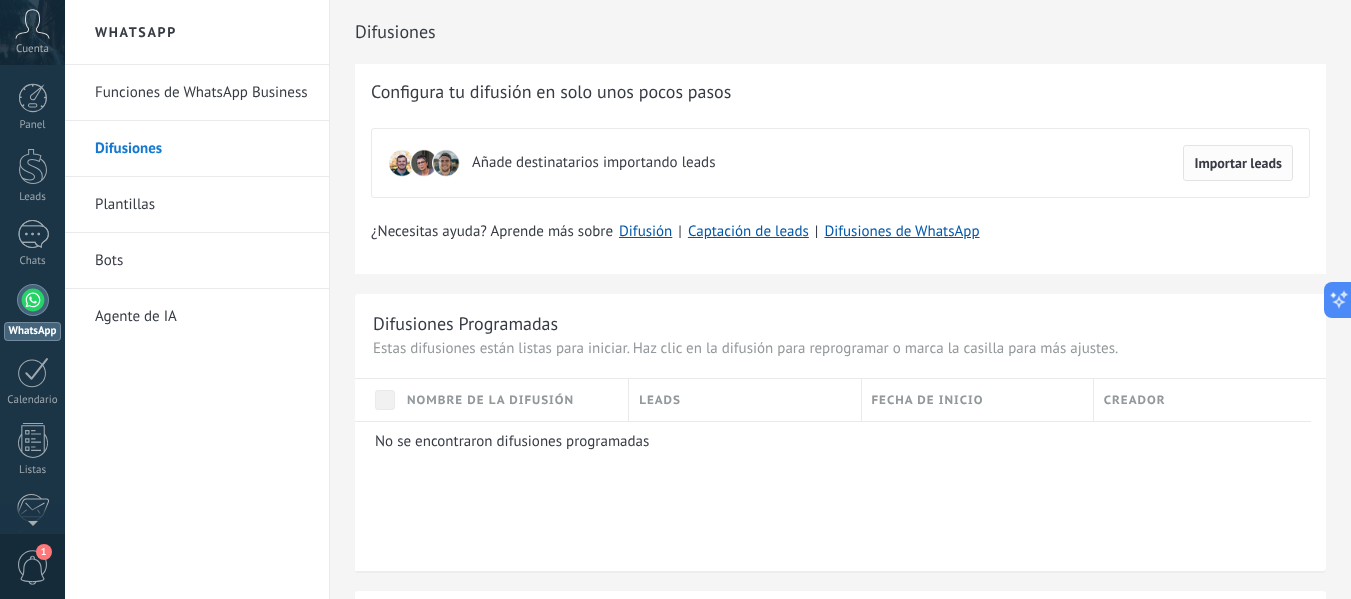 click on "Importar leads" at bounding box center [1238, 163] 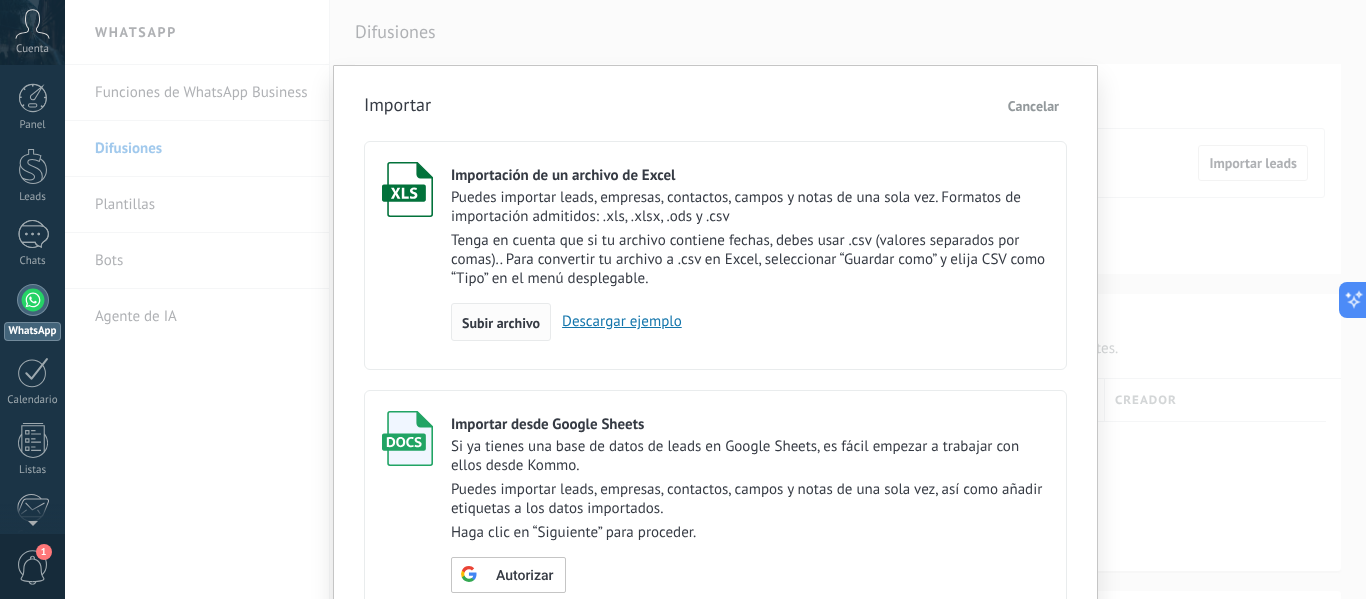 click on "Subir archivo" at bounding box center [501, 323] 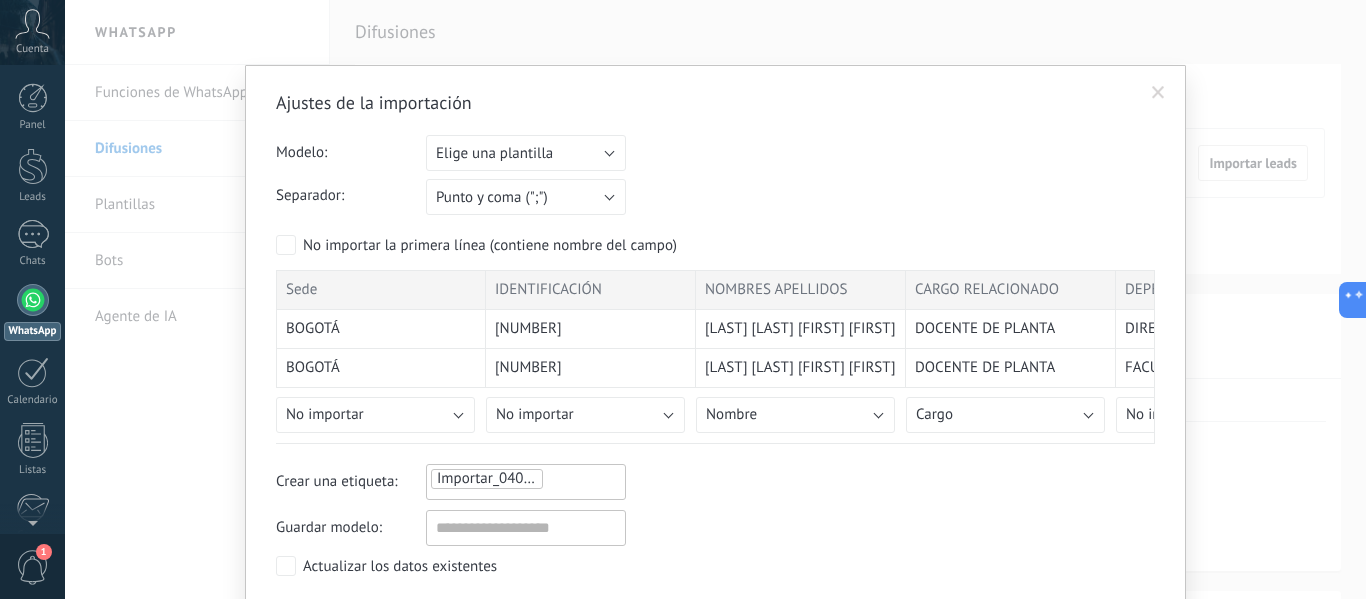 scroll, scrollTop: 138, scrollLeft: 0, axis: vertical 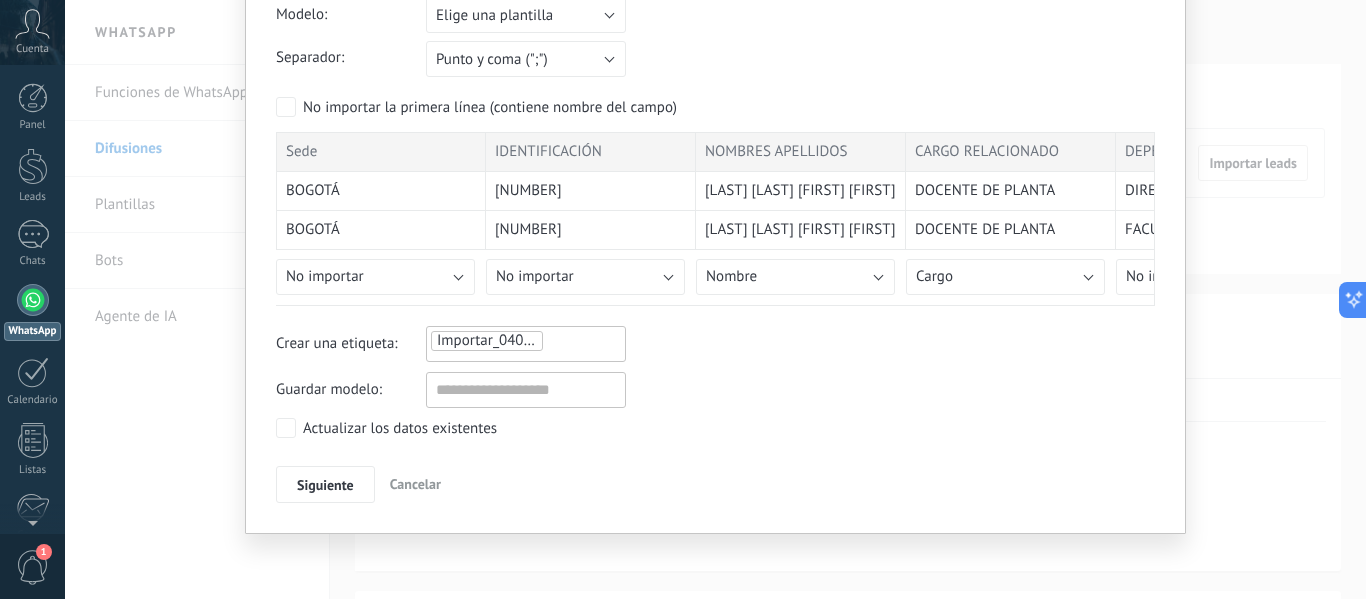 click on "Actualizar los datos existentes" at bounding box center (386, 428) 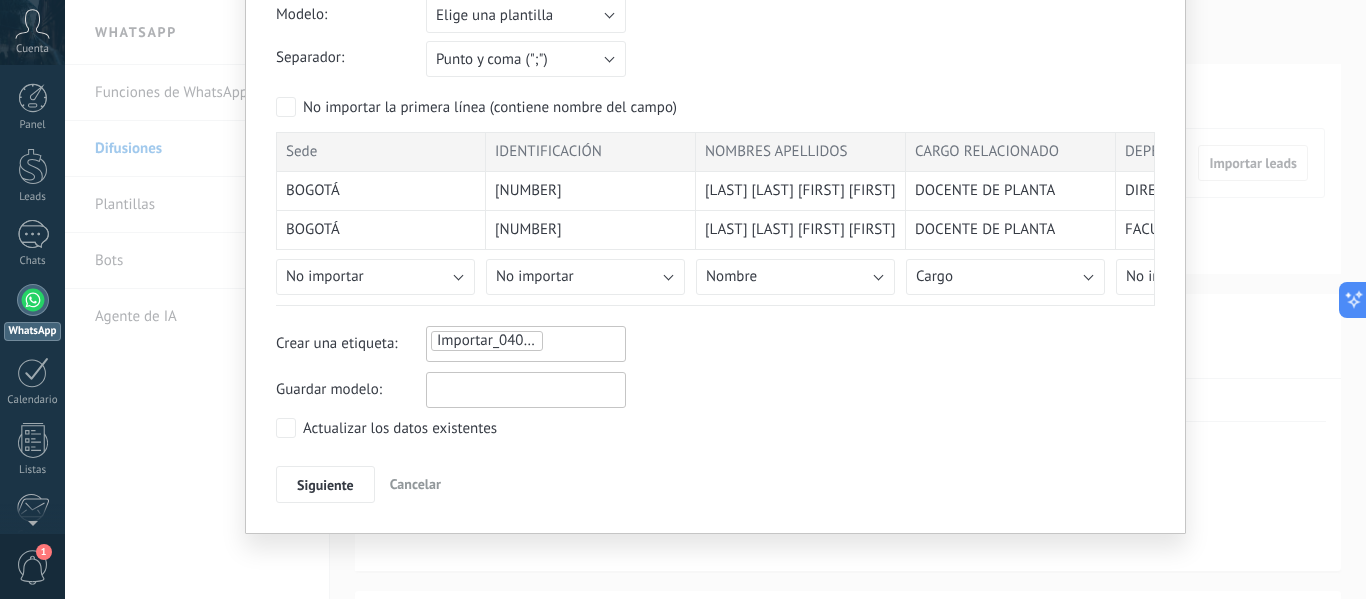 click at bounding box center [526, 390] 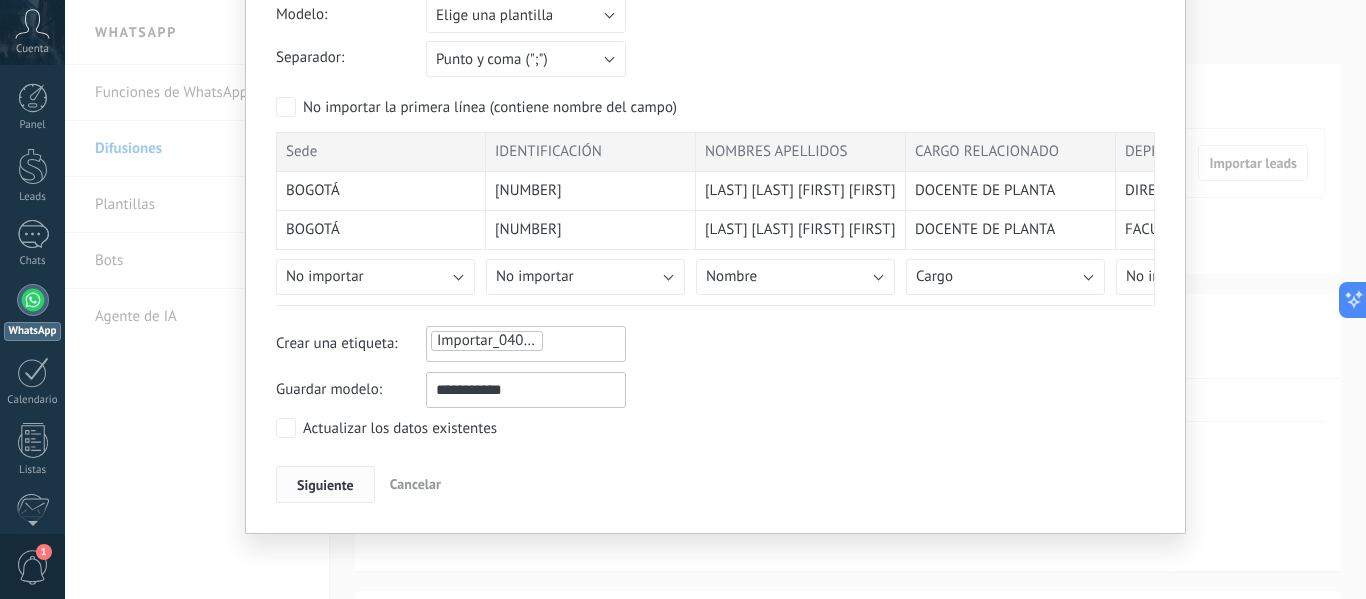 type on "**********" 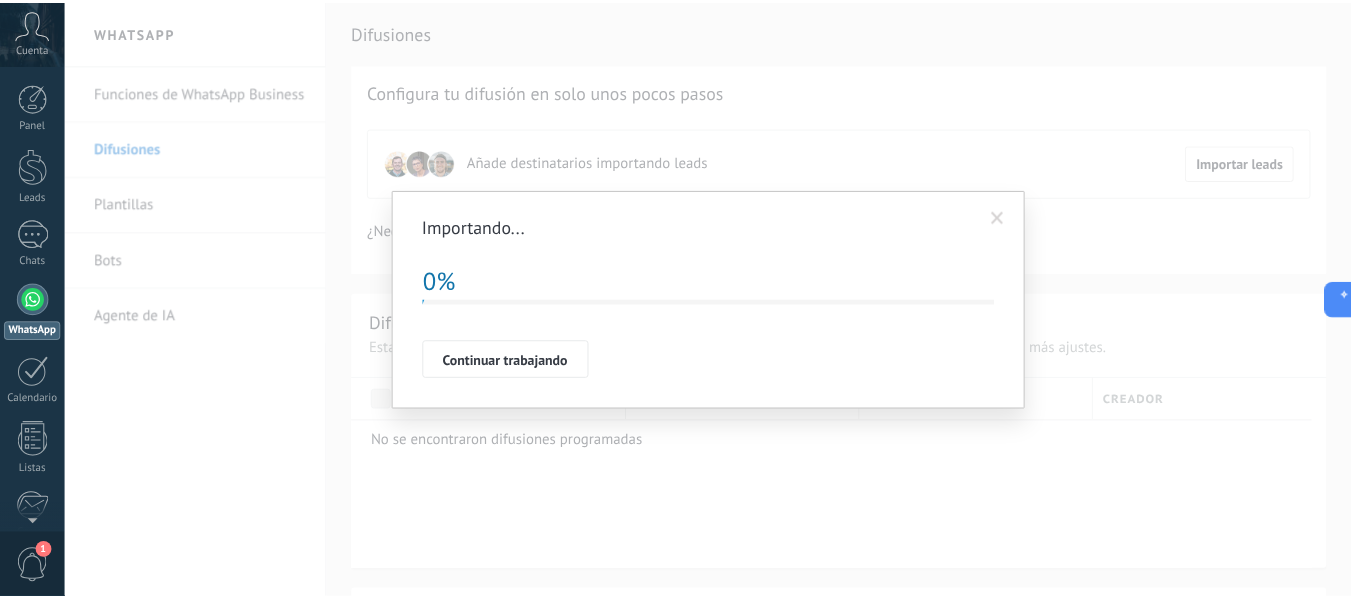 scroll, scrollTop: 0, scrollLeft: 0, axis: both 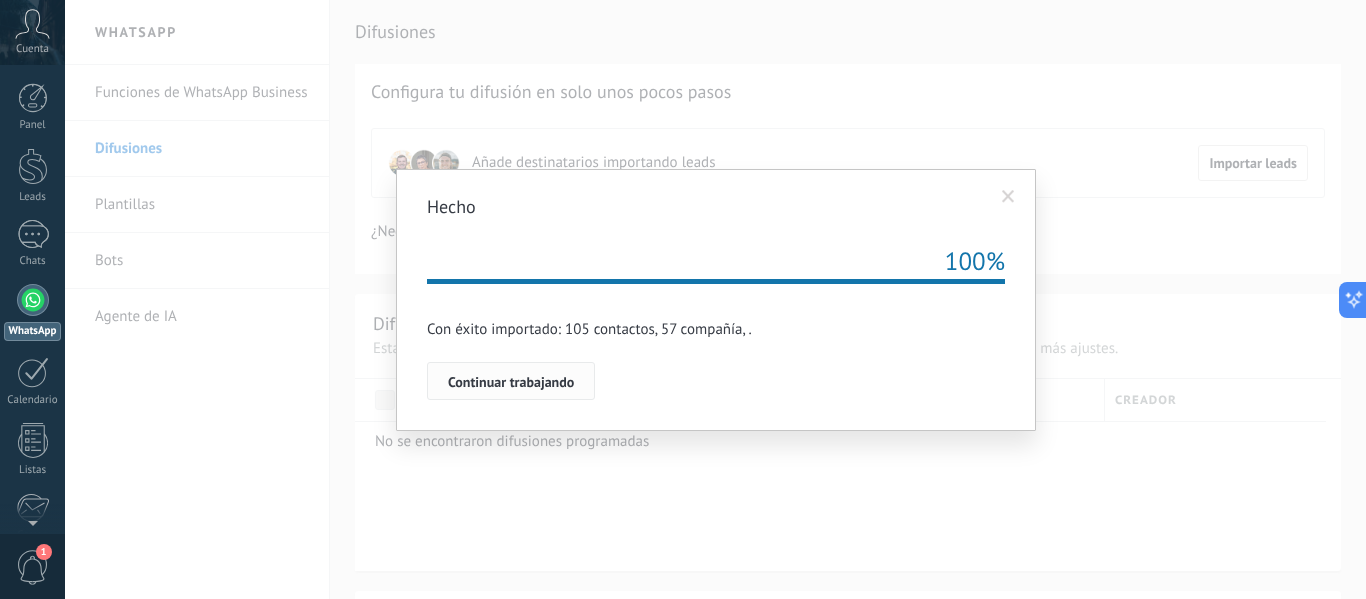 click on "Continuar trabajando" at bounding box center (511, 382) 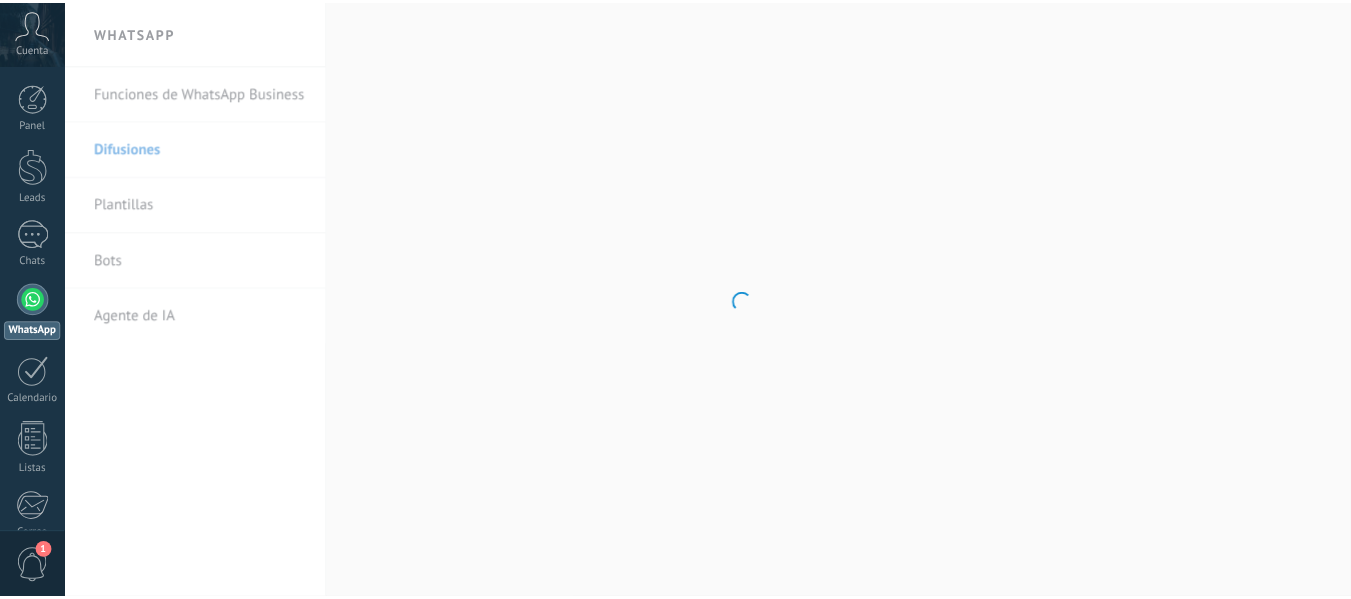 scroll, scrollTop: 0, scrollLeft: 0, axis: both 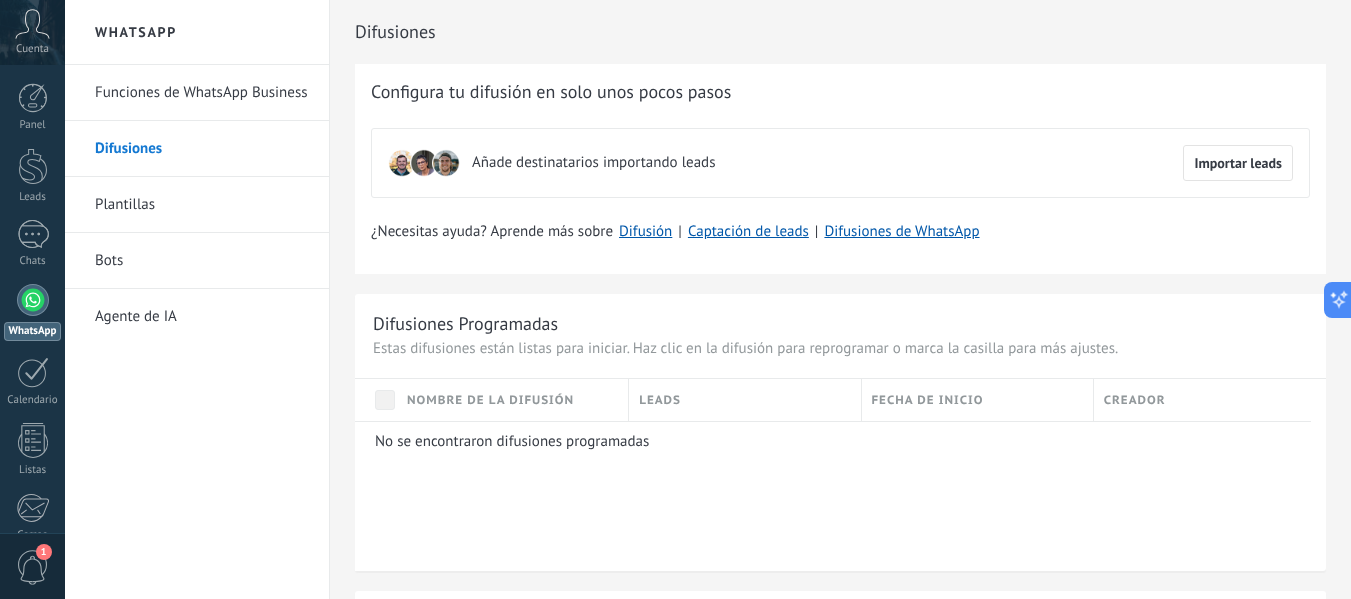 click on "Funciones de WhatsApp Business" at bounding box center (202, 93) 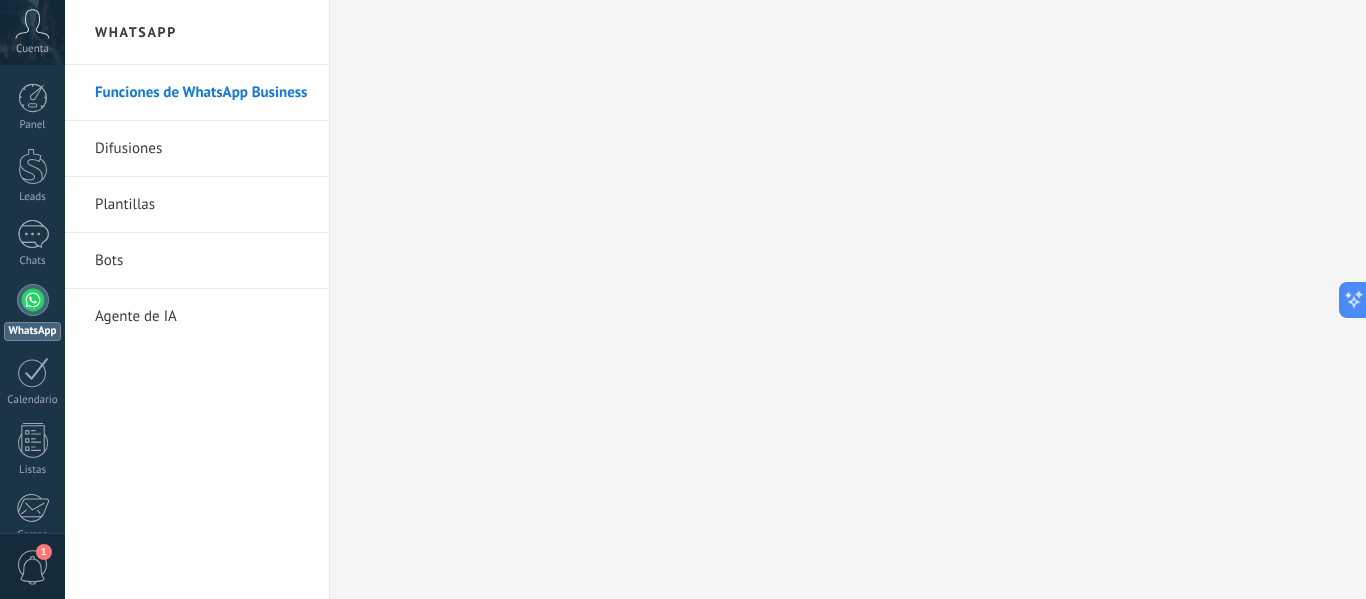 click on "Plantillas" at bounding box center (202, 205) 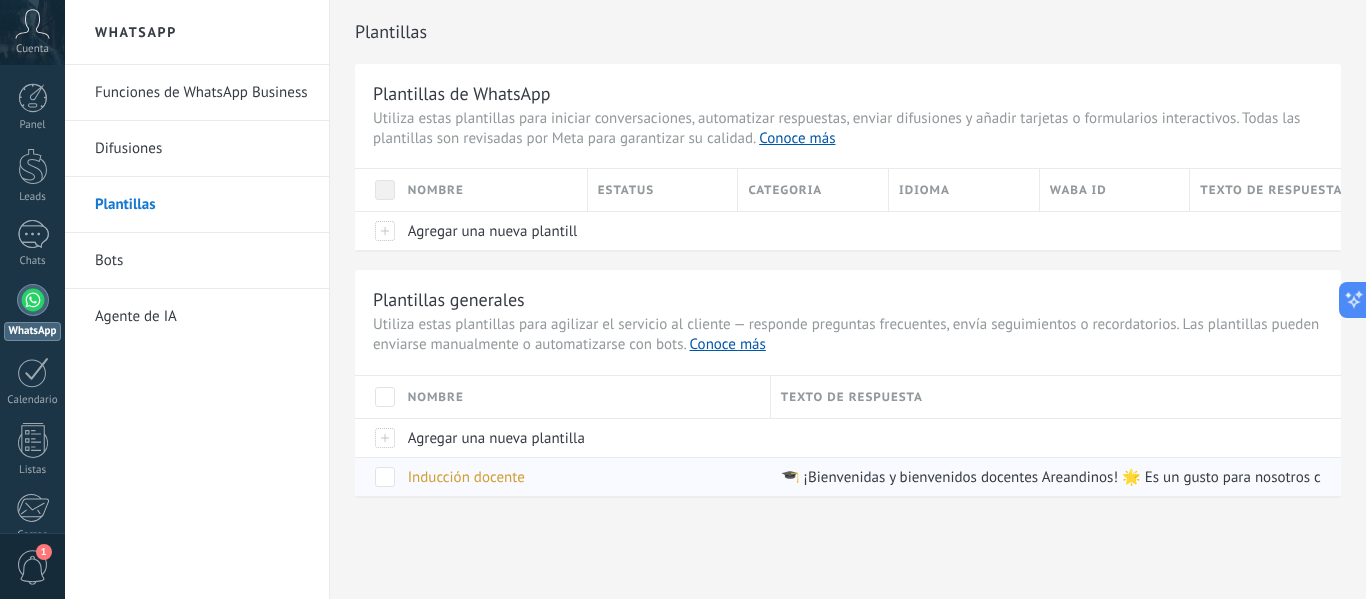 click at bounding box center (385, 477) 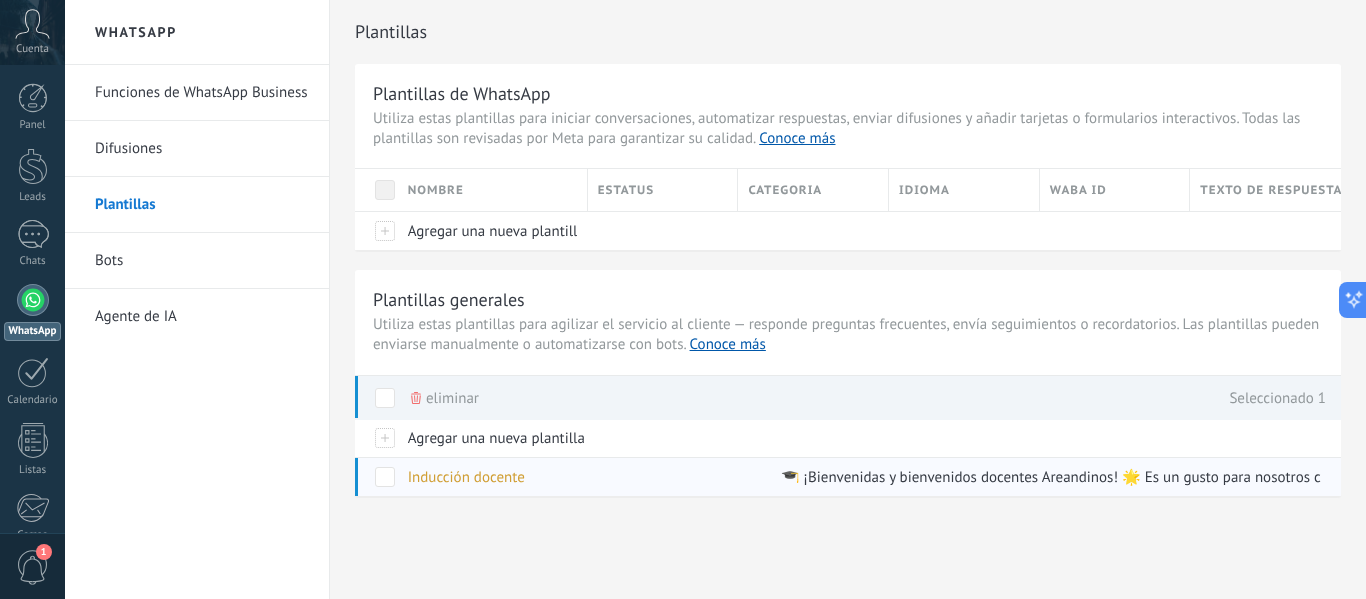 click on "Inducción docente" at bounding box center [466, 477] 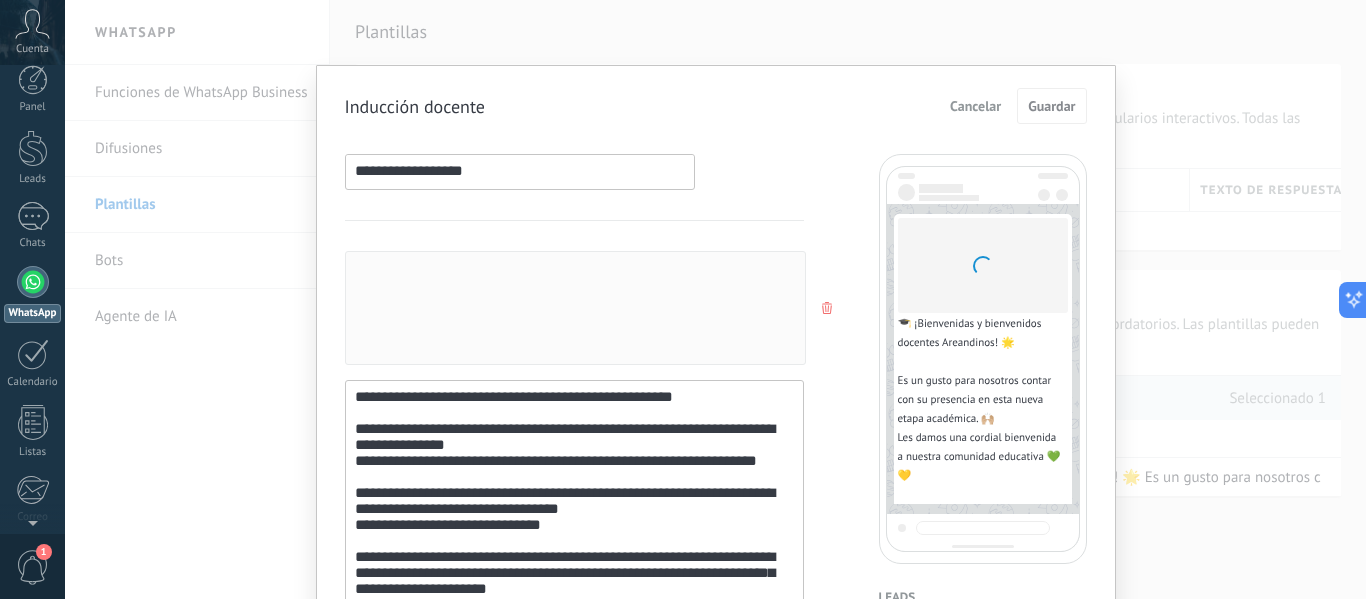 scroll, scrollTop: 0, scrollLeft: 0, axis: both 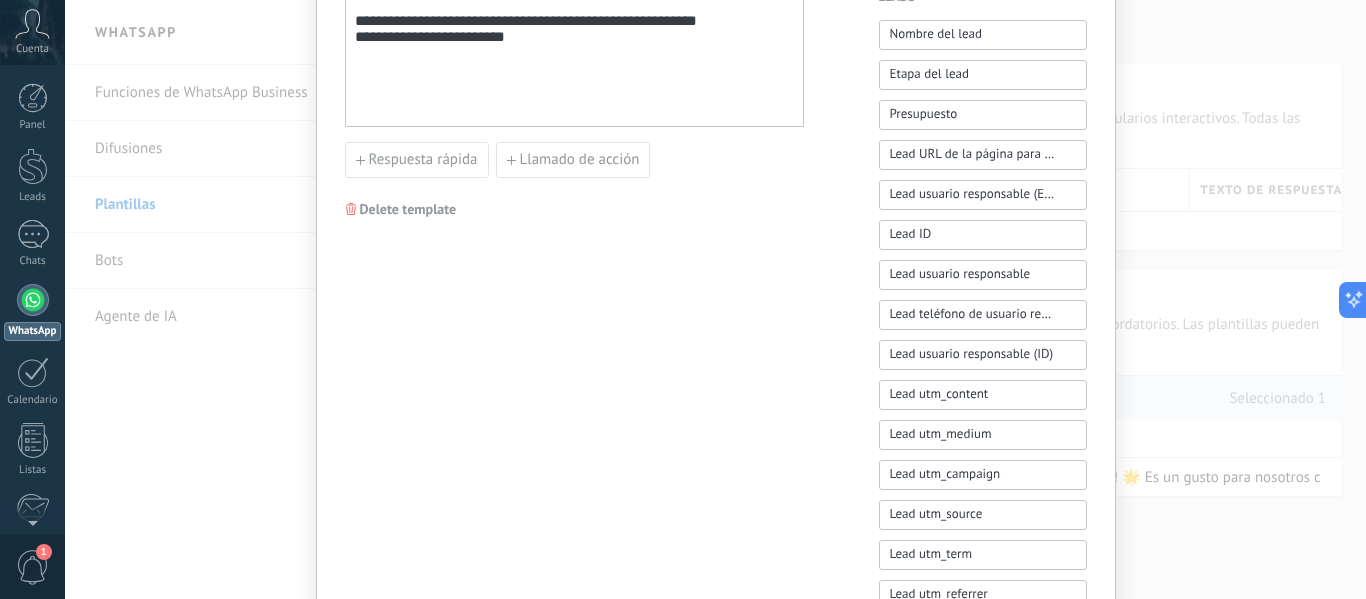 click on "**********" at bounding box center [715, 299] 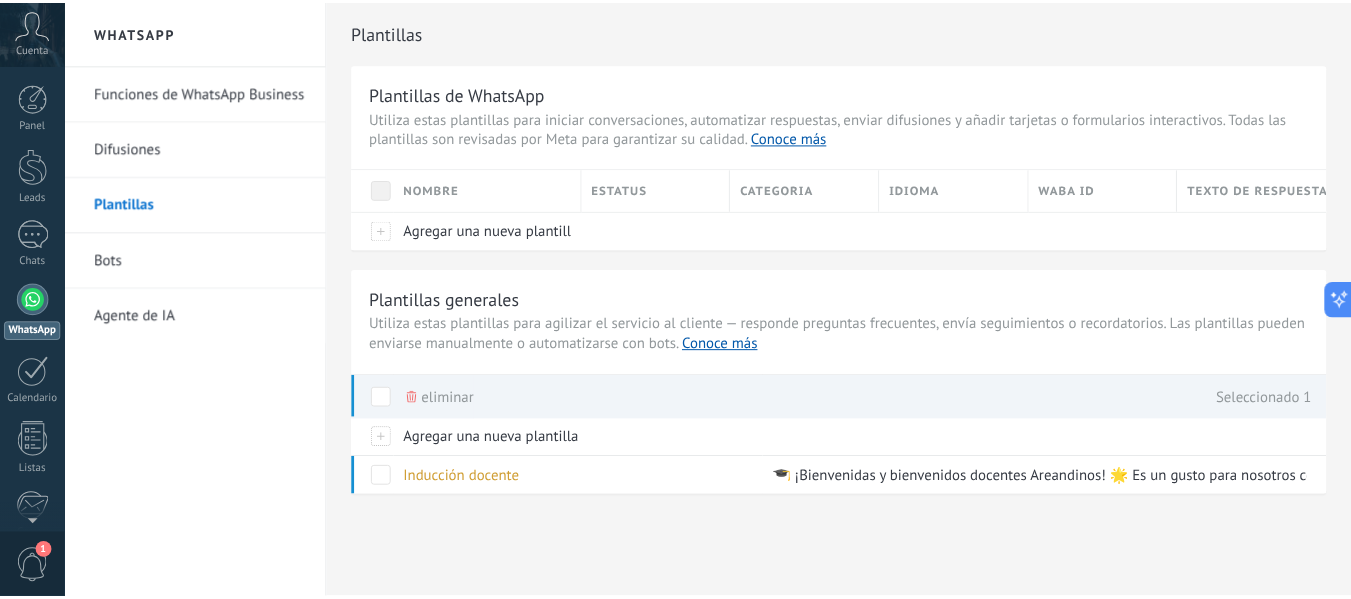 scroll, scrollTop: 0, scrollLeft: 0, axis: both 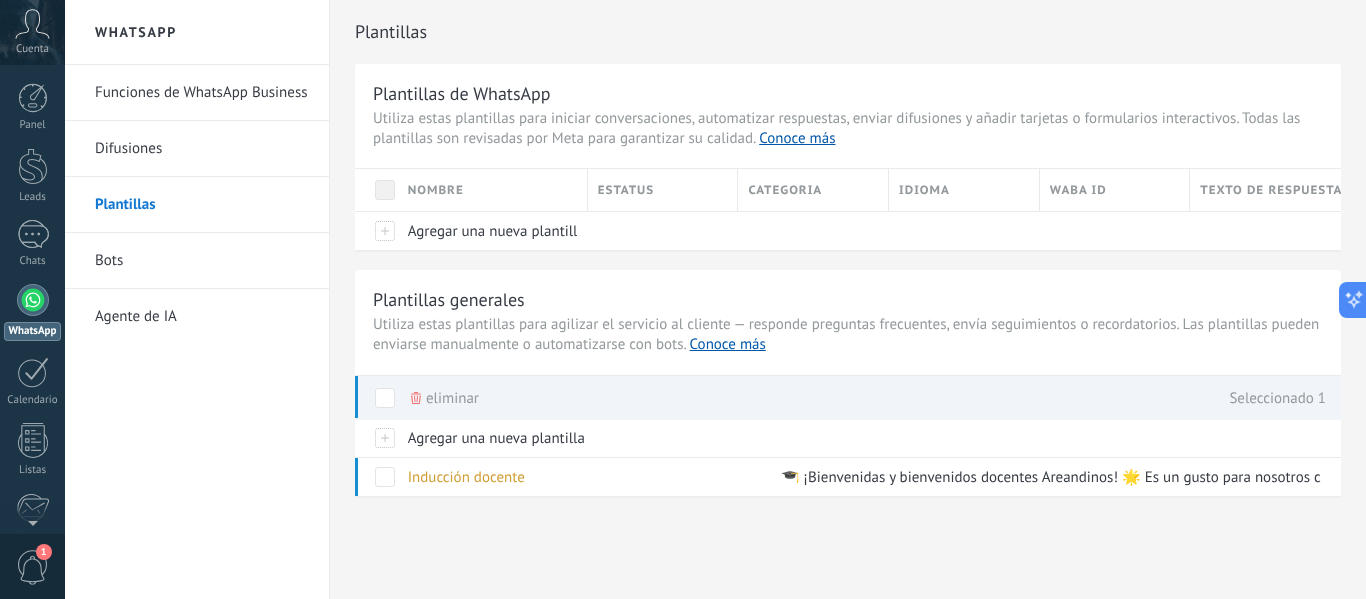 click on "Plantillas Plantillas de WhatsApp Utiliza estas plantillas para iniciar conversaciones, automatizar respuestas, enviar difusiones y añadir tarjetas o formularios interactivos. Todas las plantillas son revisadas por Meta para garantizar su calidad.   Conoce más Nombre Estatus Categoria Idioma WABA ID Texto de respuesta Agregar una nueva plantilla Plantillas generales Utiliza estas plantillas para agilizar el servicio al cliente — responde preguntas frecuentes, envía seguimientos o recordatorios. Las plantillas pueden enviarse manualmente o automatizarse con bots.   Conoce más Nombre Texto de respuesta Agregar una nueva plantilla Inducción docente  eliminar Seleccionado 1" at bounding box center (848, 290) 